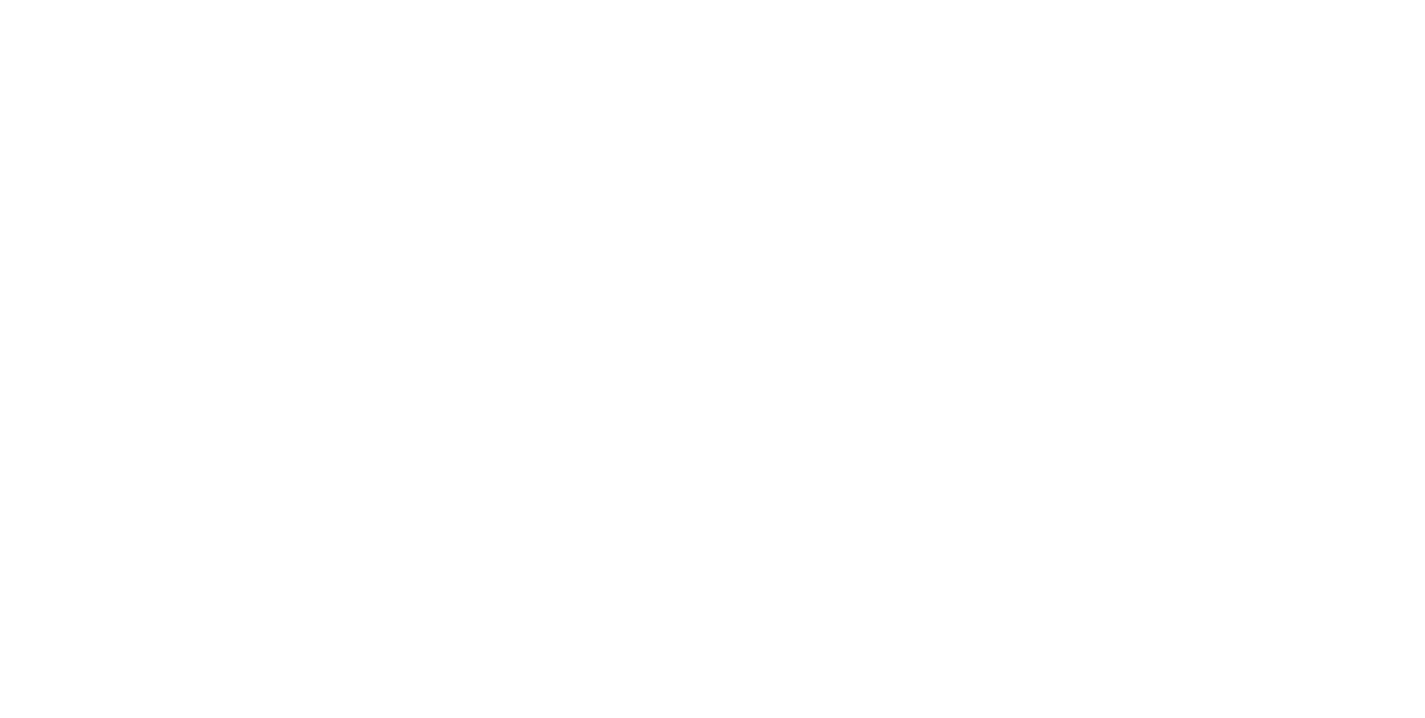 scroll, scrollTop: 0, scrollLeft: 0, axis: both 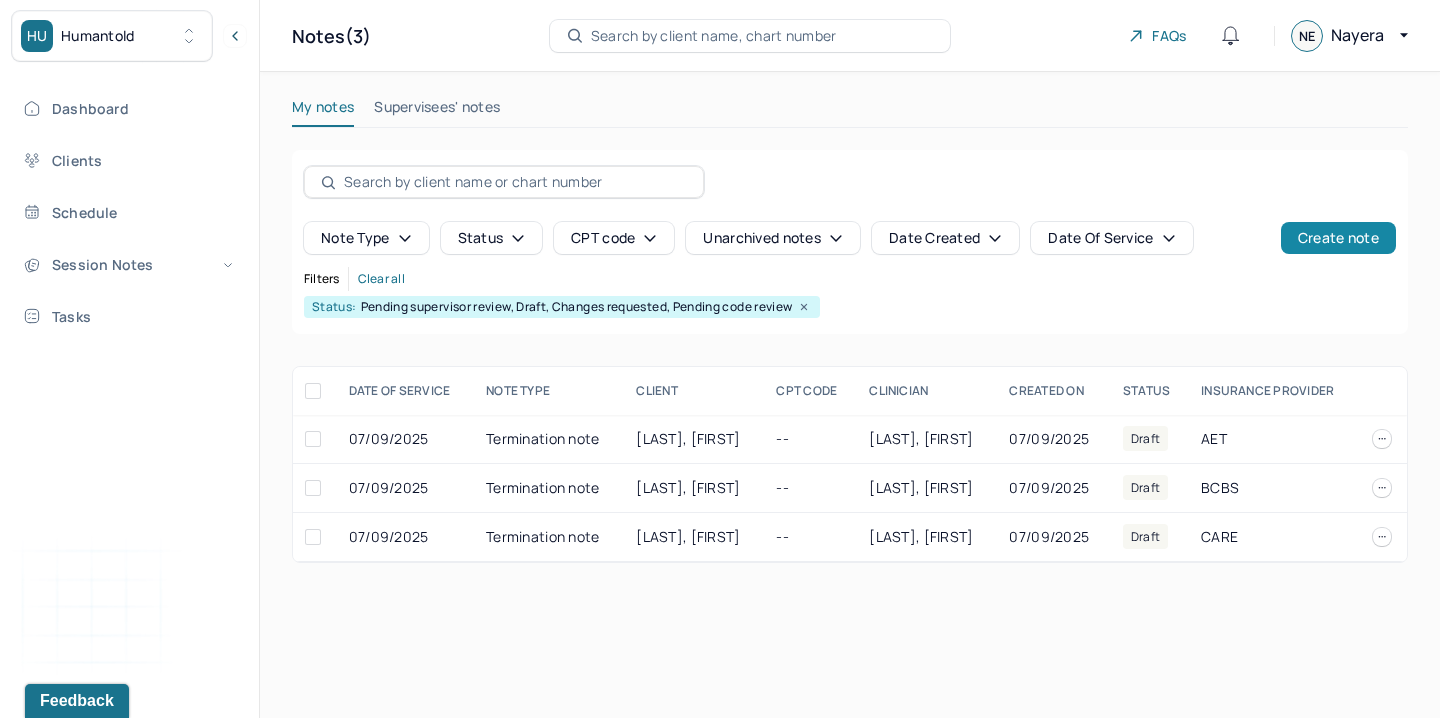 click on "Create note" at bounding box center [1338, 238] 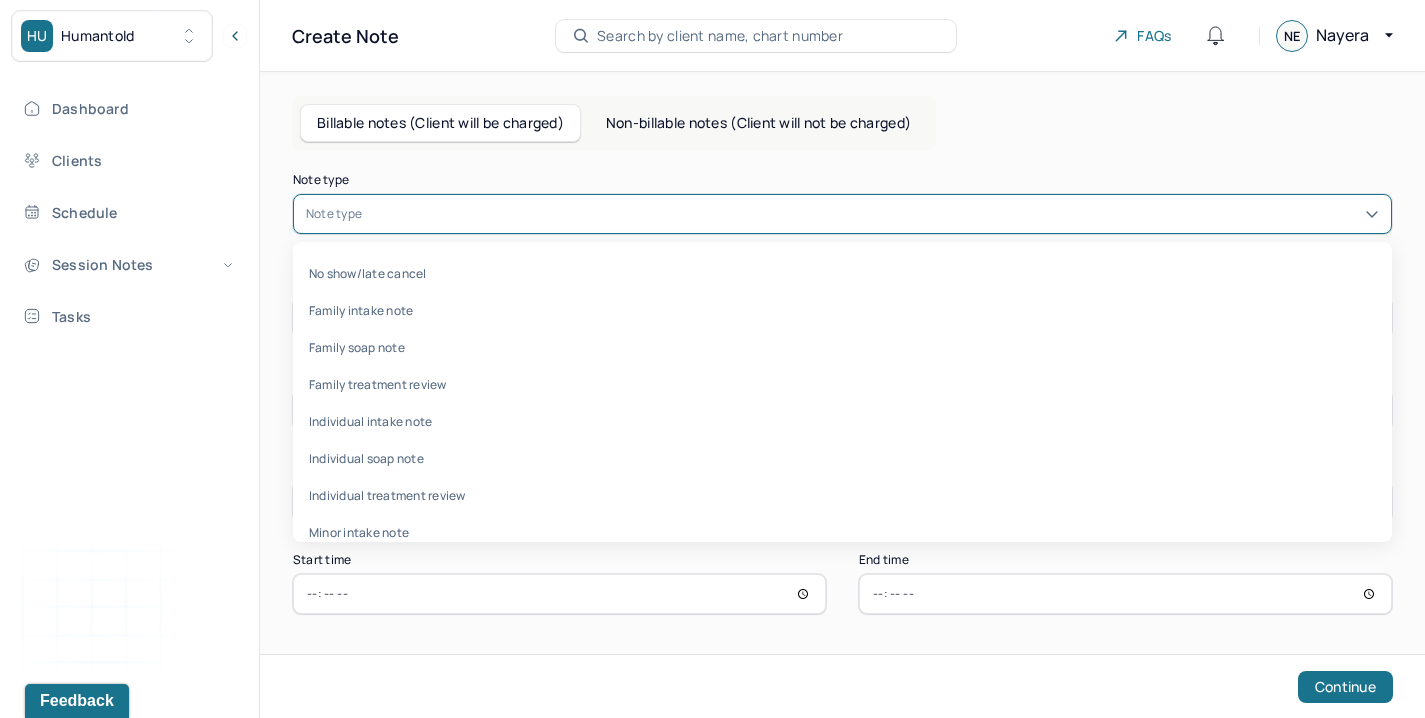 click on "Note type" at bounding box center (842, 214) 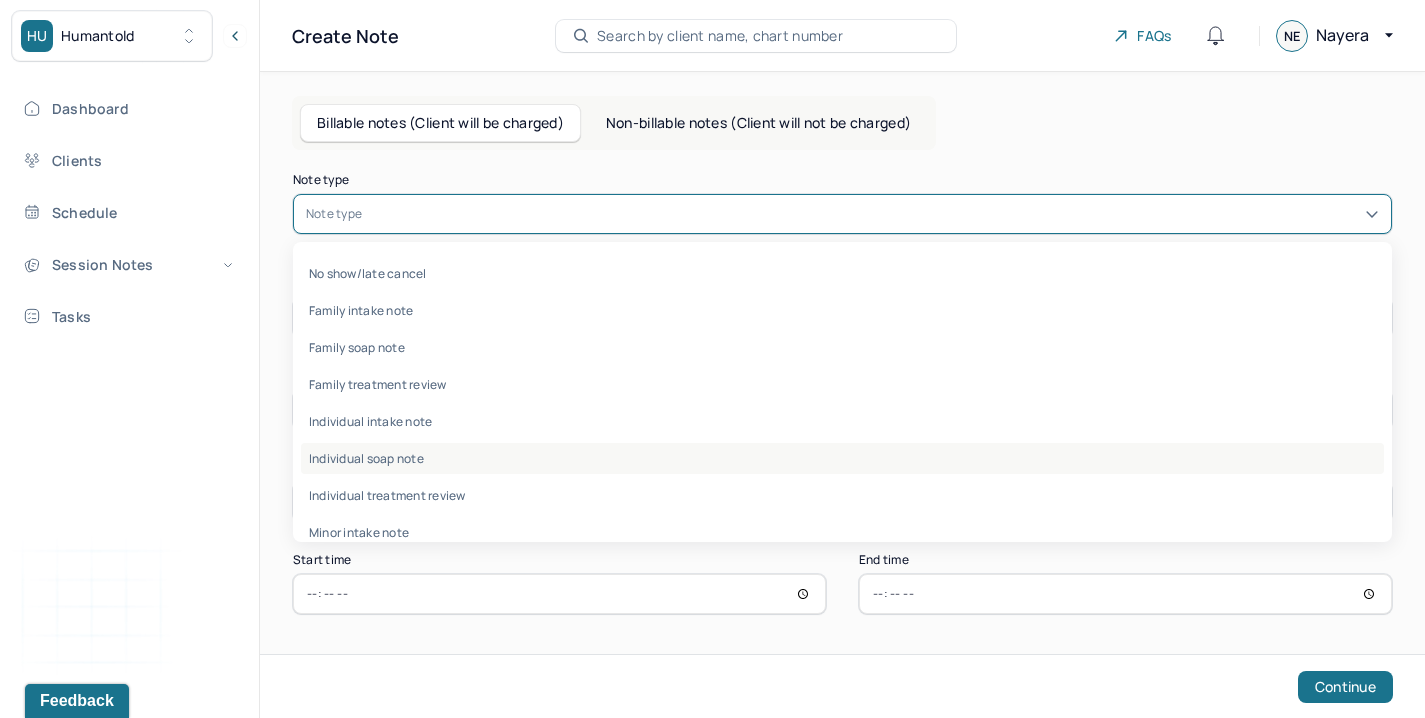 click on "Individual soap note" at bounding box center (842, 458) 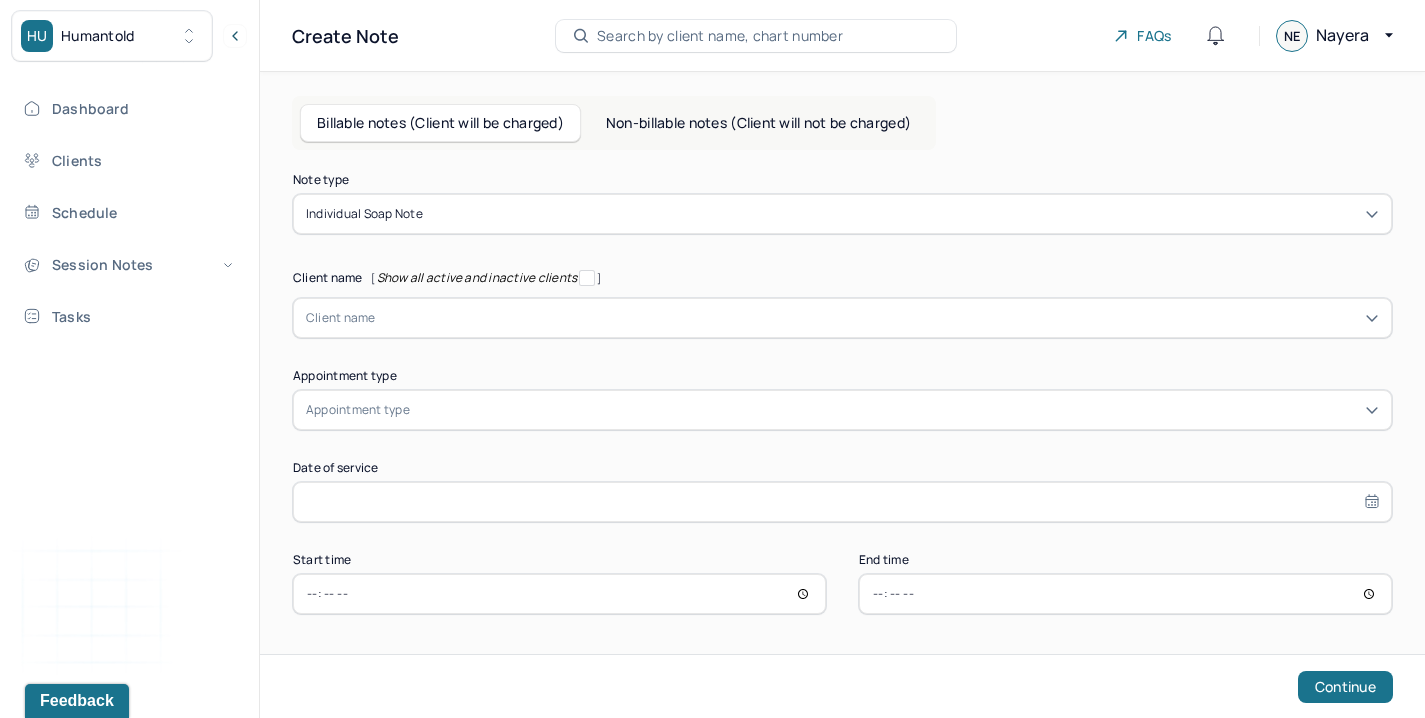 click on "Note type Individual soap note Client name [ Show all active and inactive clients ] Client name Supervisee name Appointment type Appointment type Date of service Start time End time   Continue" at bounding box center (842, 394) 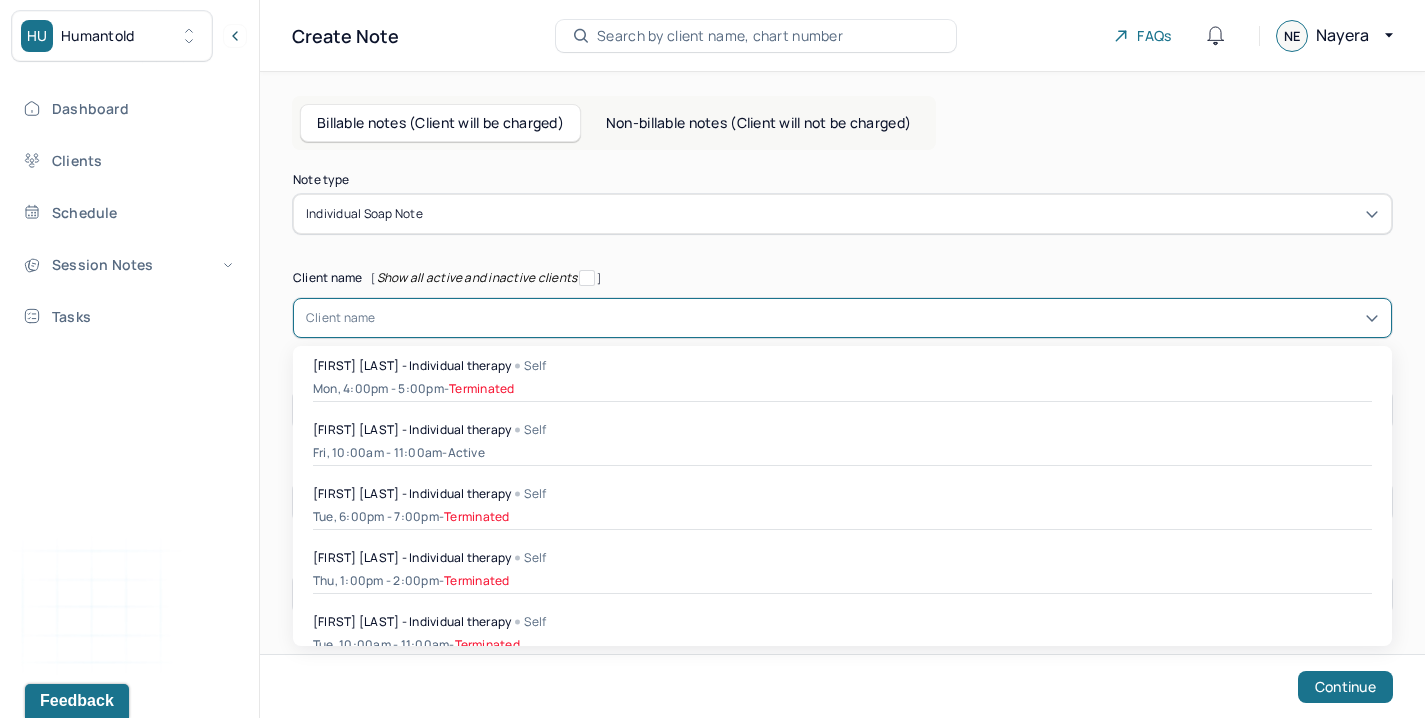 click at bounding box center [877, 318] 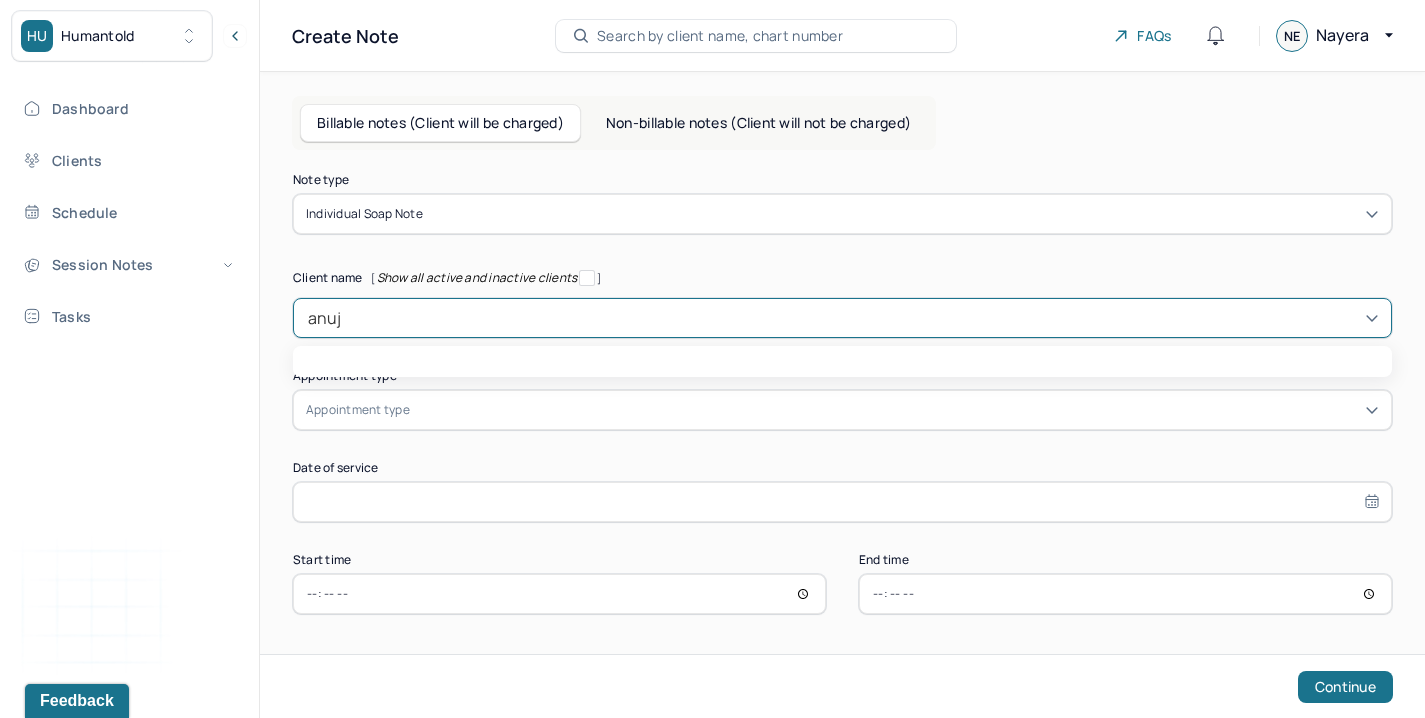 type on "[FIRST]" 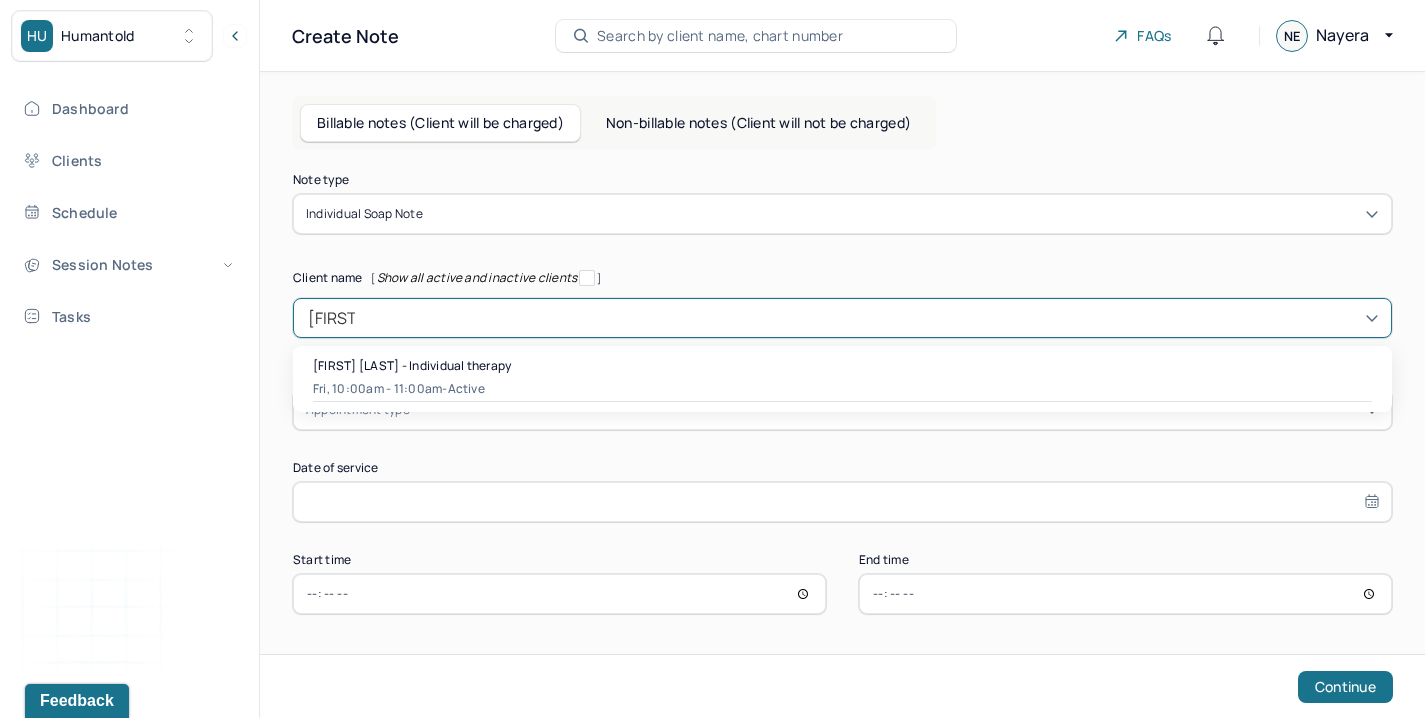 type 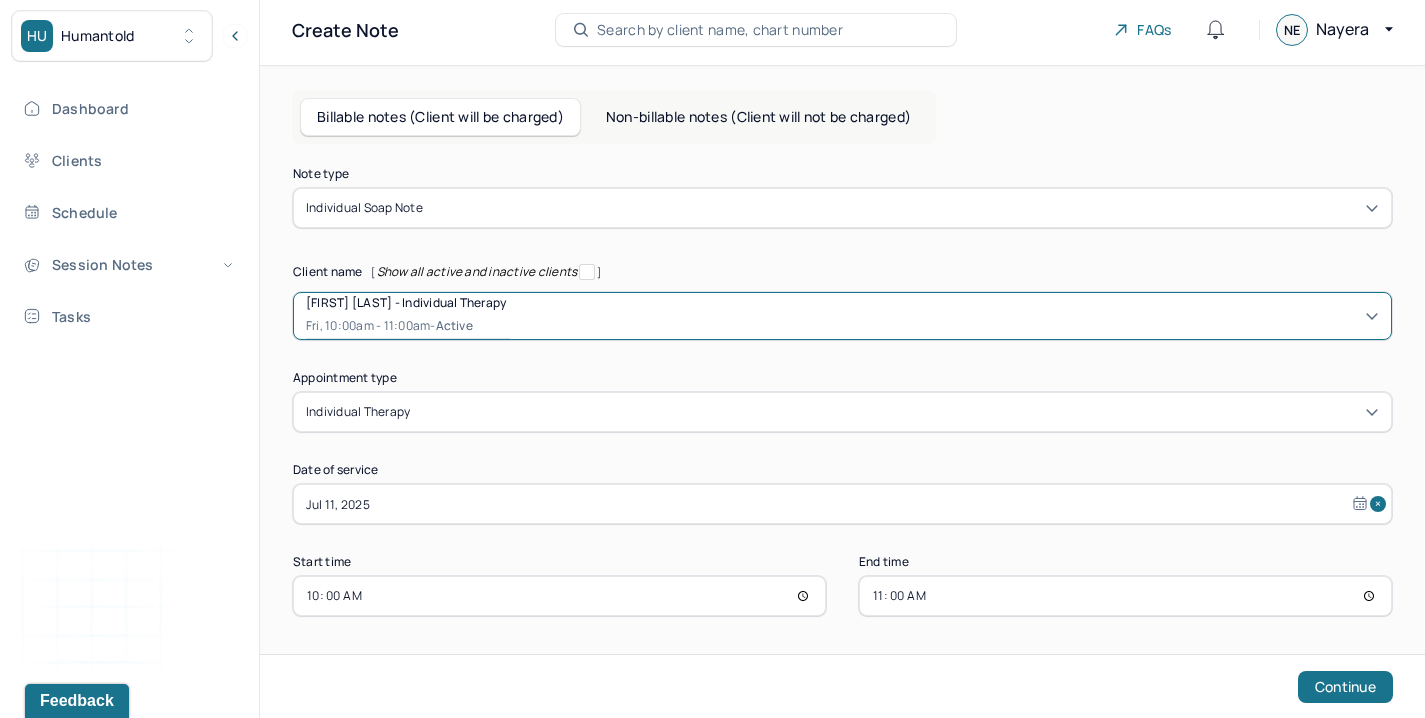 scroll, scrollTop: 9, scrollLeft: 0, axis: vertical 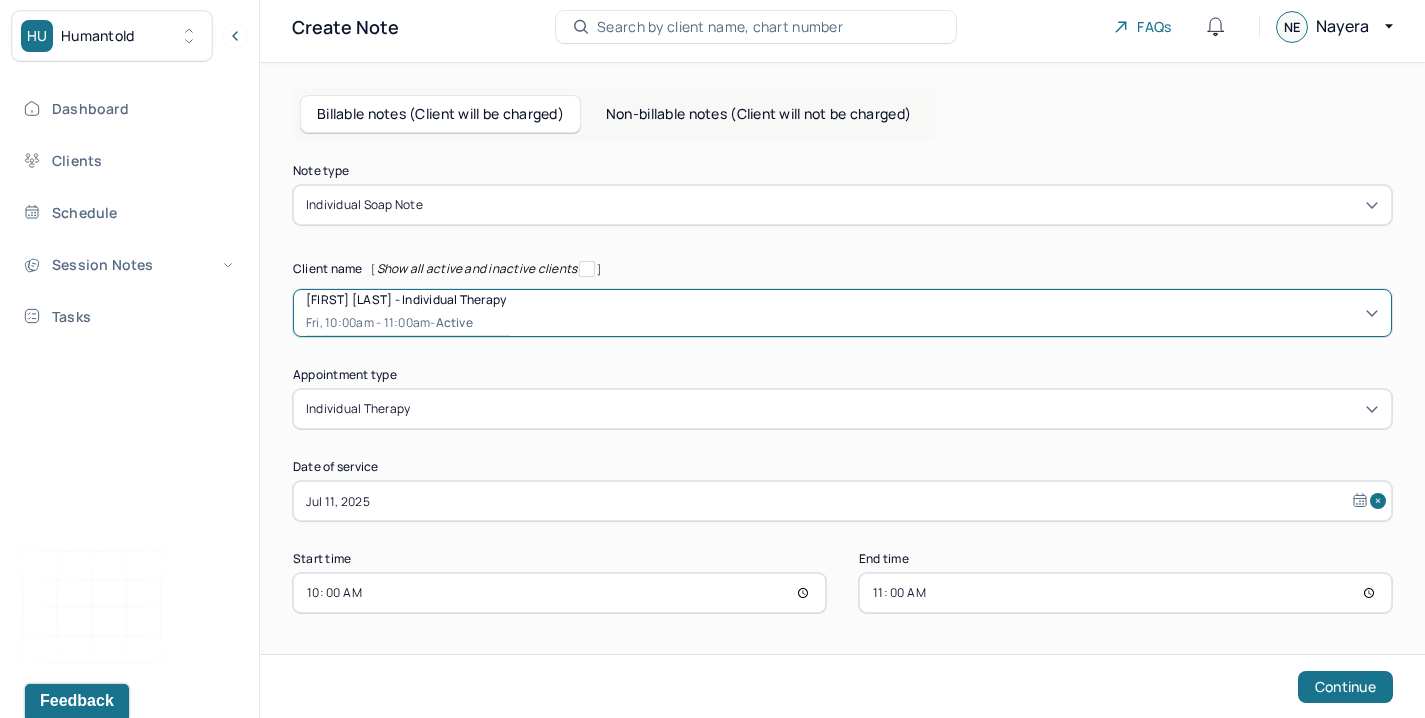 click on "11:00" at bounding box center [1125, 593] 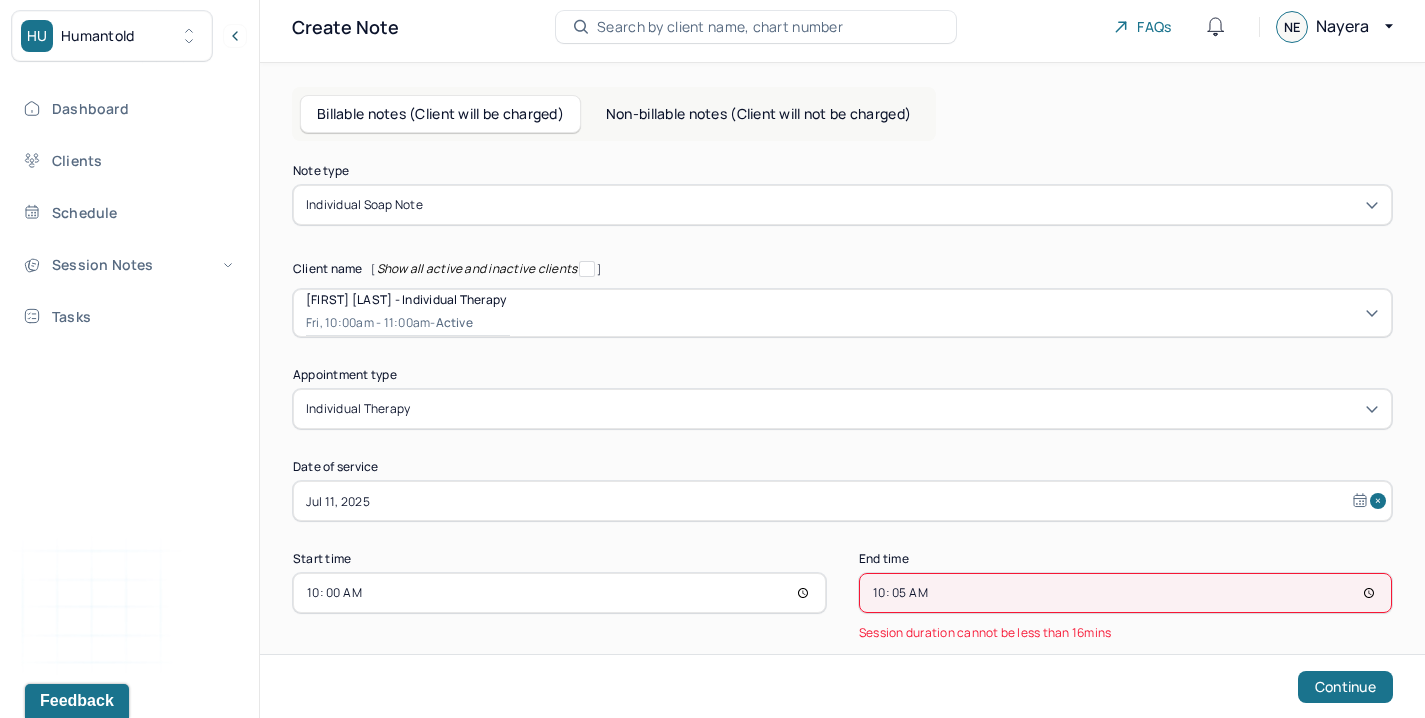 type on "10:55" 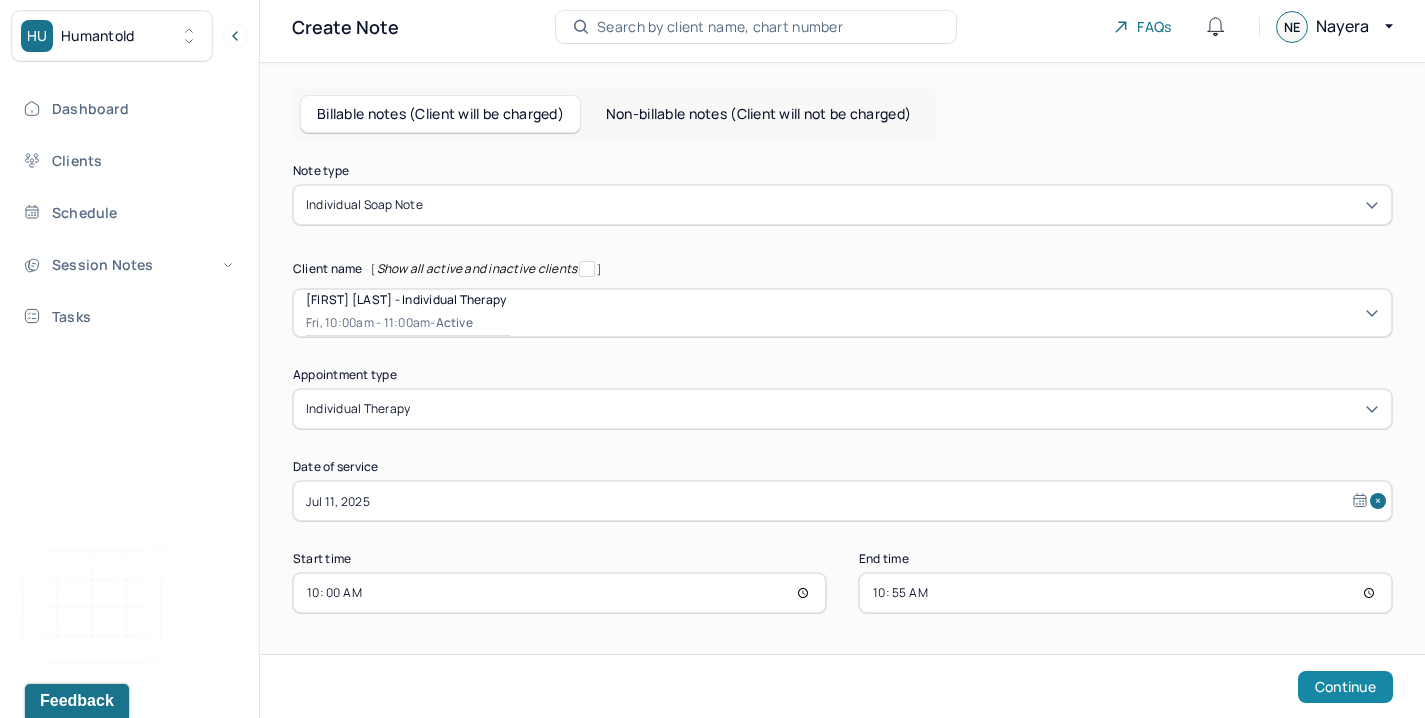 click on "Continue" at bounding box center (1345, 687) 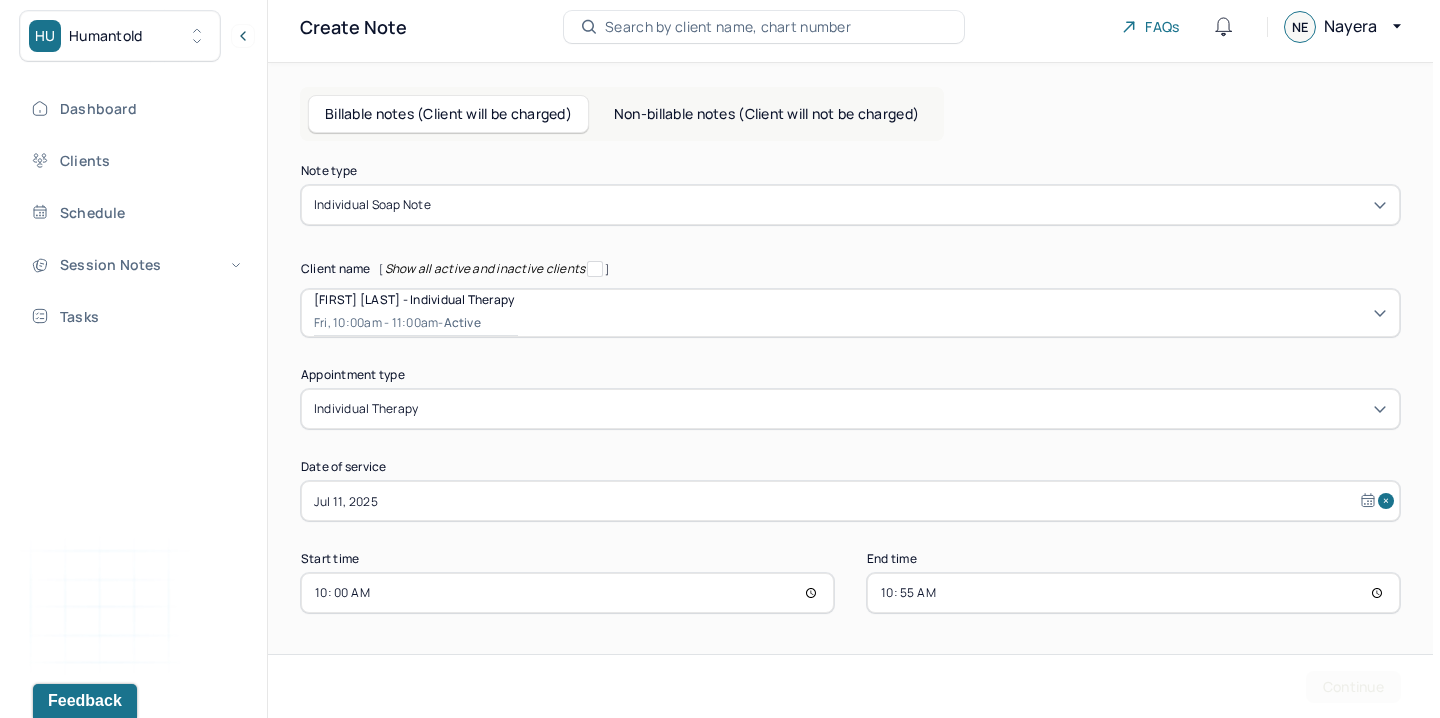 scroll, scrollTop: 0, scrollLeft: 0, axis: both 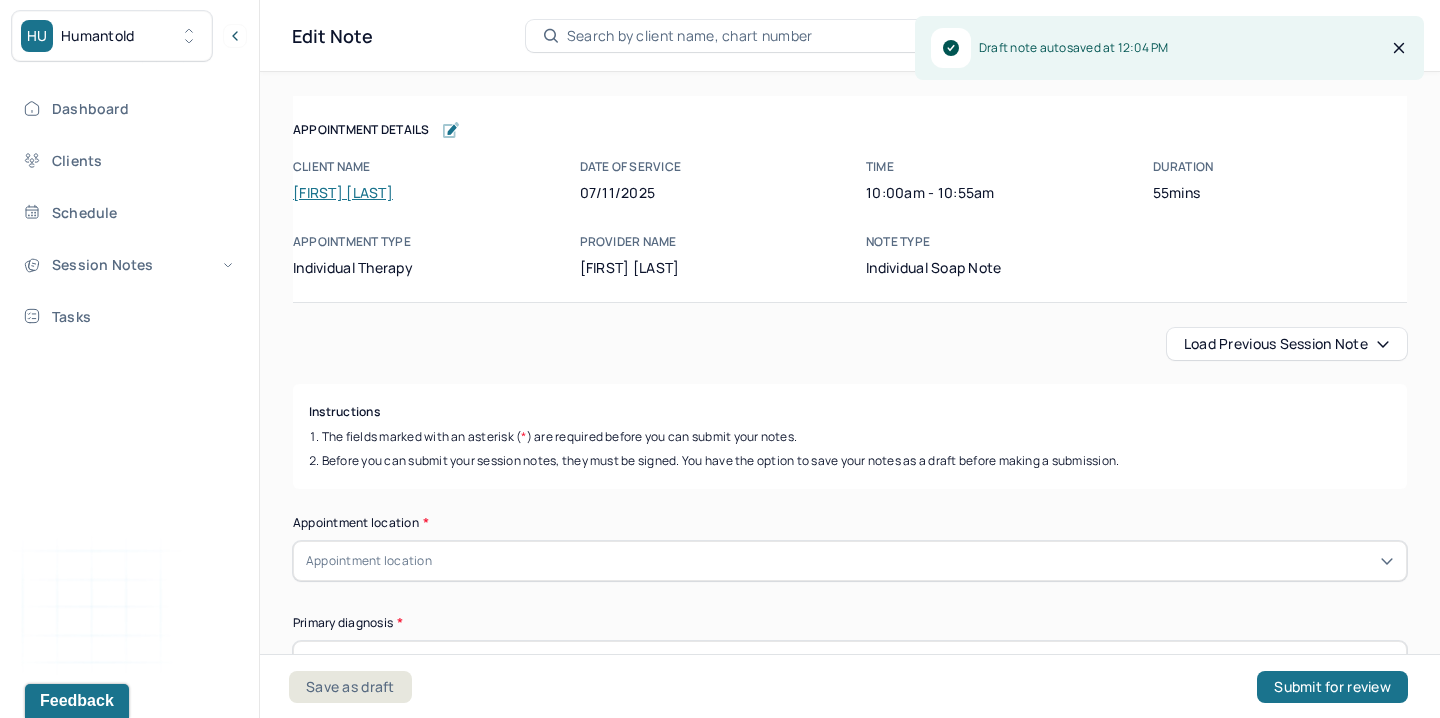 click on "Load previous session note" at bounding box center (1287, 344) 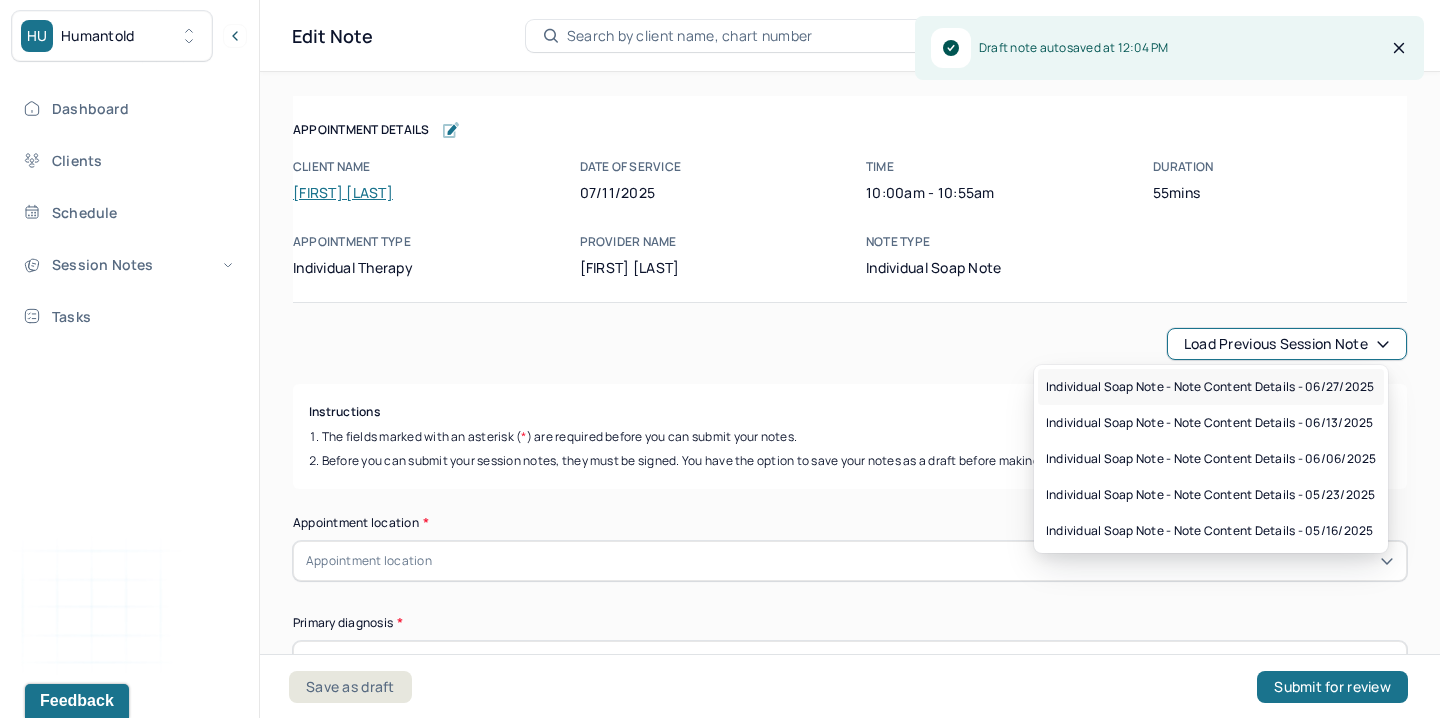 click on "Individual soap note   - Note content Details -   06/27/2025" at bounding box center (1210, 387) 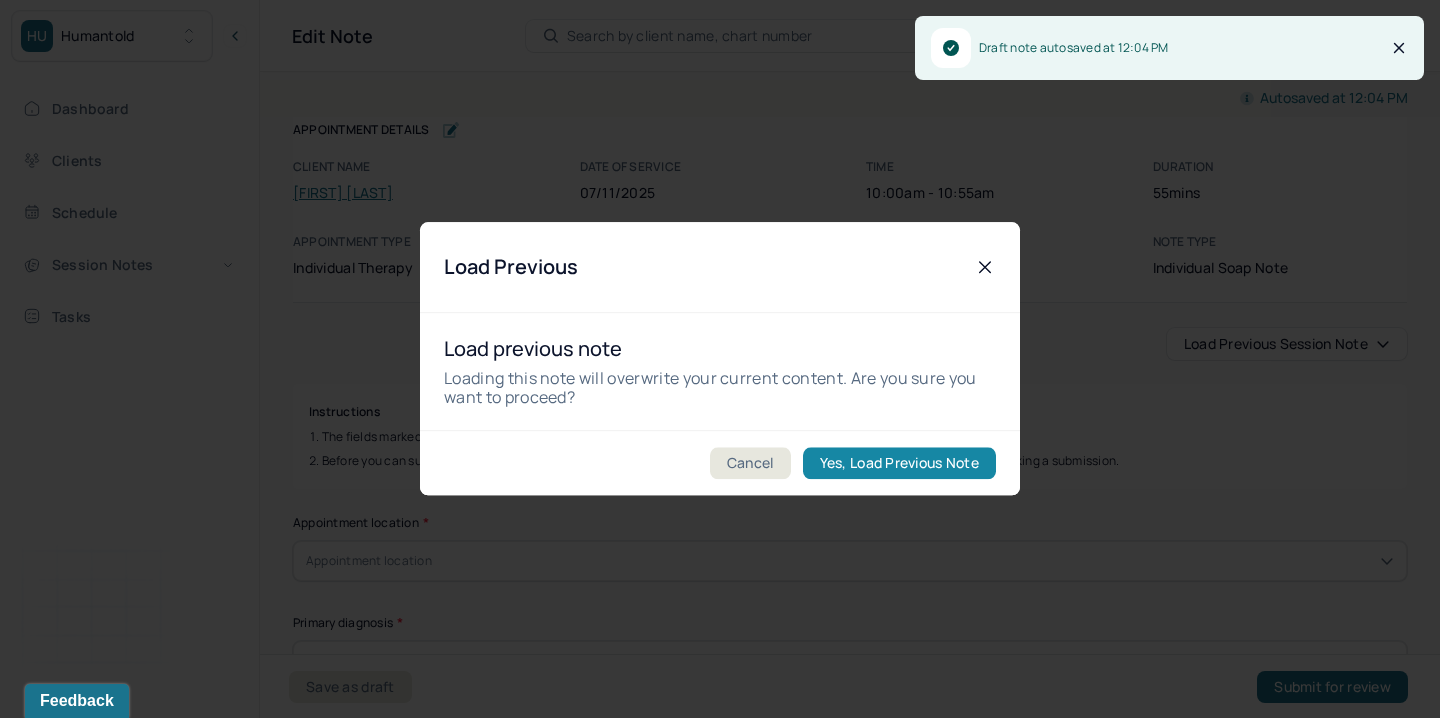click on "Yes, Load Previous Note" at bounding box center [899, 464] 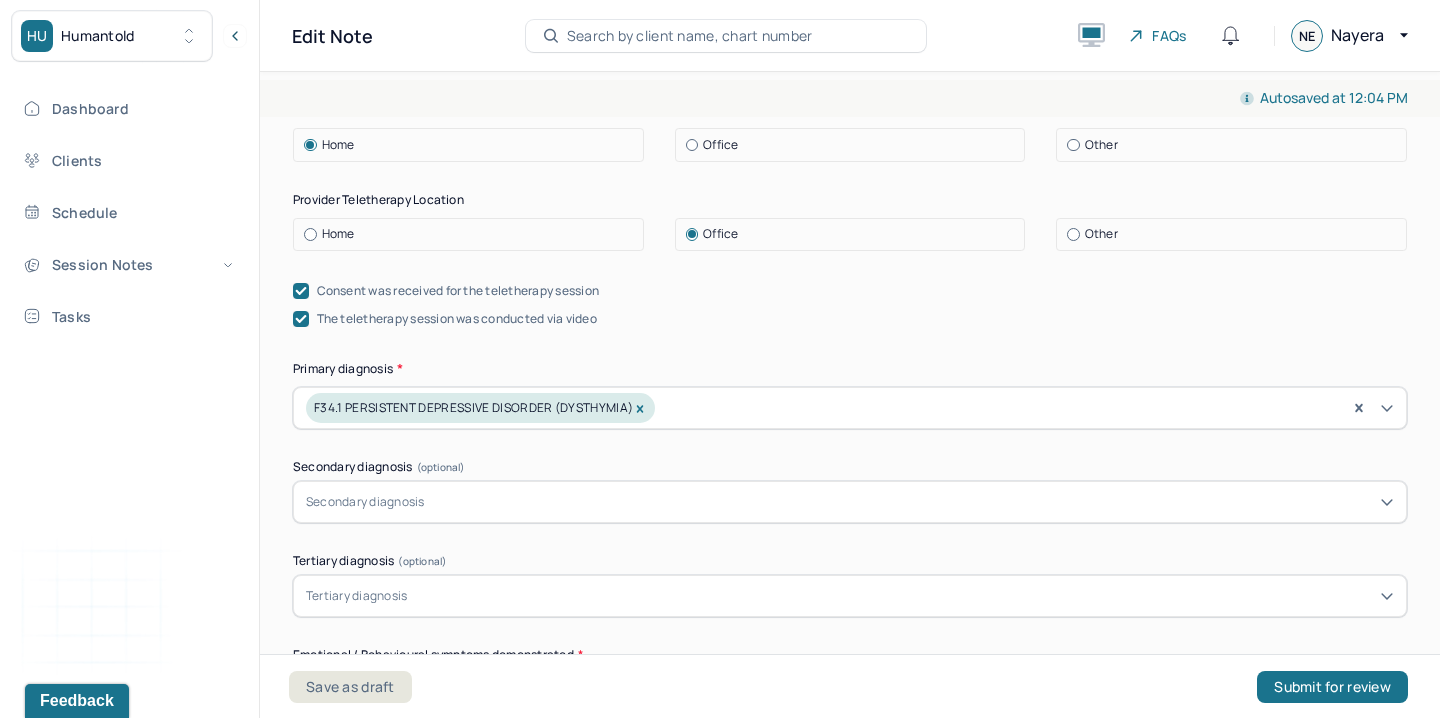 scroll, scrollTop: 898, scrollLeft: 0, axis: vertical 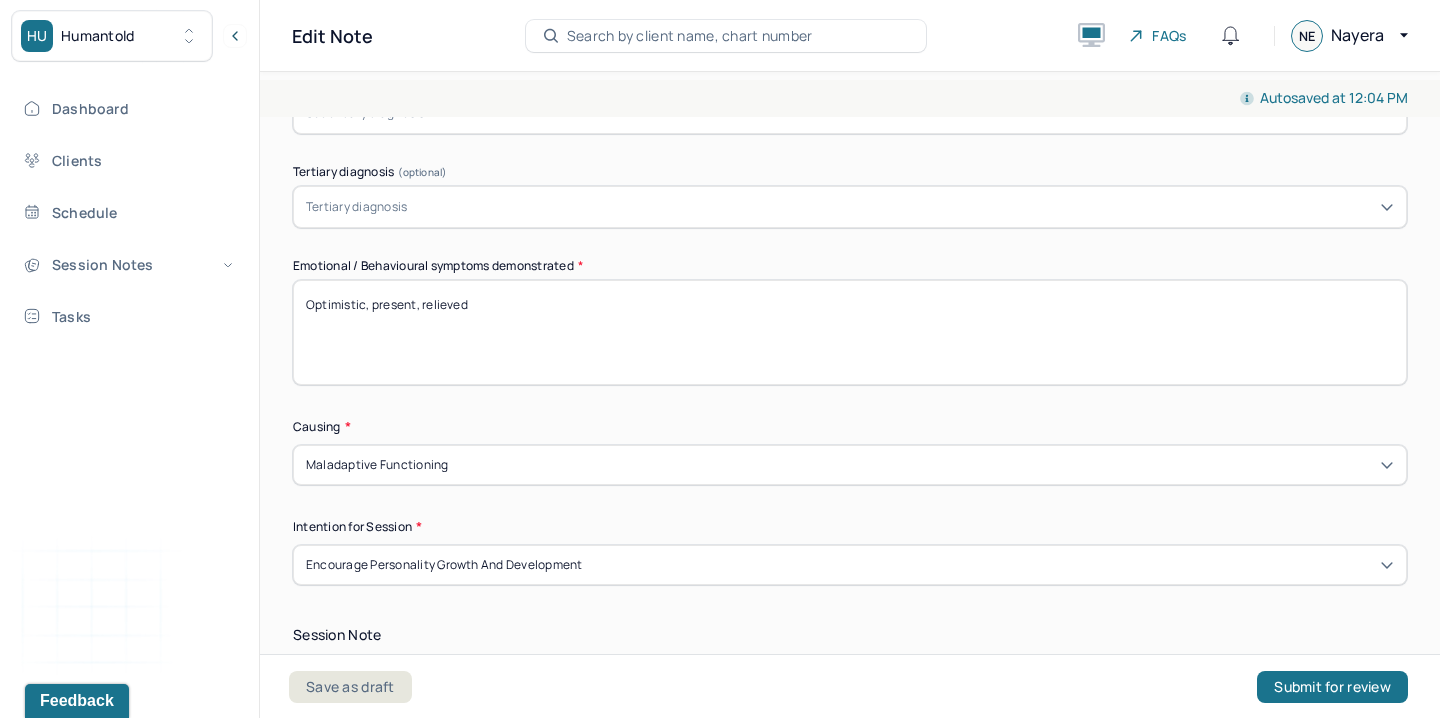click on "Optimistic, present, relieved" at bounding box center (850, 332) 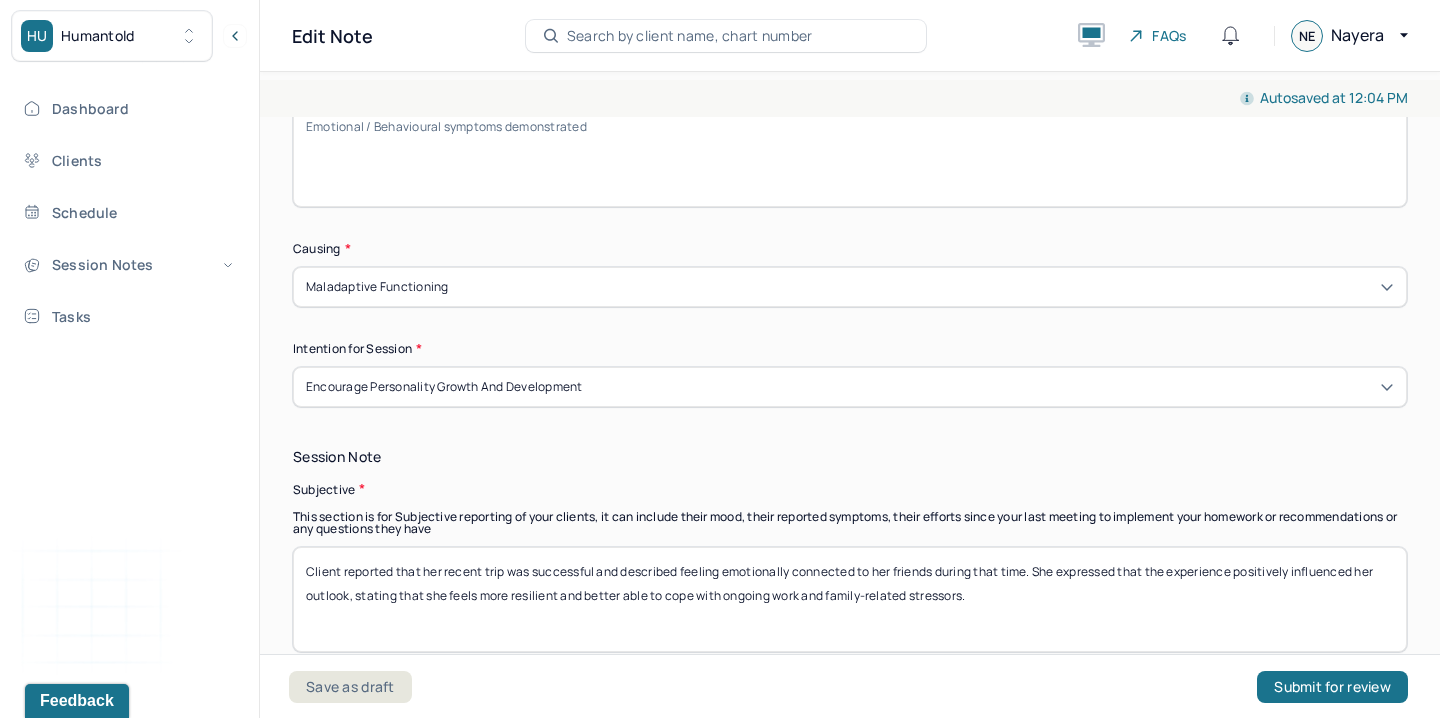 scroll, scrollTop: 1078, scrollLeft: 0, axis: vertical 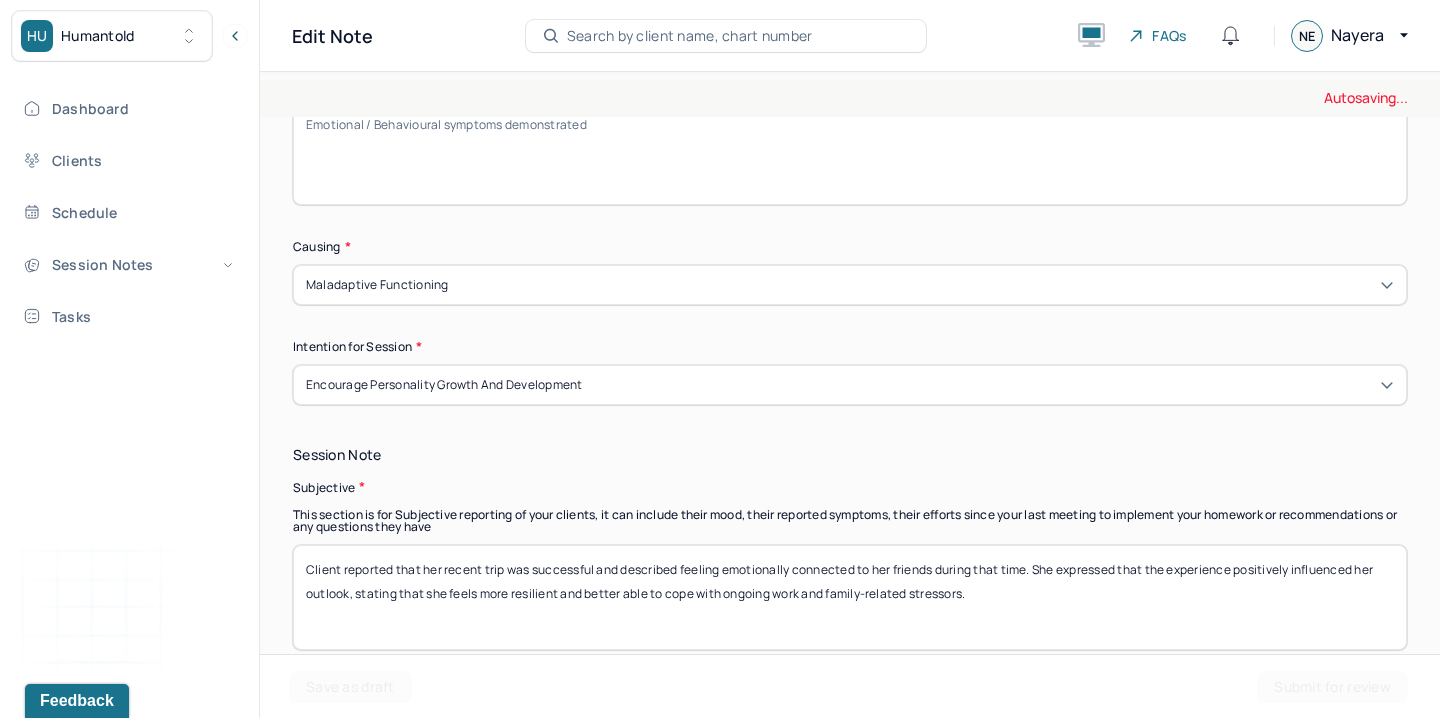 type 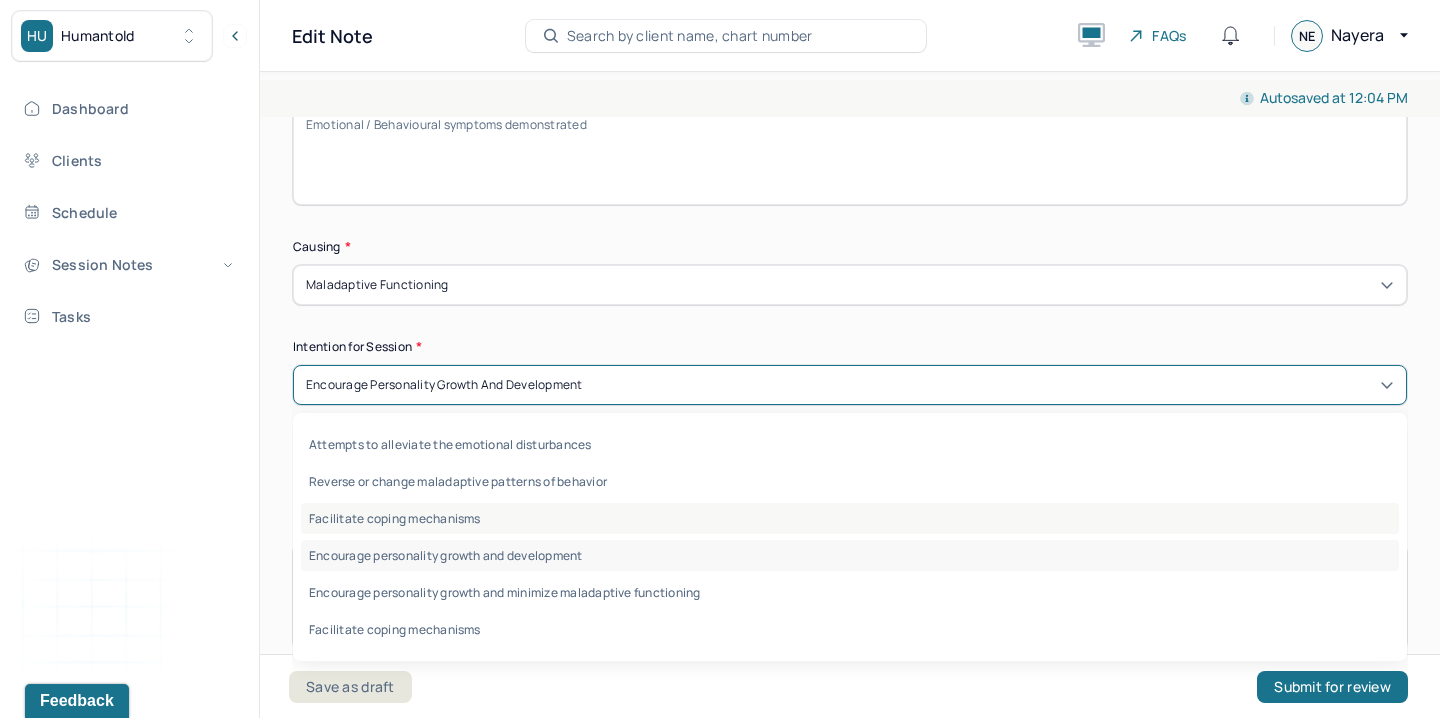 click on "Facilitate coping mechanisms" at bounding box center [850, 518] 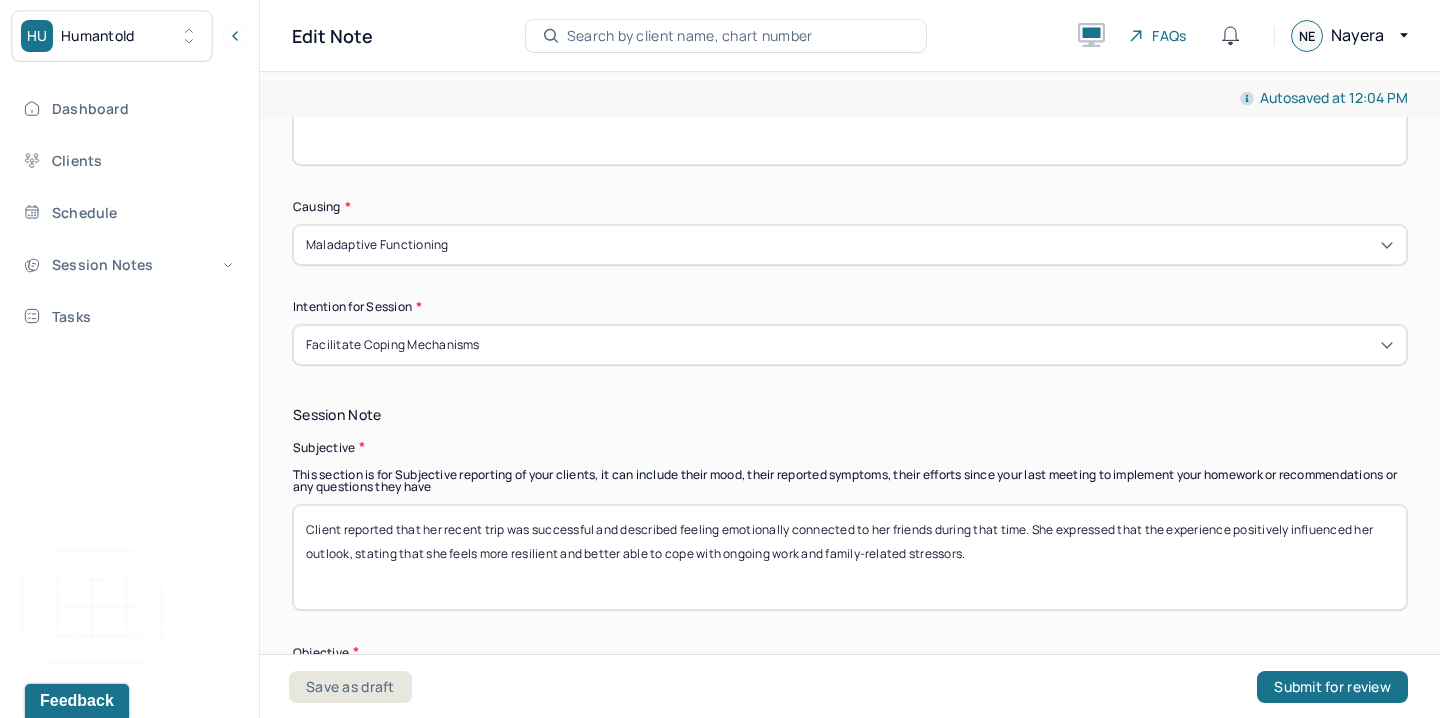click on "Client reported that her recent trip was successful and described feeling emotionally connected to her friends during that time. She expressed that the experience positively influenced her outlook, stating that she feels more resilient and better able to cope with ongoing work and family-related stressors." at bounding box center [850, 557] 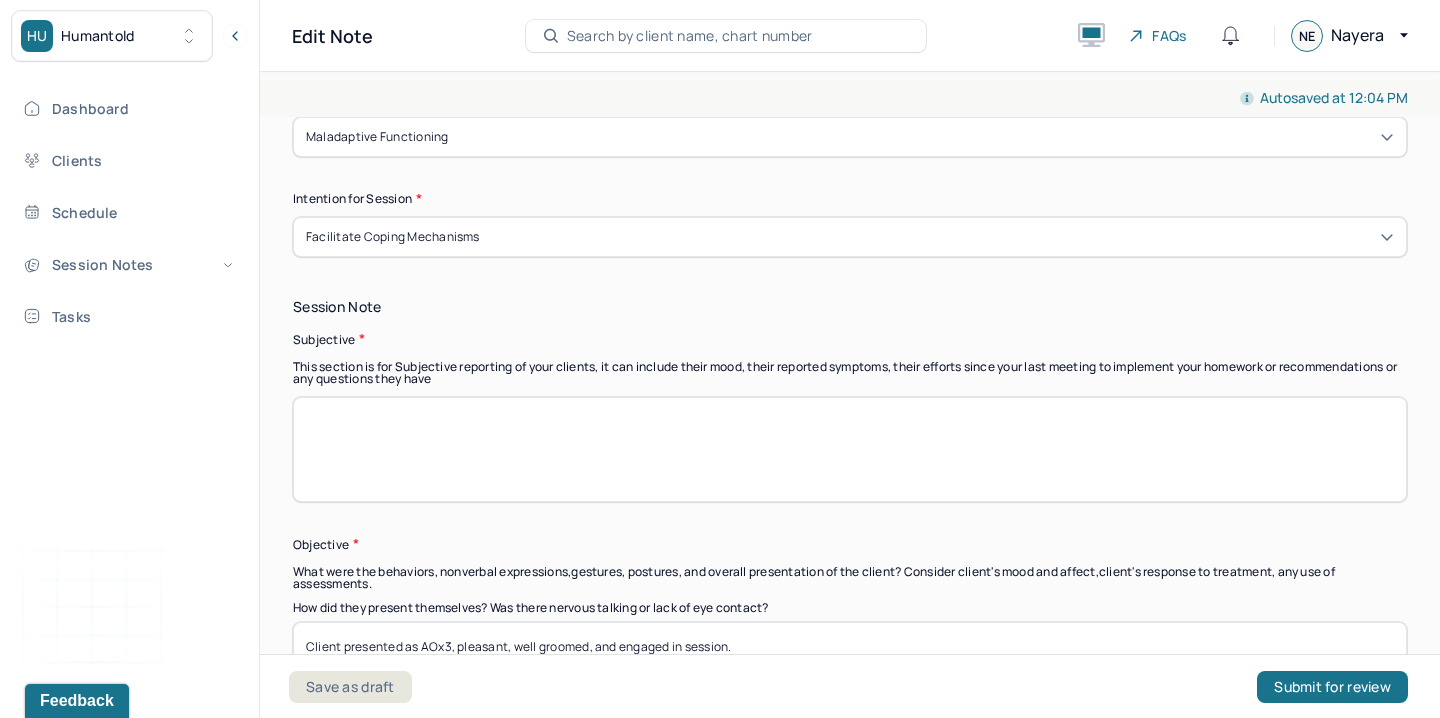 scroll, scrollTop: 1302, scrollLeft: 0, axis: vertical 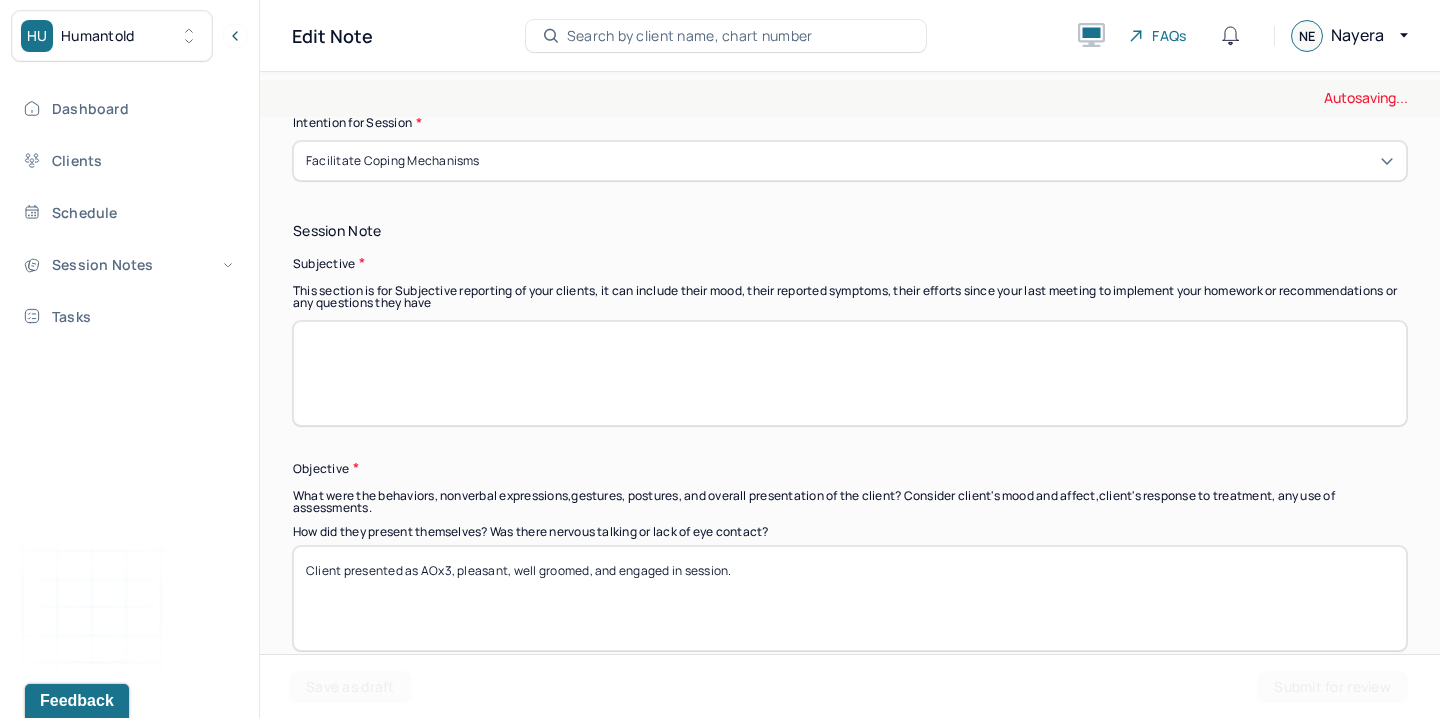 type 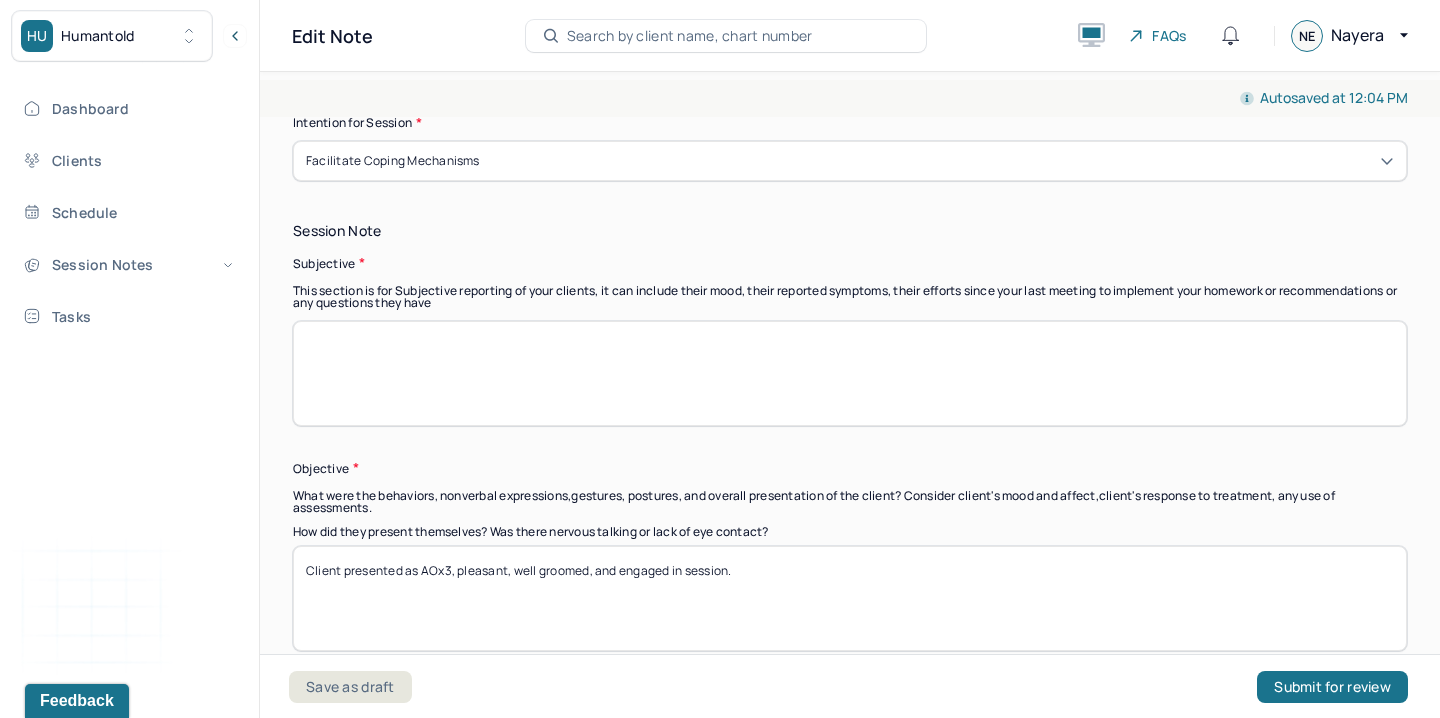 drag, startPoint x: 759, startPoint y: 607, endPoint x: 425, endPoint y: 559, distance: 337.4315 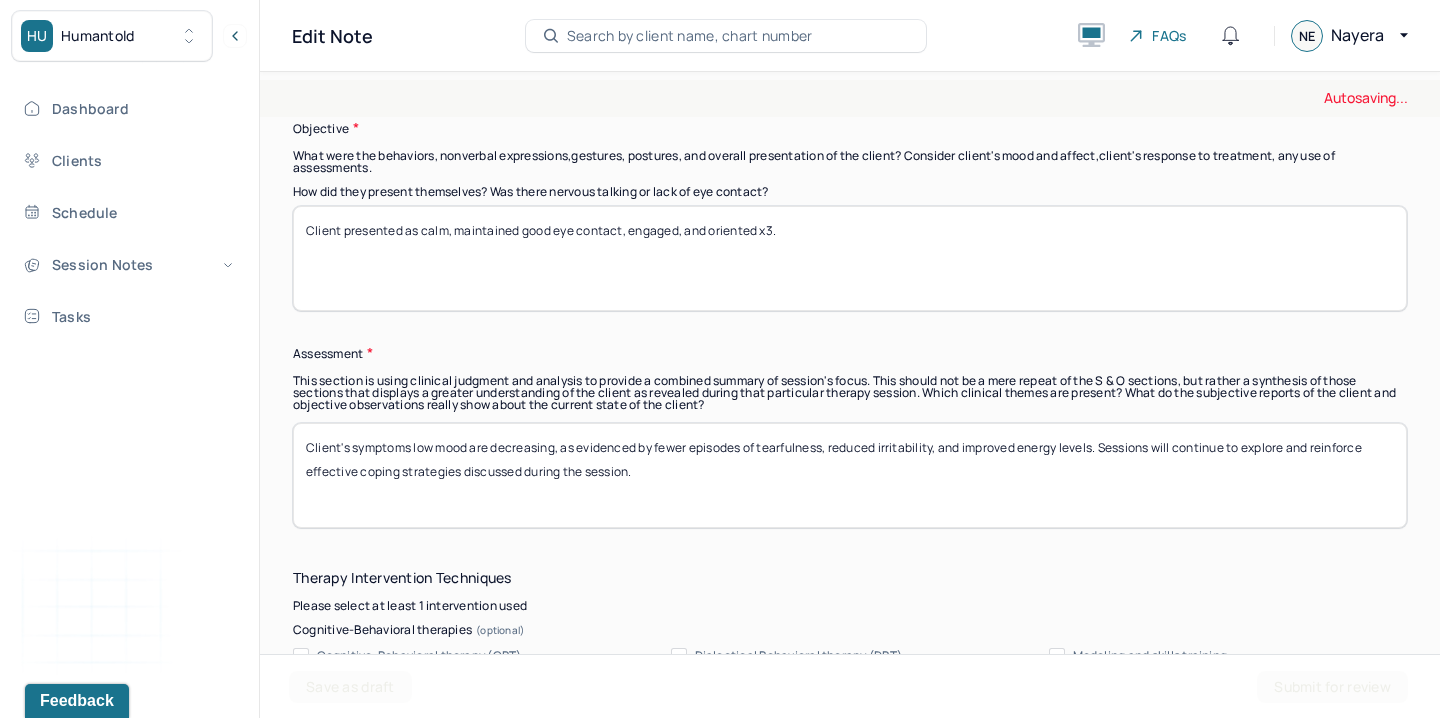 type on "Client presented as calm, maintained good eye contact, engaged, and oriented x3." 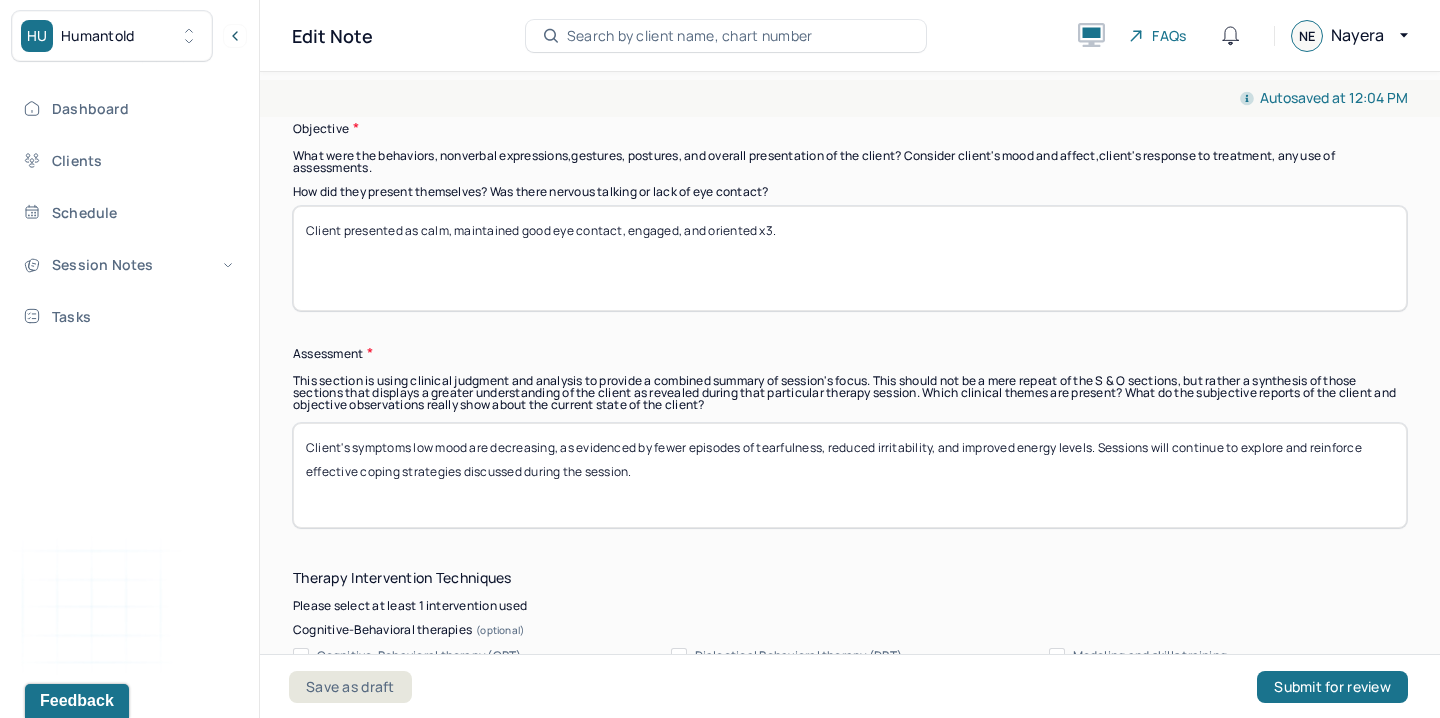 click on "Client's symptoms low mood are decreasing, as evidenced by fewer episodes of tearfulness, reduced irritability, and improved energy levels. Sessions will continue to explore and reinforce effective coping strategies discussed during the session." at bounding box center [850, 475] 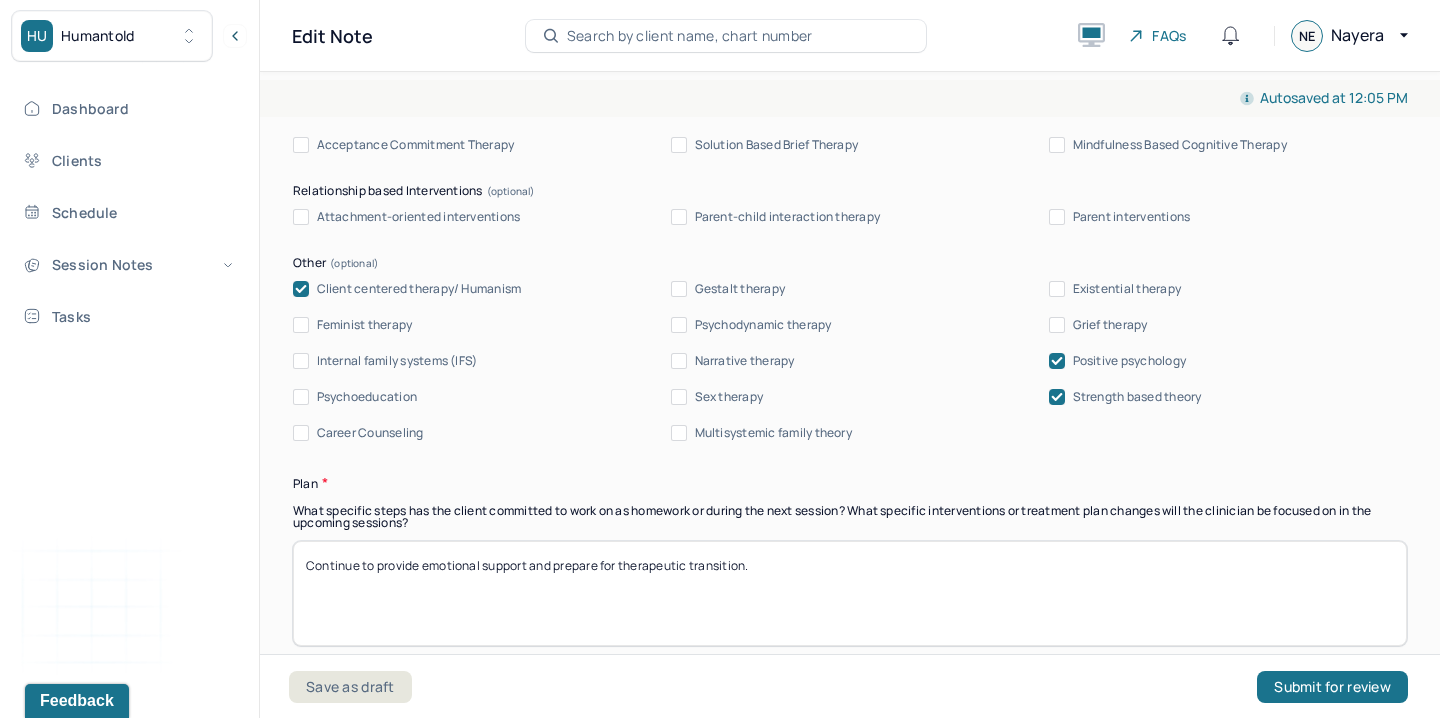 scroll, scrollTop: 2212, scrollLeft: 0, axis: vertical 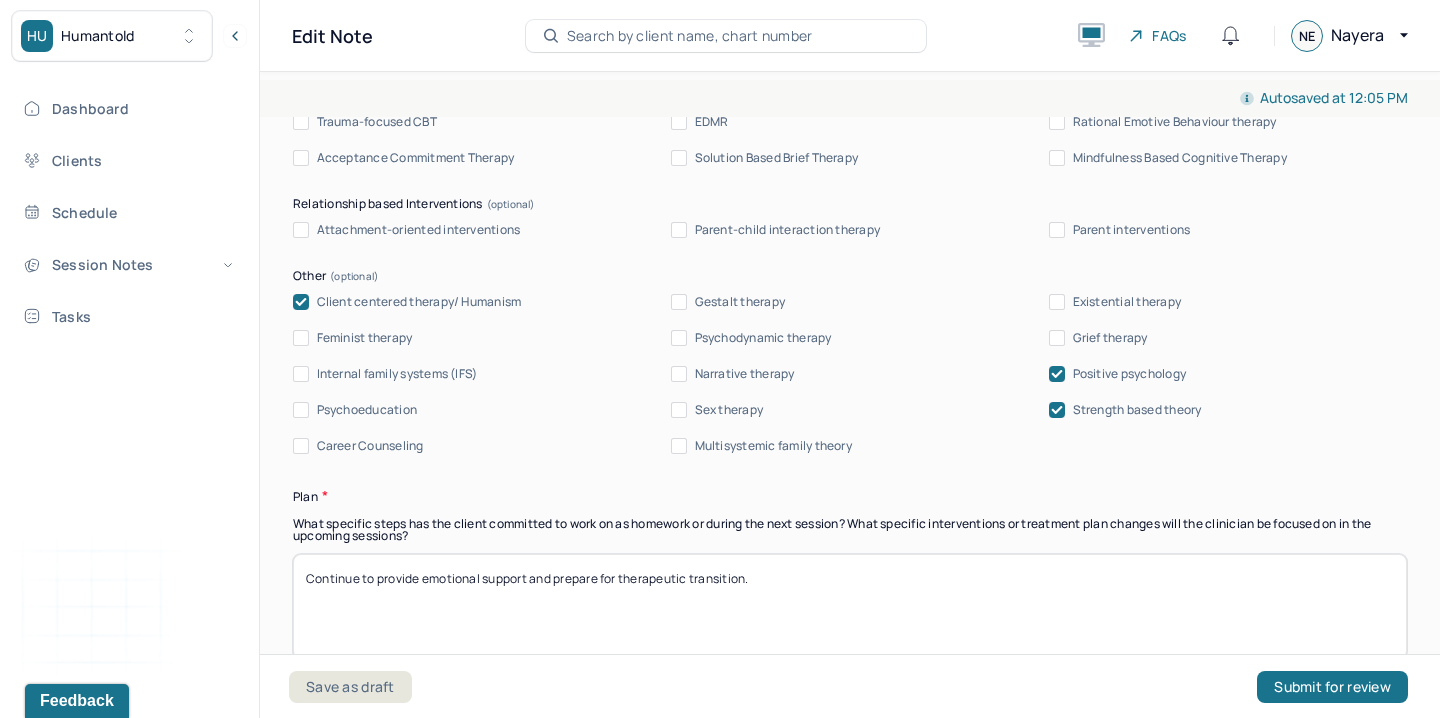 type 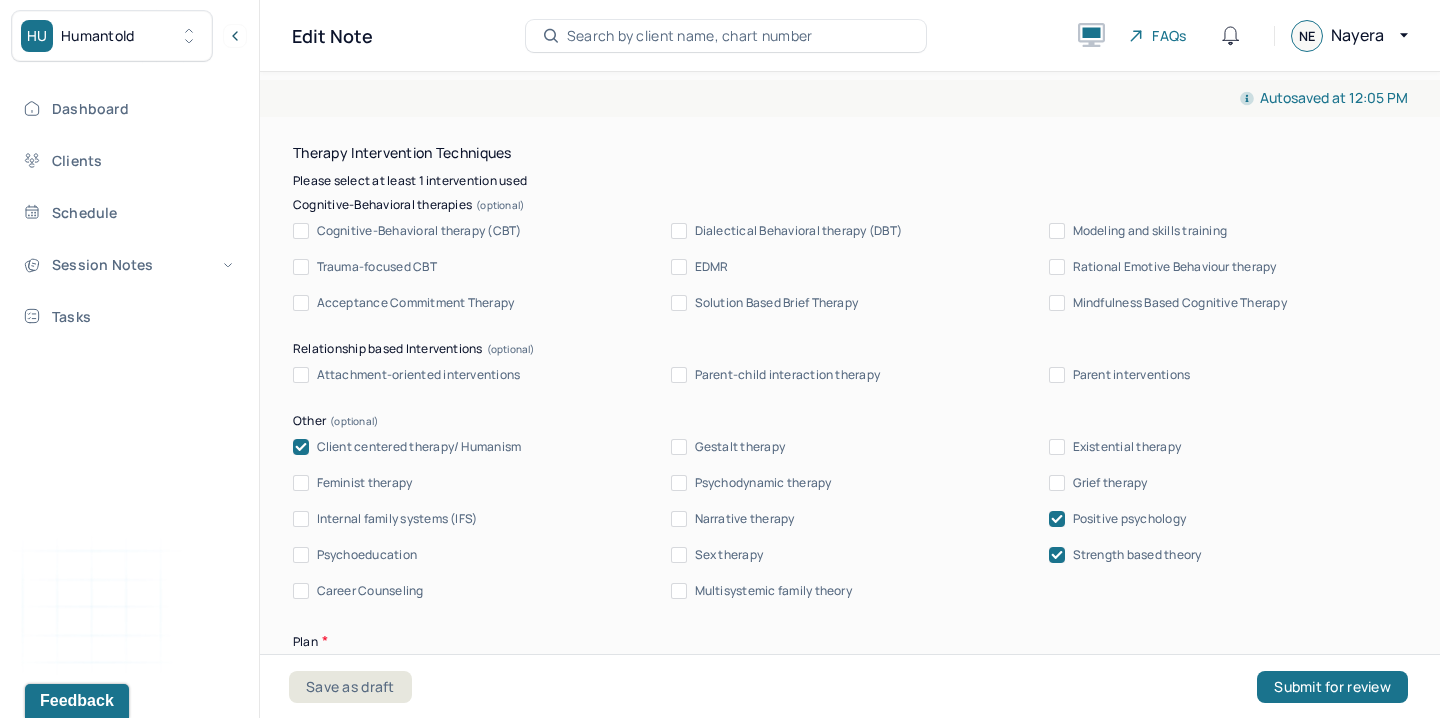 scroll, scrollTop: 2033, scrollLeft: 0, axis: vertical 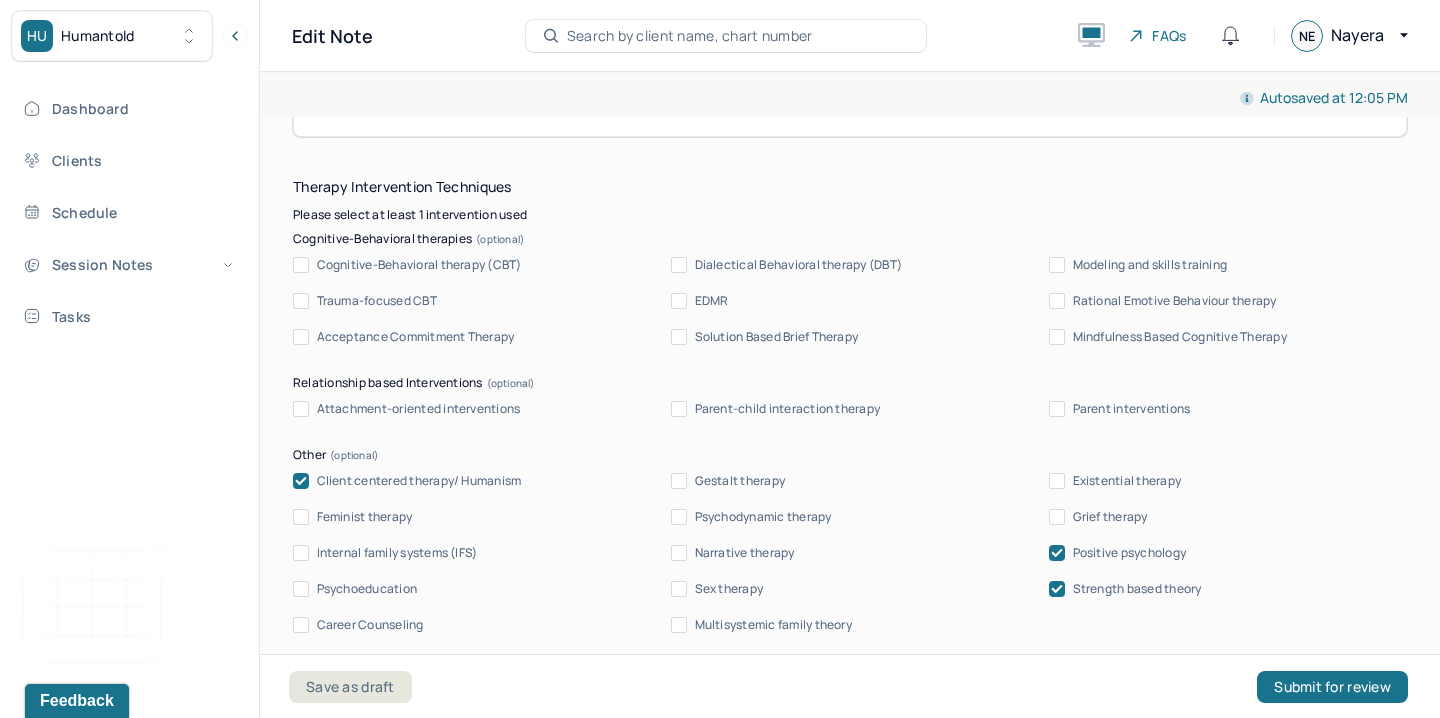 click on "Cognitive-Behavioral therapy (CBT)" at bounding box center [419, 265] 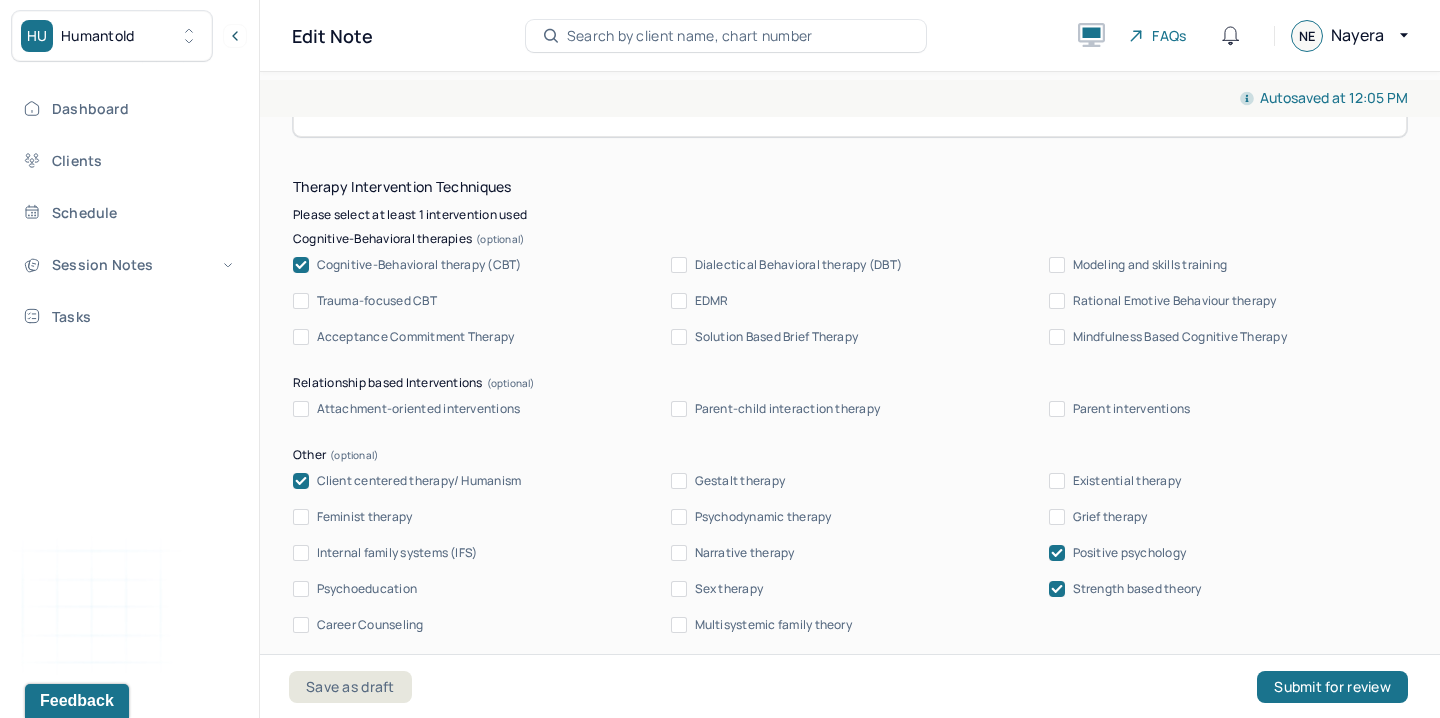 click on "Solution Based Brief Therapy" at bounding box center [777, 337] 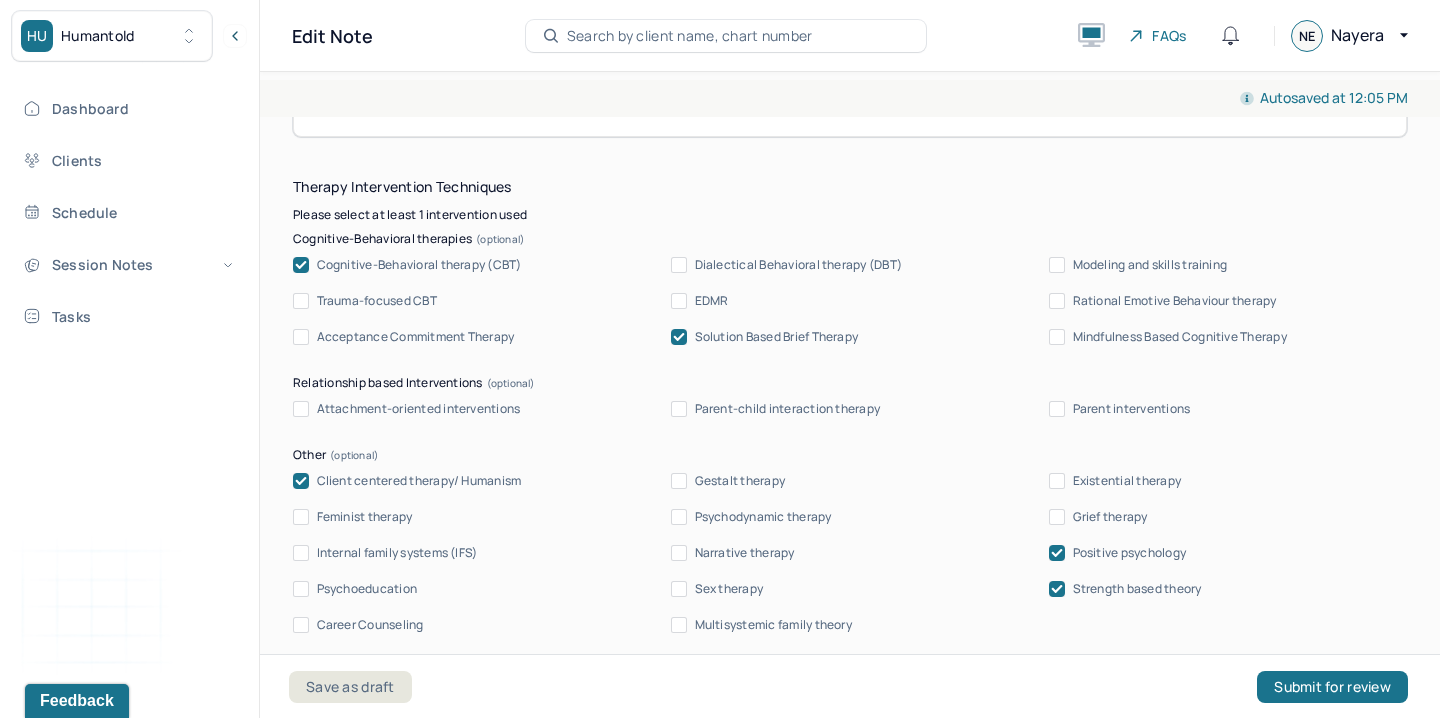 click on "Positive psychology" at bounding box center (1130, 553) 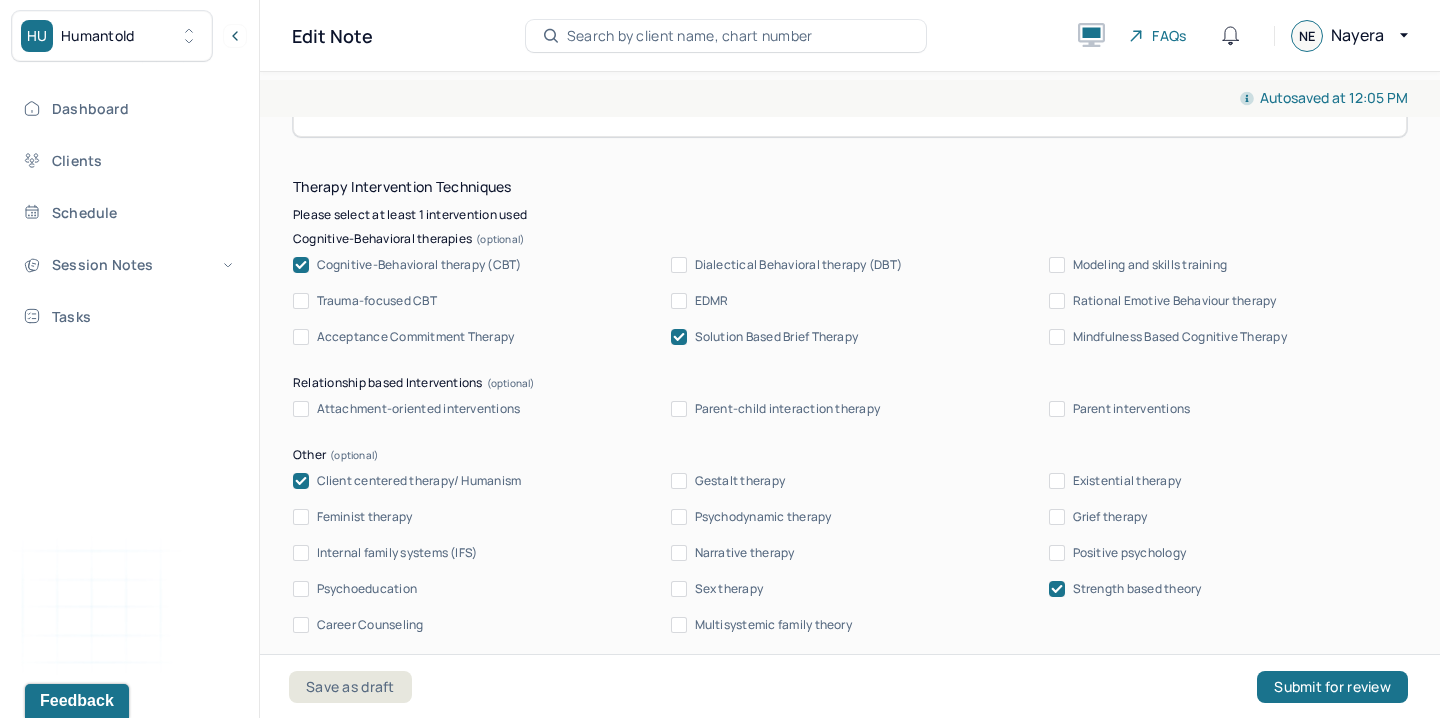 click on "Client centered therapy/ Humanism Gestalt therapy Existential therapy Feminist therapy Psychodynamic therapy Grief therapy Internal family systems (IFS) Narrative therapy Positive psychology Psychoeducation Sex therapy Strength based theory Career Counseling Multisystemic family theory" at bounding box center [850, 553] 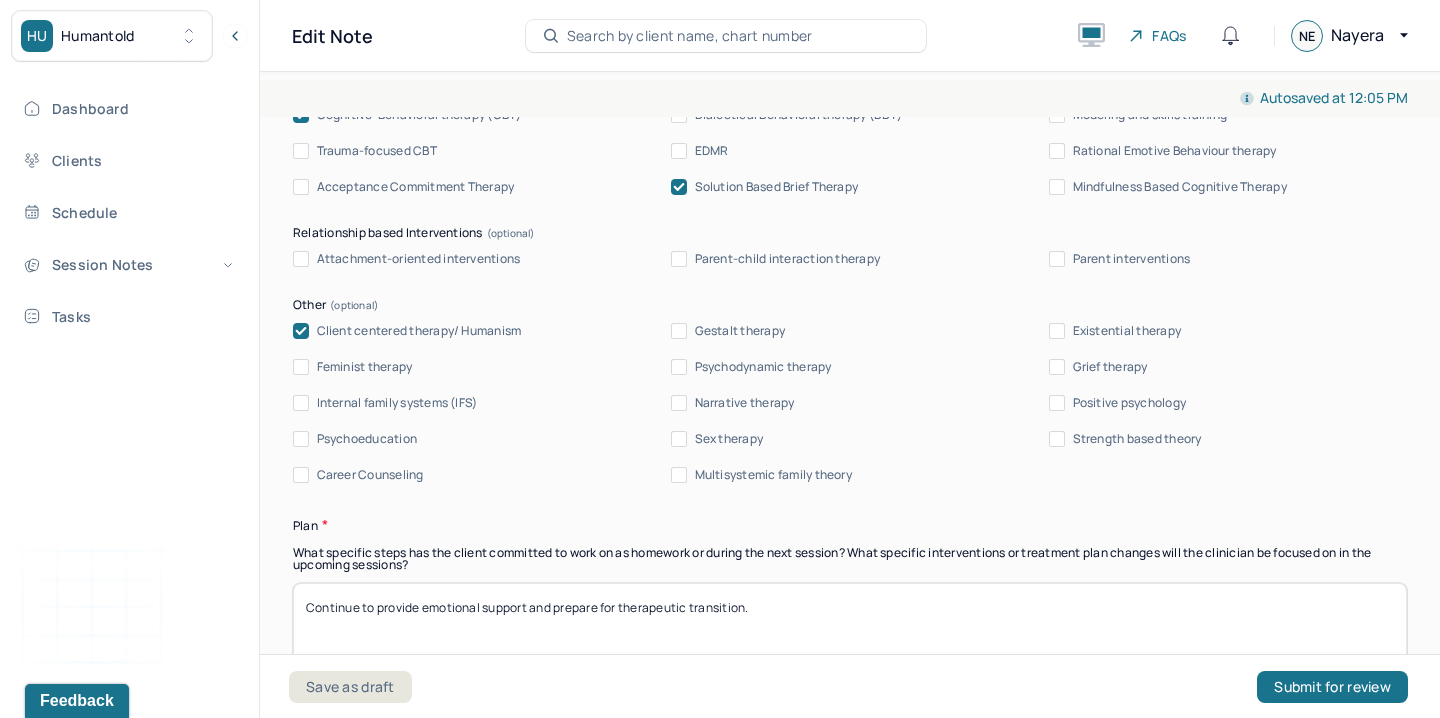 scroll, scrollTop: 2428, scrollLeft: 0, axis: vertical 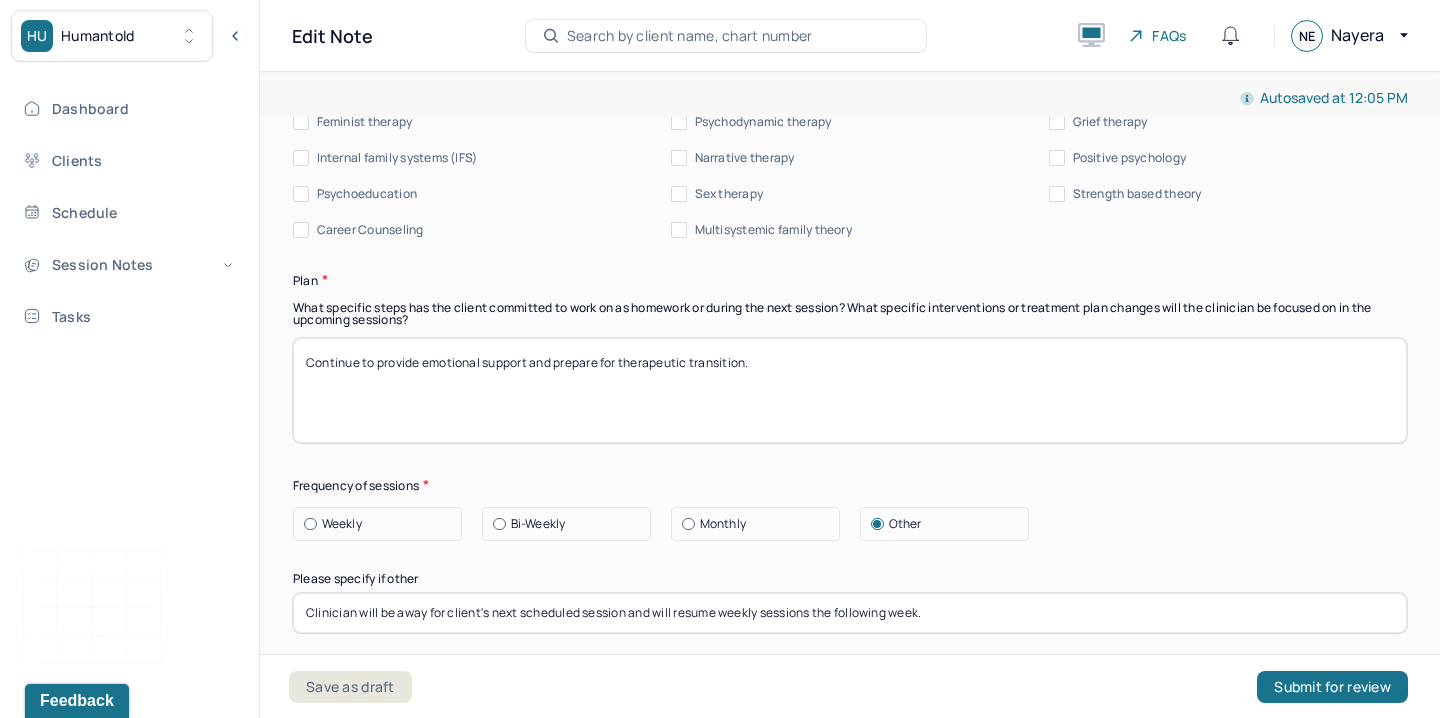 click on "Therapy Intervention Techniques Please select at least 1 intervention used Cognitive-Behavioral therapies Cognitive-Behavioral therapy (CBT) Dialectical Behavioral therapy (DBT) Modeling and skills training Trauma-focused CBT EDMR Rational Emotive Behaviour therapy Acceptance Commitment Therapy Solution Based Brief Therapy Mindfulness Based Cognitive Therapy Relationship based Interventions Attachment-oriented interventions Parent-child interaction therapy Parent interventions Other Client centered therapy/ Humanism Gestalt therapy Existential therapy Feminist therapy Psychodynamic therapy Grief therapy Internal family systems (IFS) Narrative therapy Positive psychology Psychoeducation Sex therapy Strength based theory Career Counseling Multisystemic family theory Plan What specific steps has the client committed to work on as homework or during the next session? What specific interventions or treatment plan changes will the clinician be focused on in the upcoming sessions? Frequency of sessions Weekly Other" at bounding box center [850, 438] 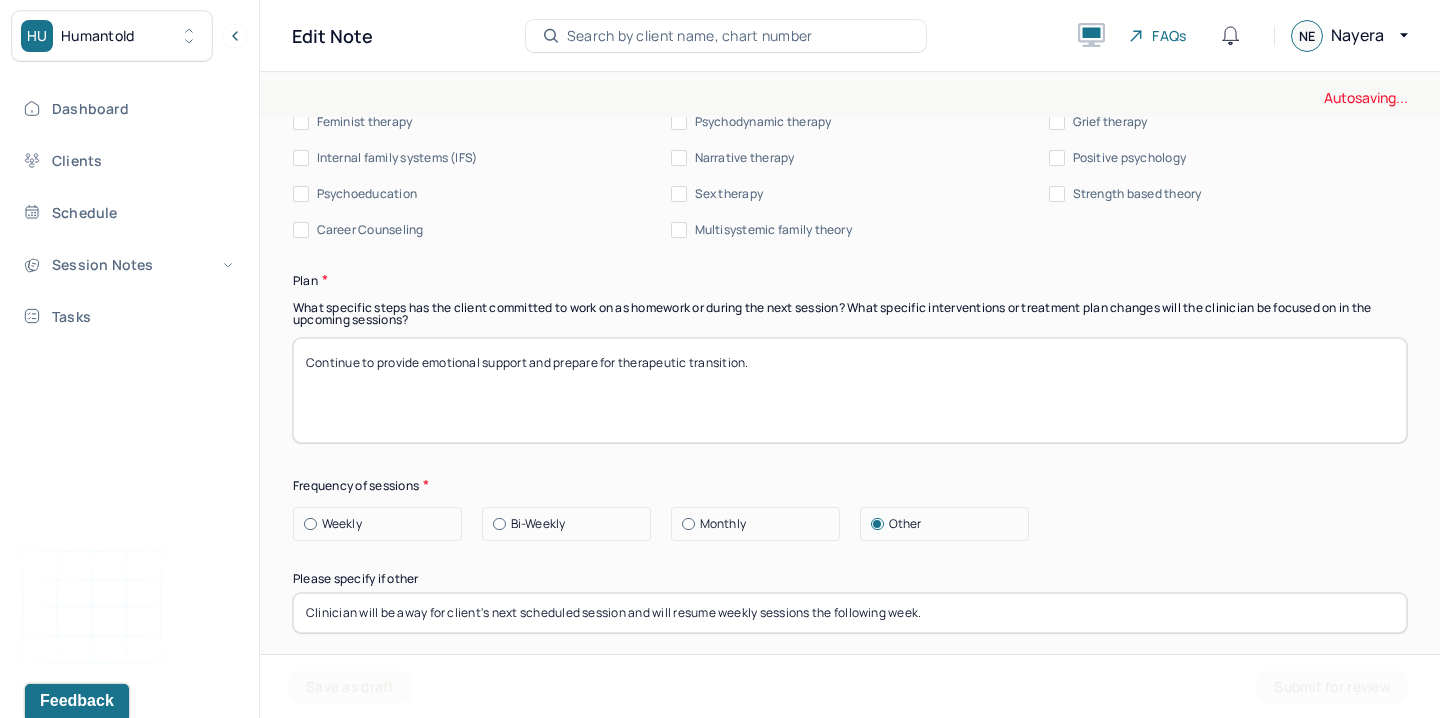 click on "Continue to provide emotional support and prepare for therapeutic transition." at bounding box center [850, 390] 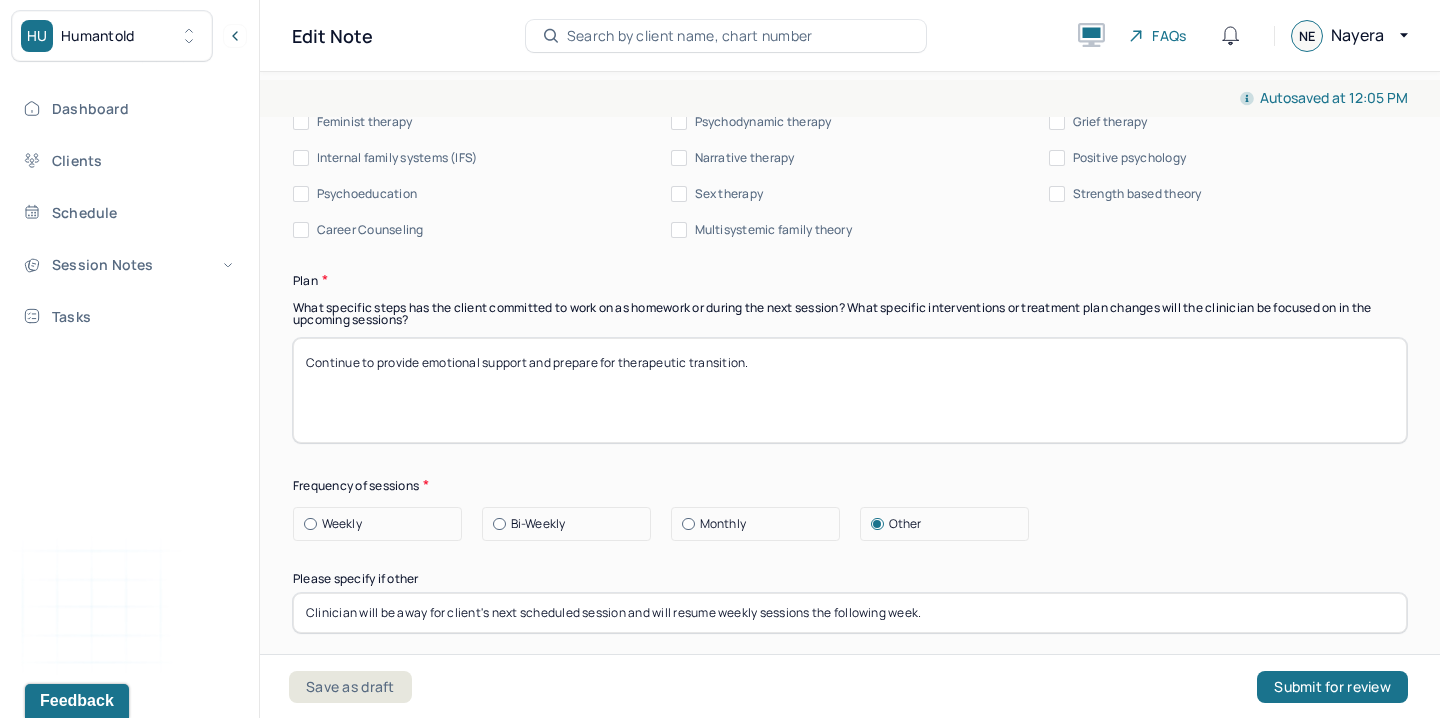 click on "Continue to provide emotional support and prepare for therapeutic transition." at bounding box center [850, 390] 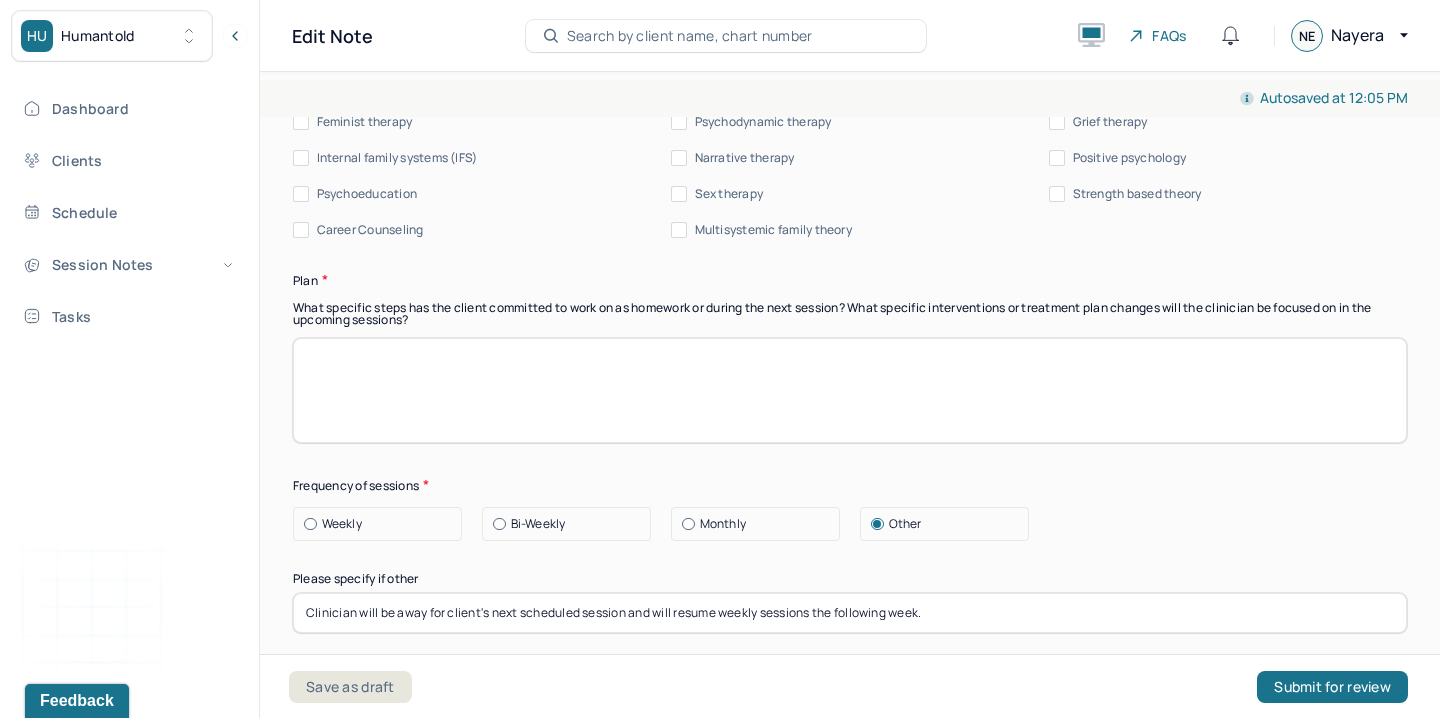 type 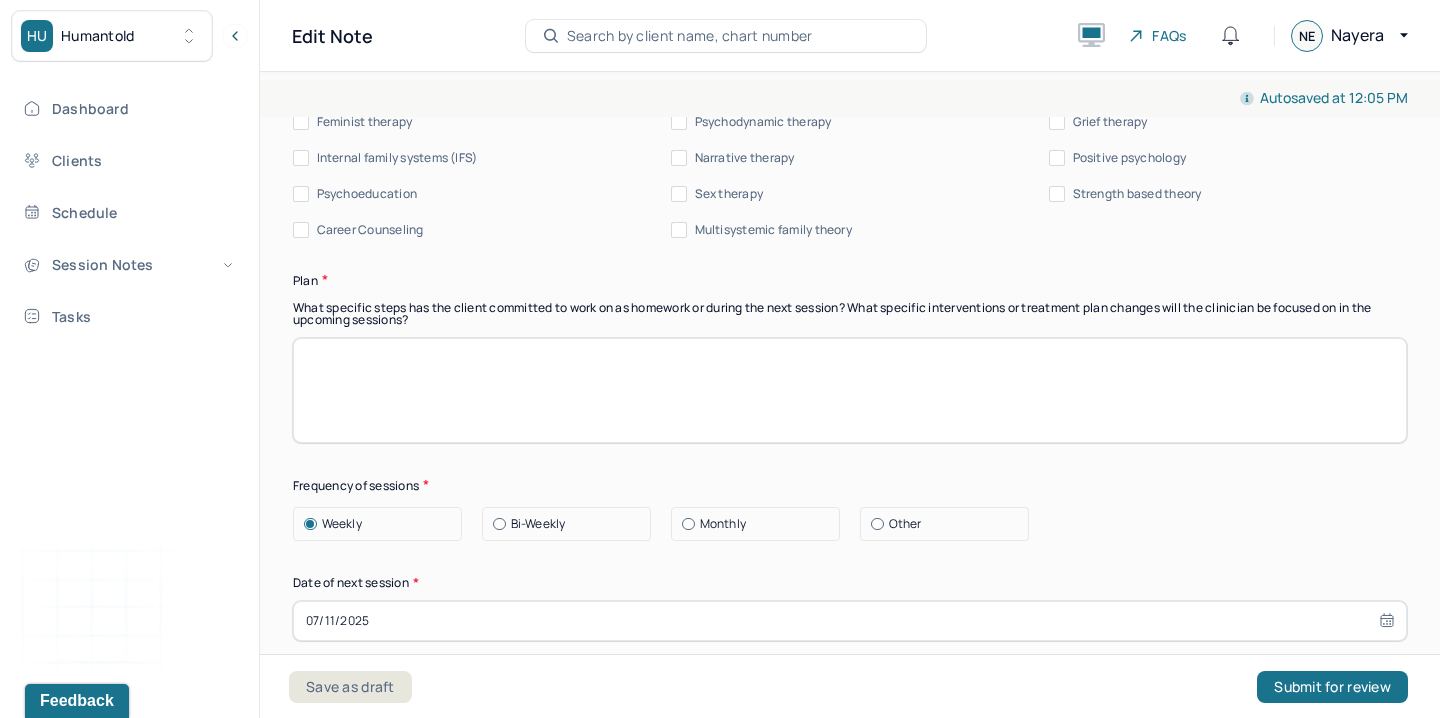 select on "6" 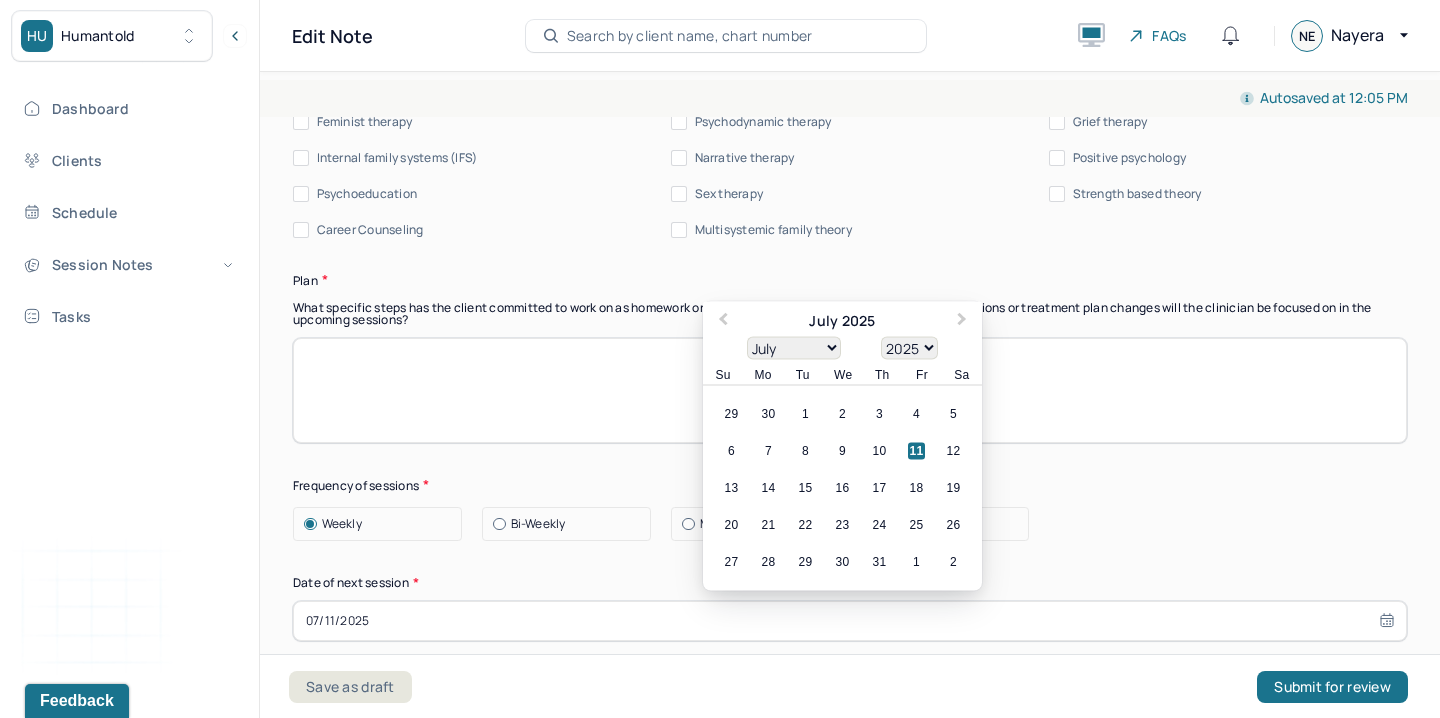 click on "07/11/2025" at bounding box center (850, 621) 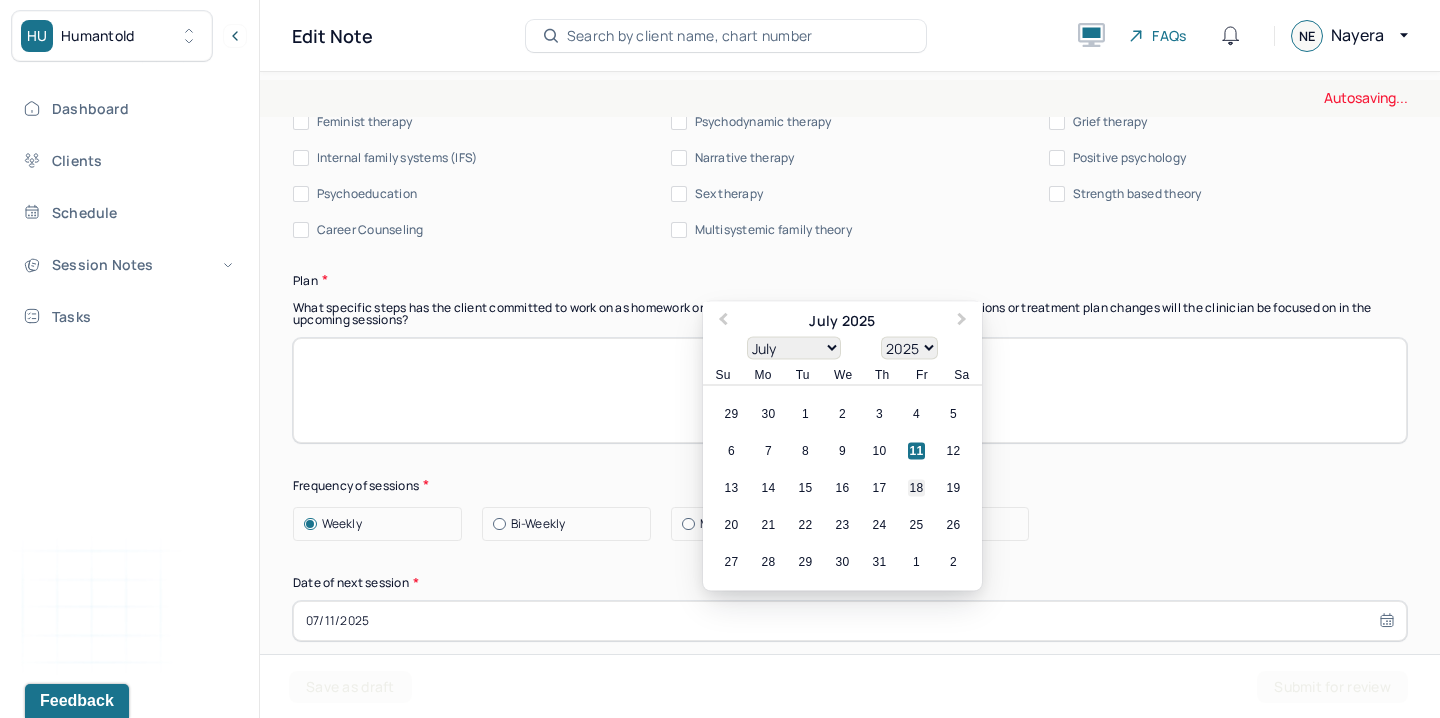 click on "18" at bounding box center [916, 487] 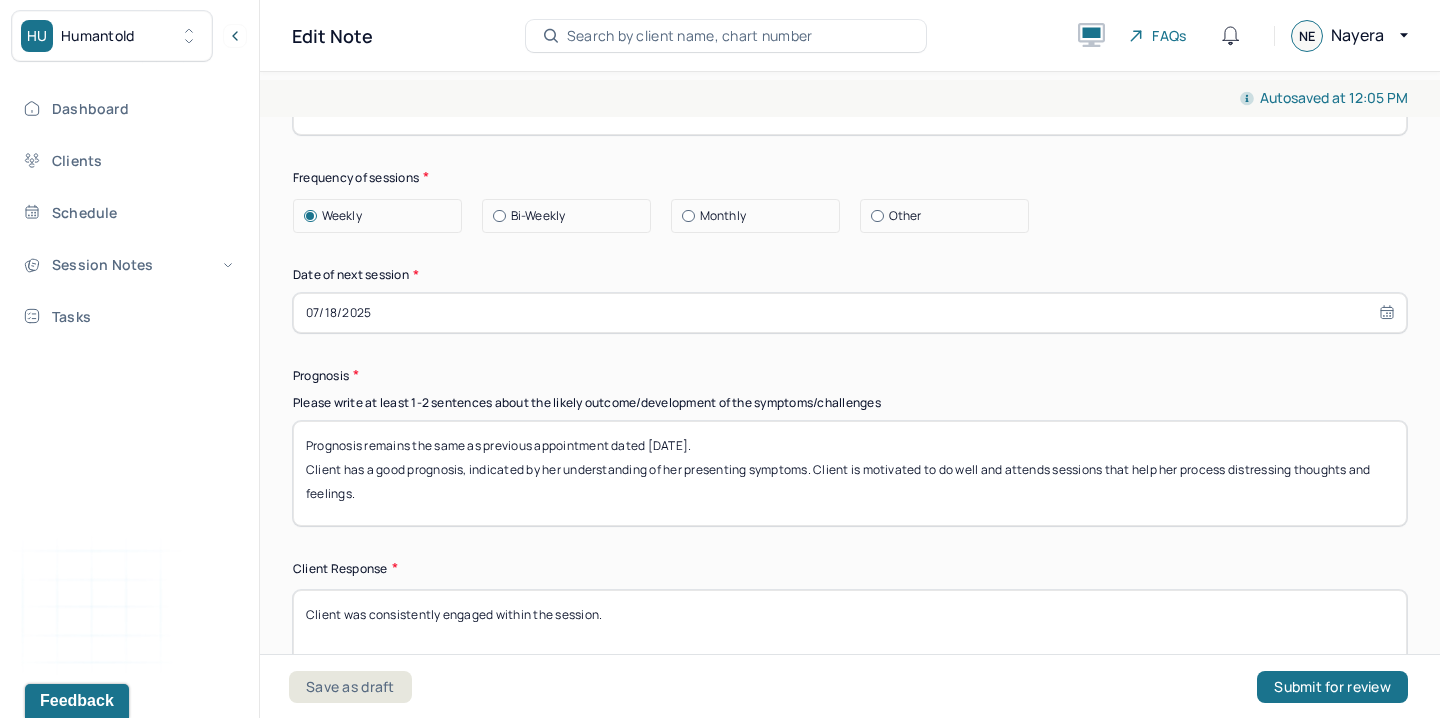 scroll, scrollTop: 2749, scrollLeft: 0, axis: vertical 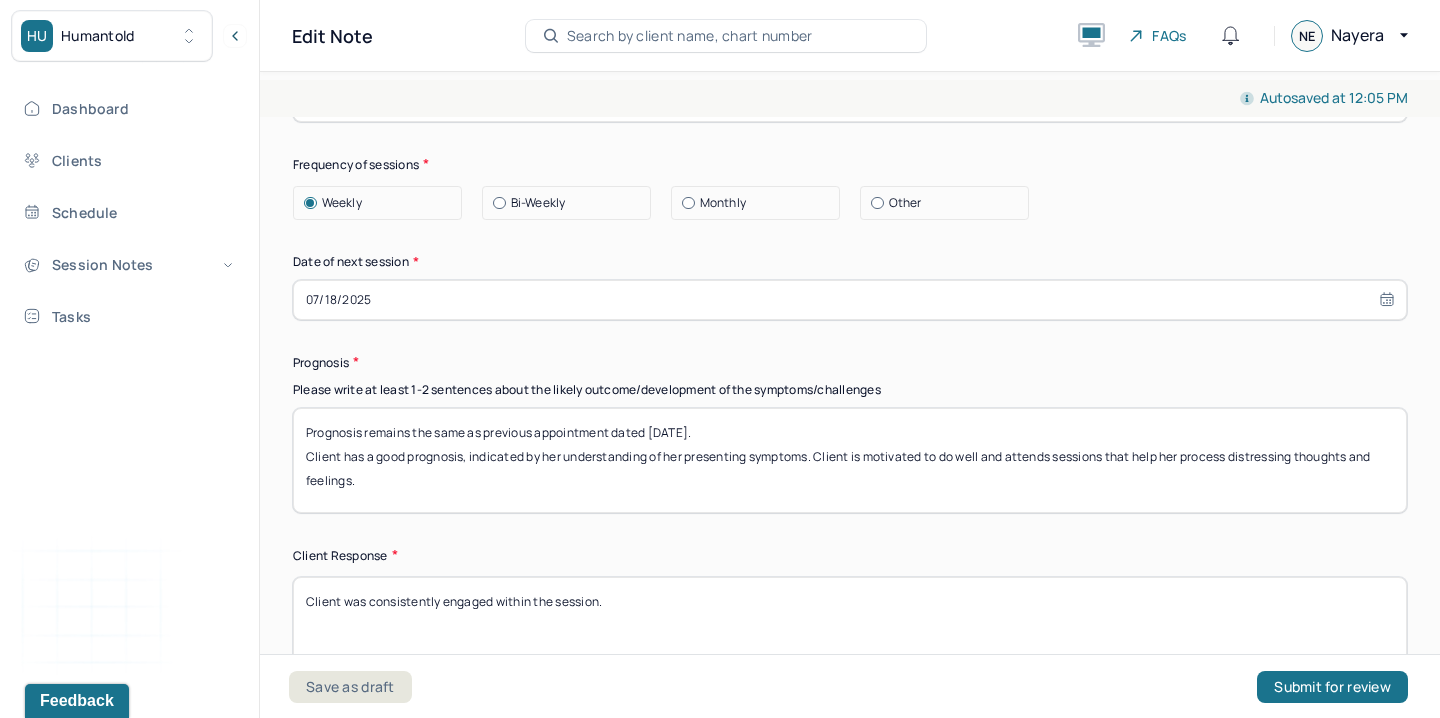 click on "Prognosis remains the same as previous appointment dated [DATE].
Client has a good prognosis, indicated by her understanding of her presenting symptoms. Client is motivated to do well and attends sessions that help her process distressing thoughts and feelings." at bounding box center [850, 460] 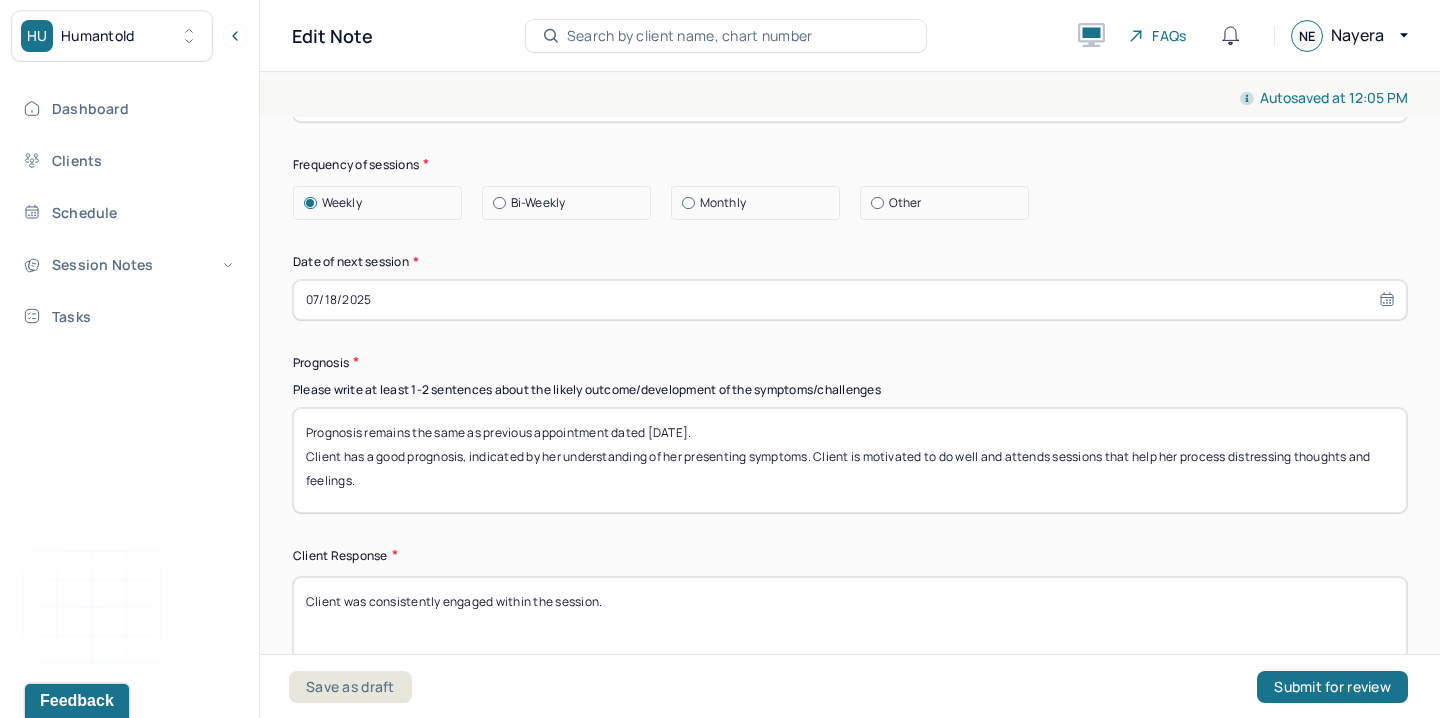 type on "Prognosis remains the same as previous appointment dated [DATE].
Client has a good prognosis, indicated by her understanding of her presenting symptoms. Client is motivated to do well and attends sessions that help her process distressing thoughts and feelings." 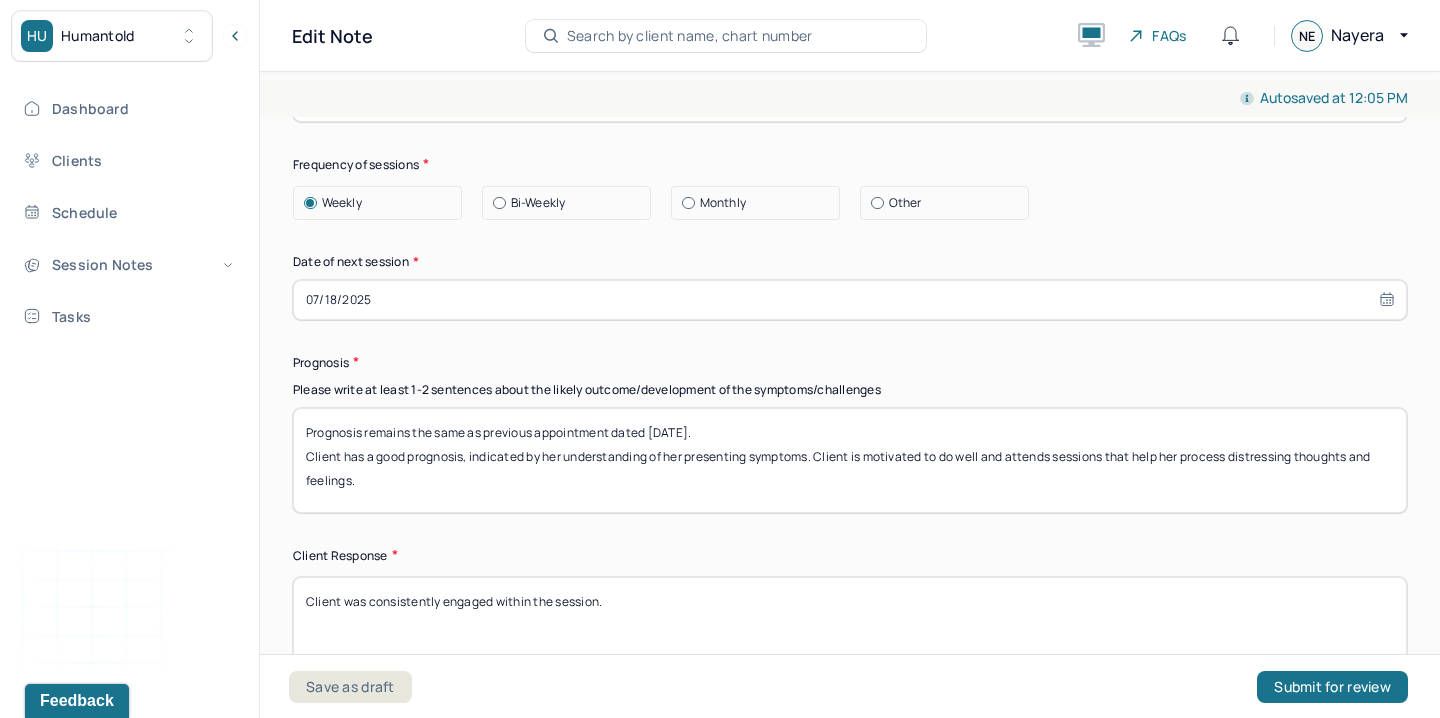 click on "Client was consistently engaged within the session." at bounding box center [850, 629] 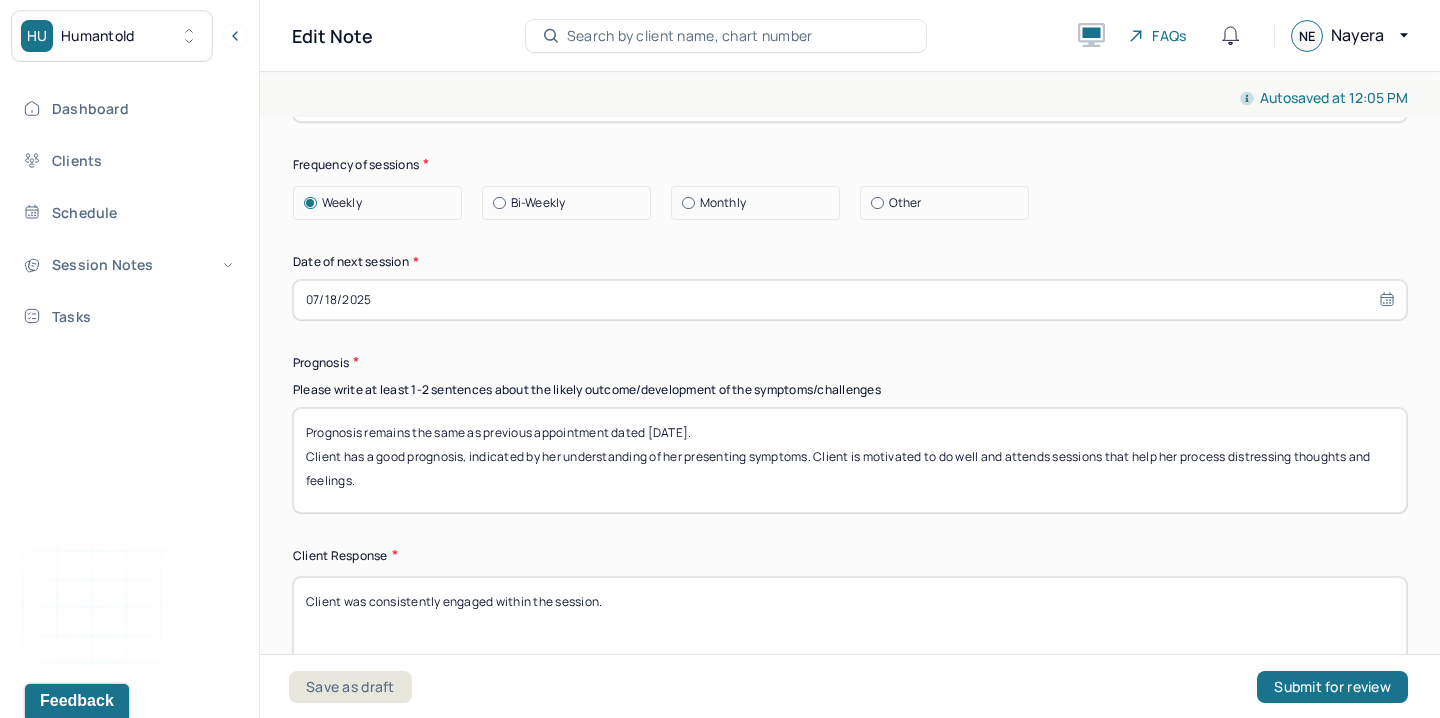 paste on "engaged and communicative throughout the session." 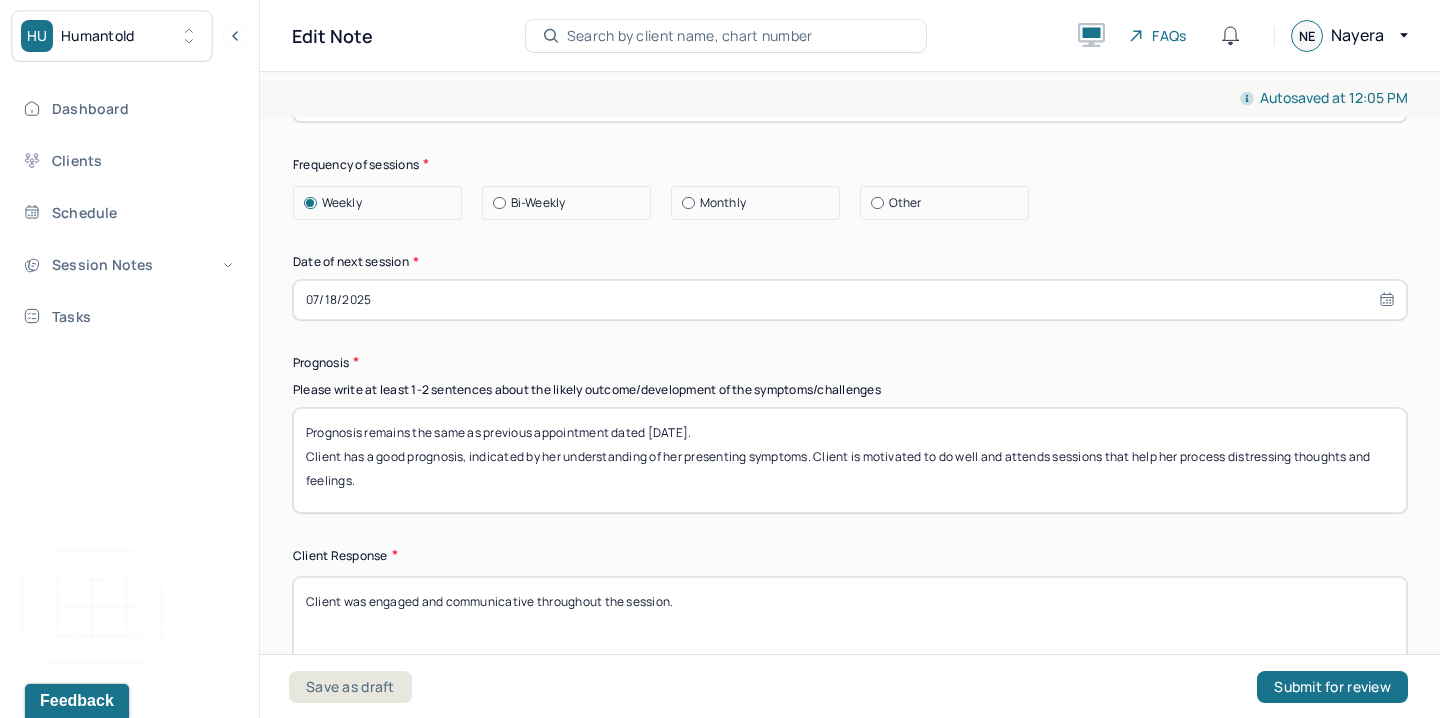 type on "Client was engaged and communicative throughout the session." 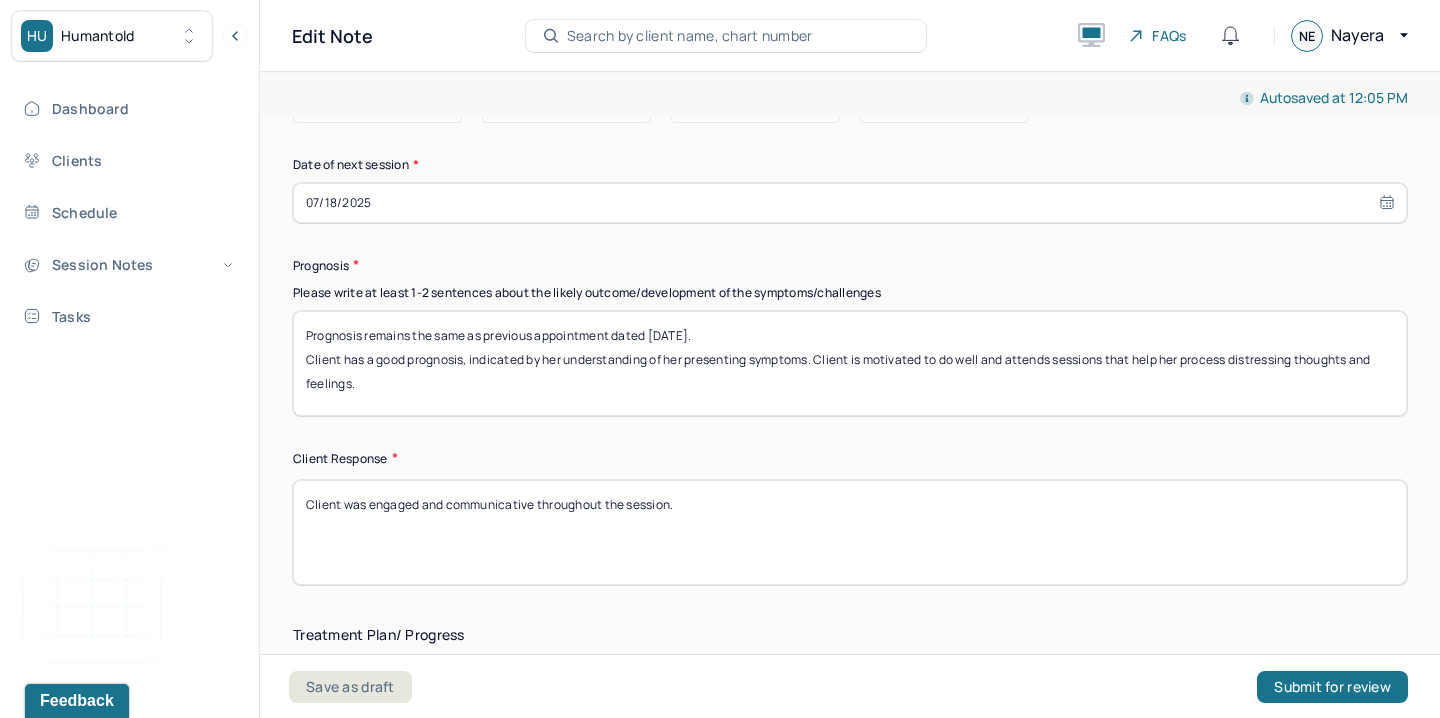 scroll, scrollTop: 3139, scrollLeft: 0, axis: vertical 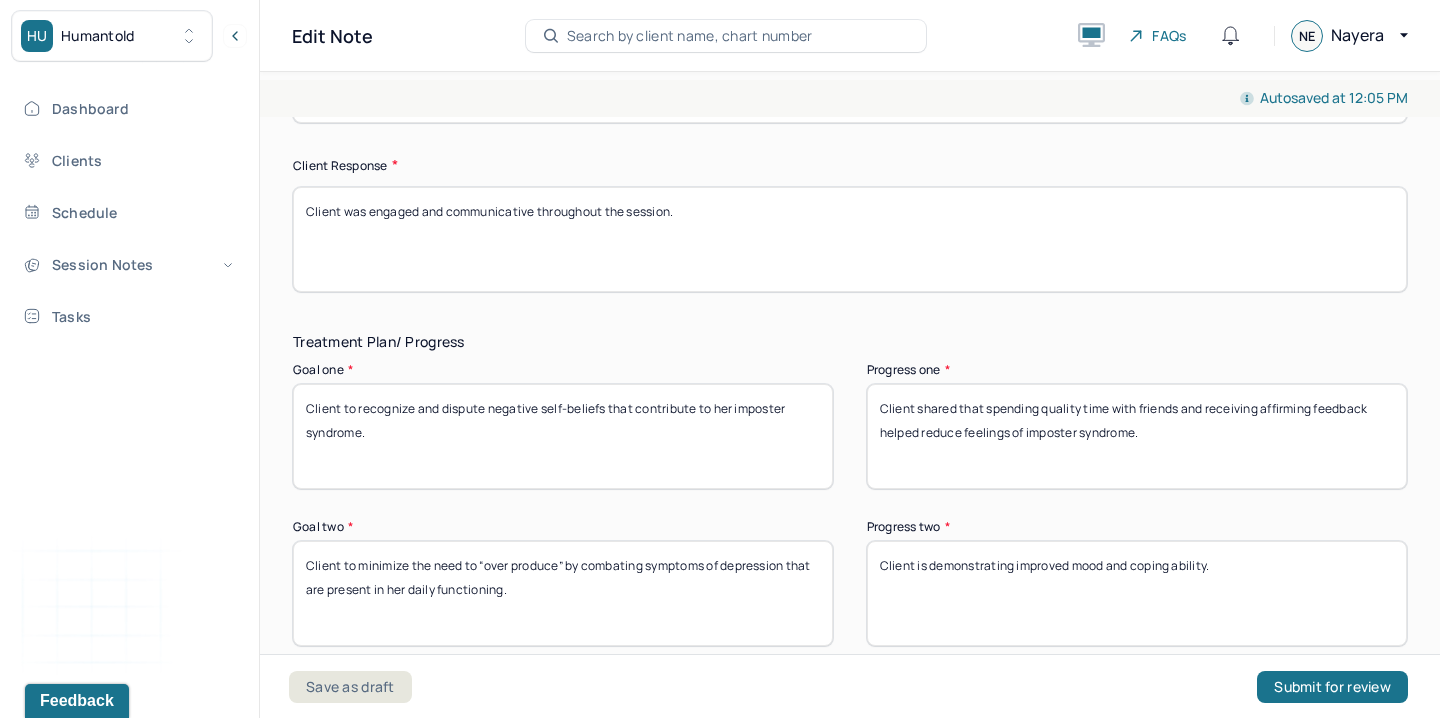click on "Client shared that spending quality time with friends and receiving affirming feedback helped reduce feelings of imposter syndrome." at bounding box center (1137, 436) 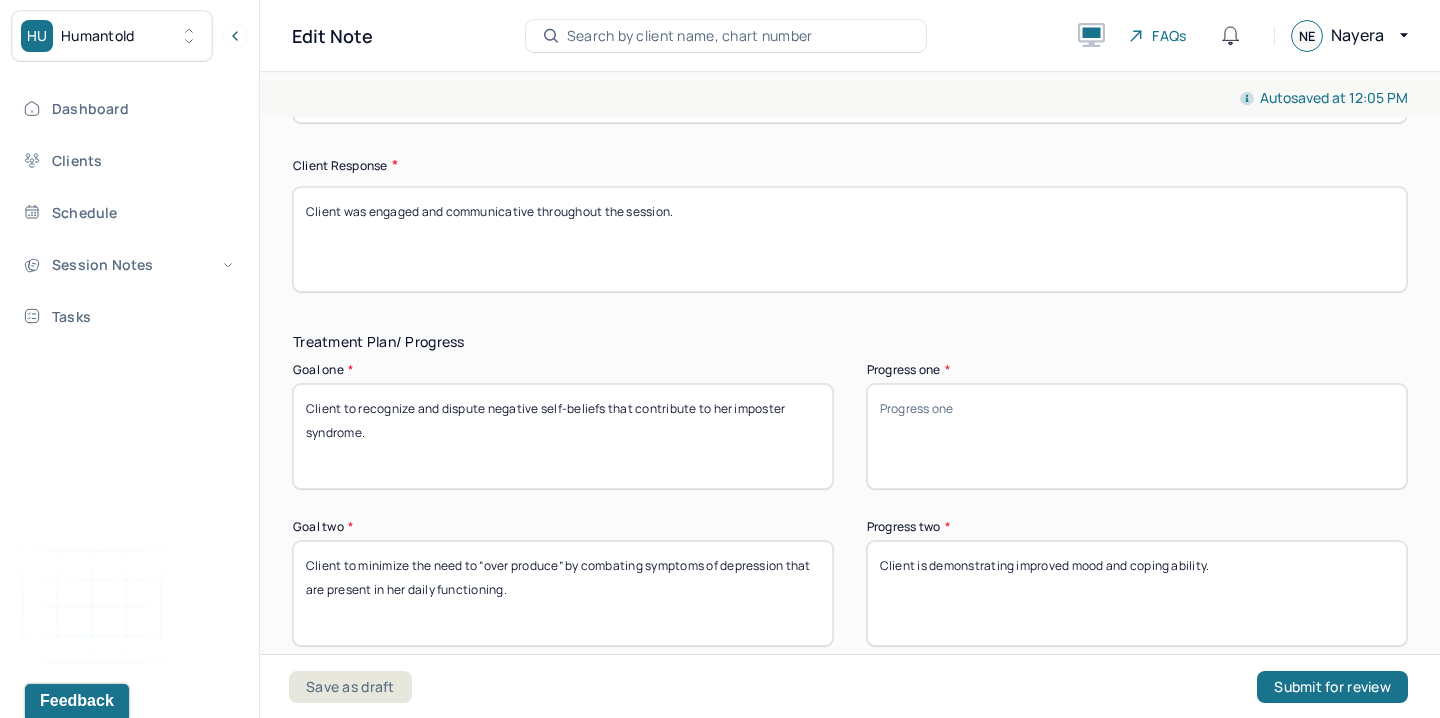 type 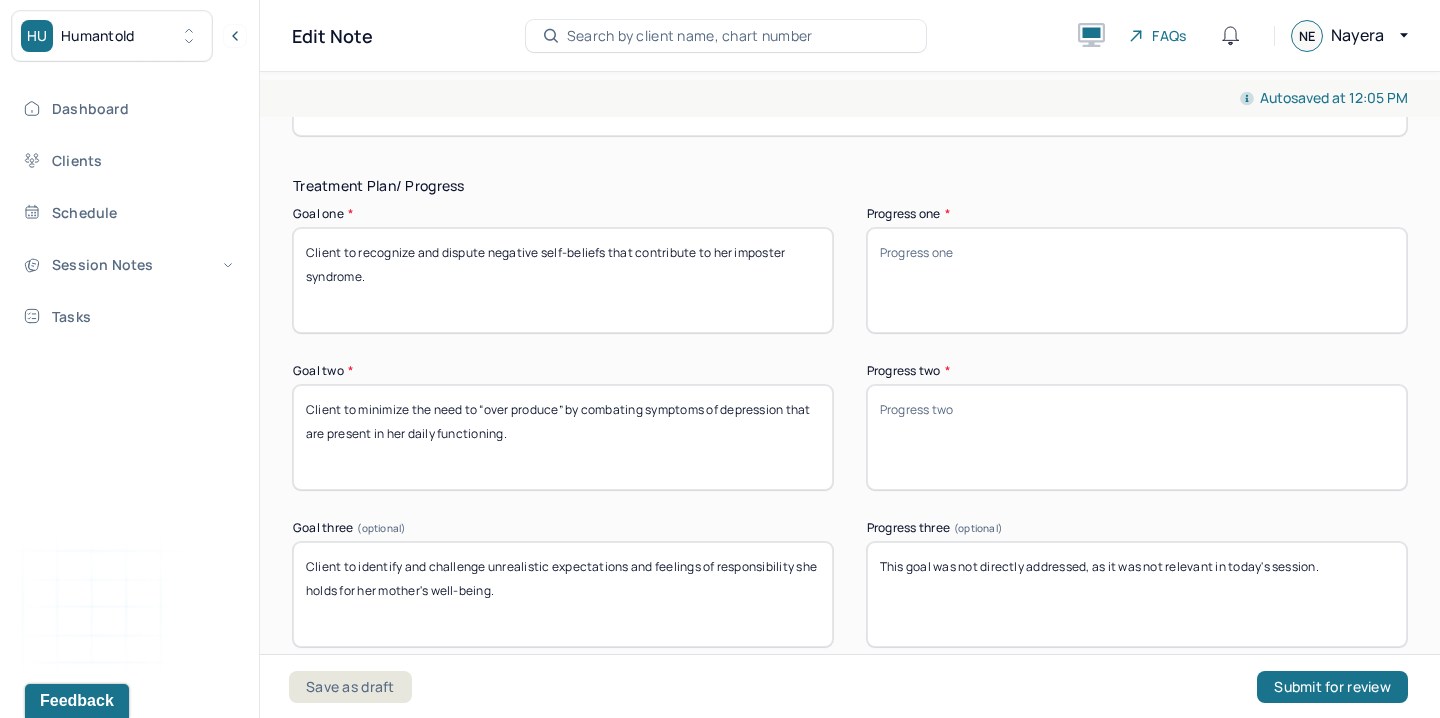 type 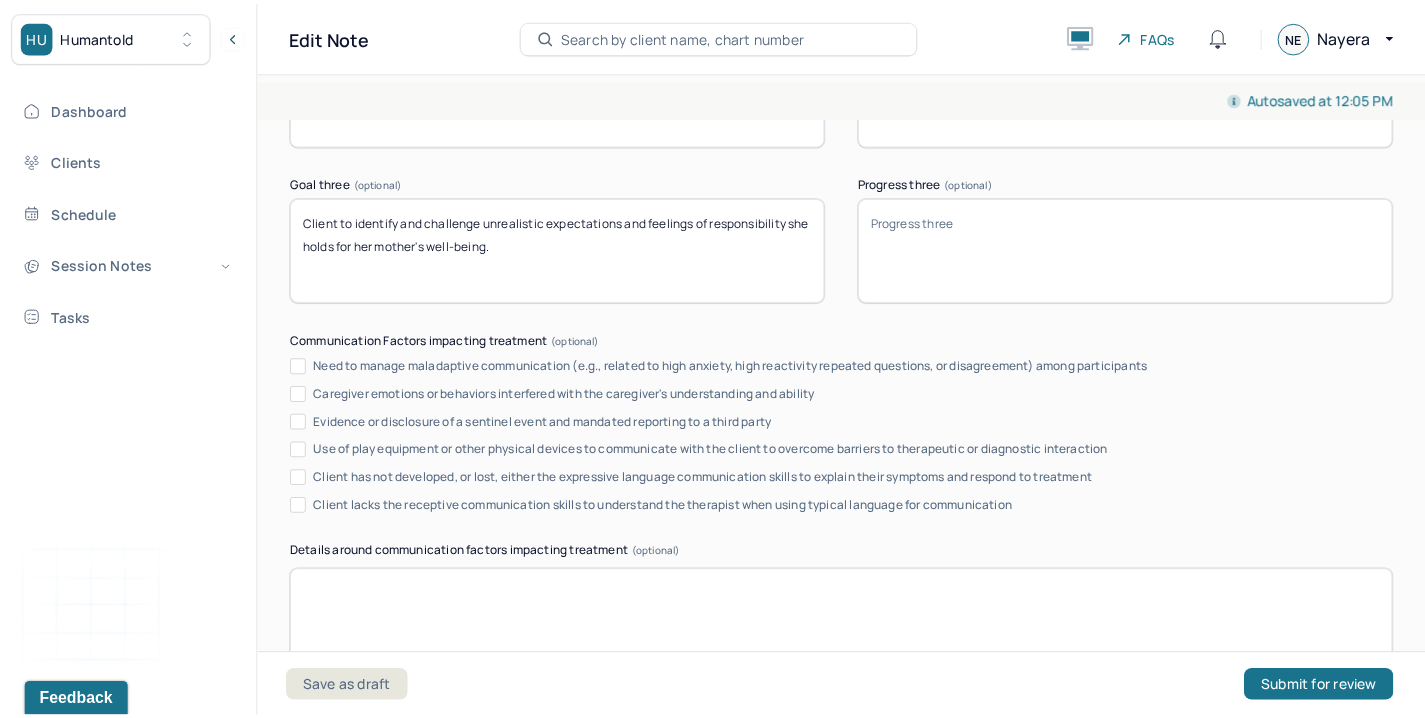 scroll, scrollTop: 3929, scrollLeft: 0, axis: vertical 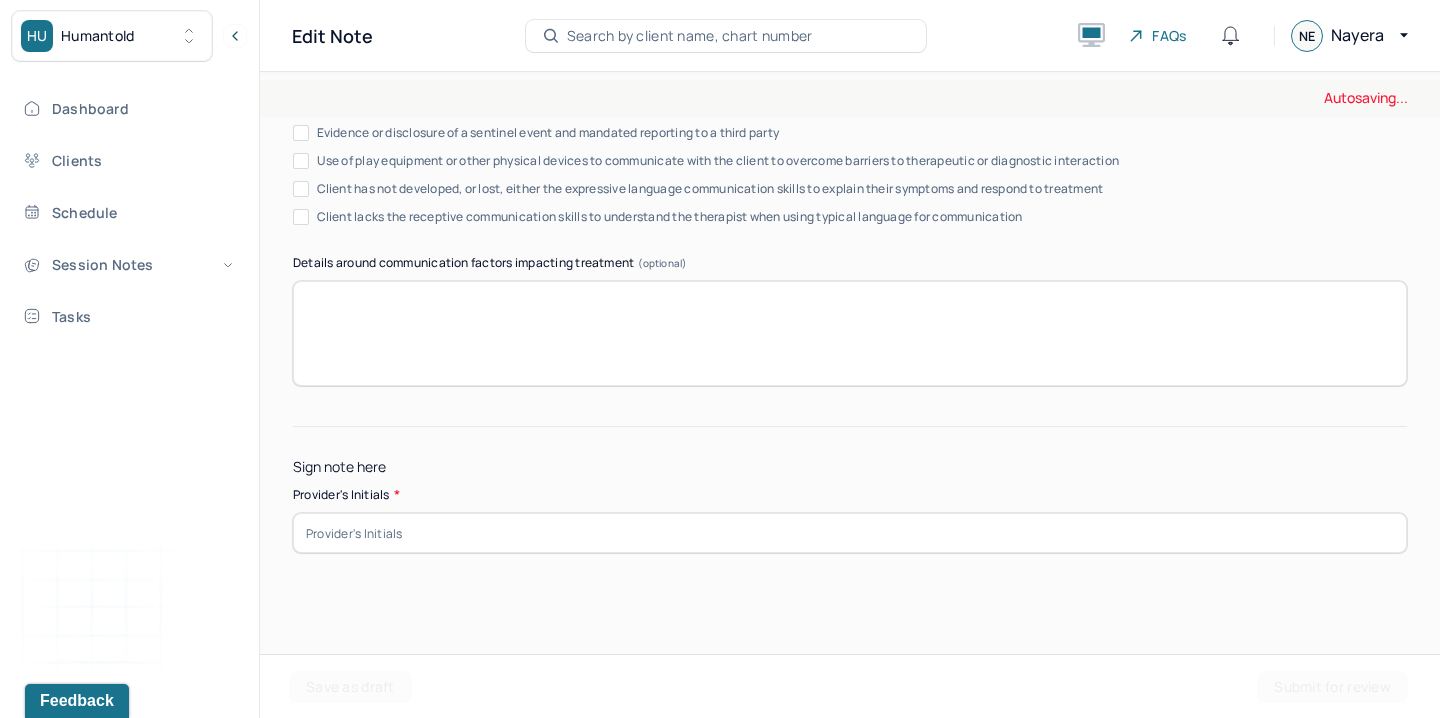 type 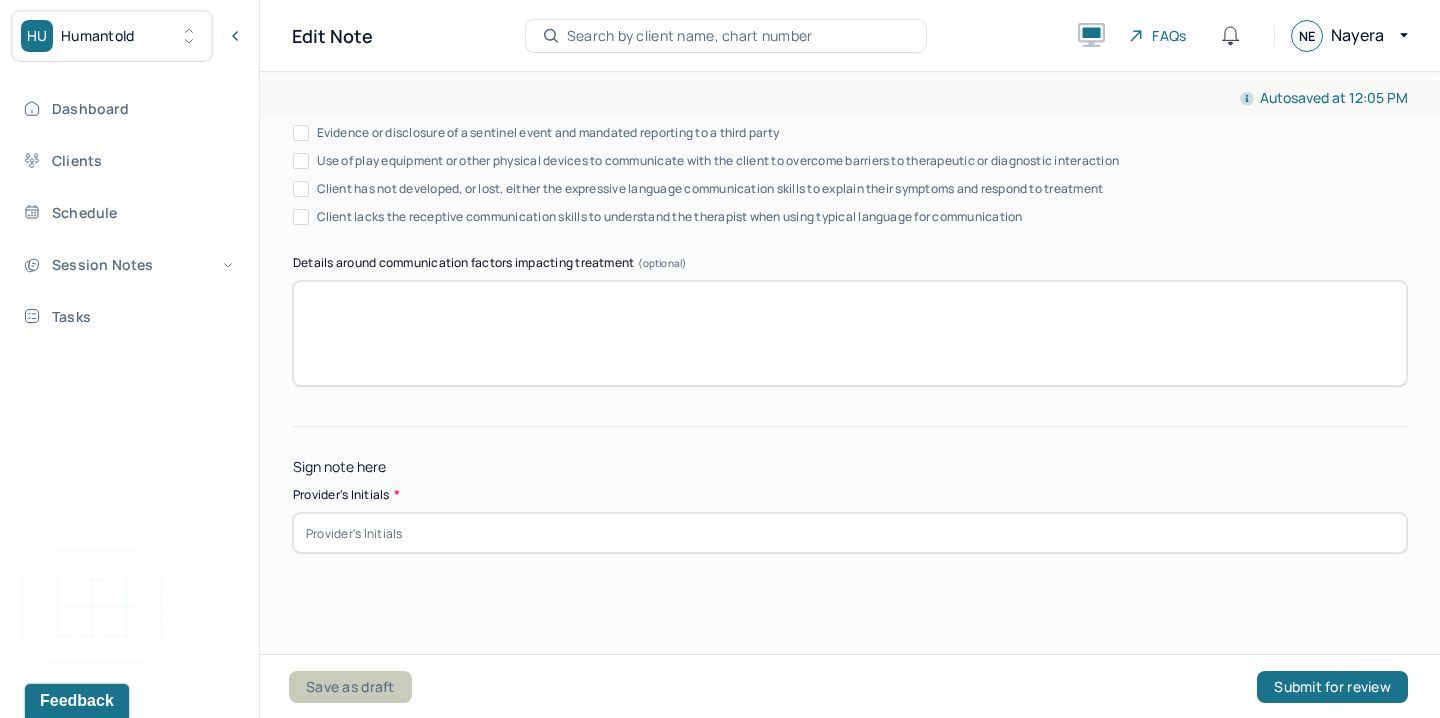 click on "Save as draft" at bounding box center (350, 687) 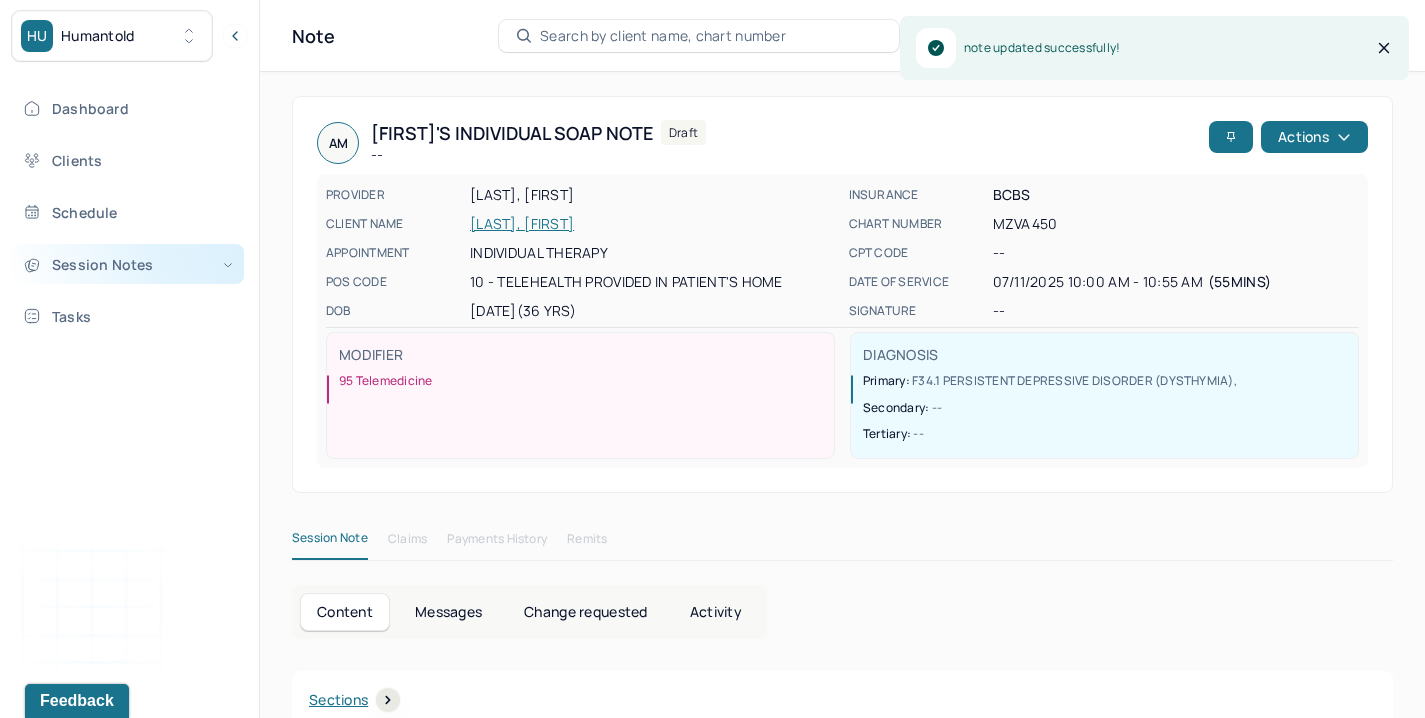 click on "Session Notes" at bounding box center [128, 264] 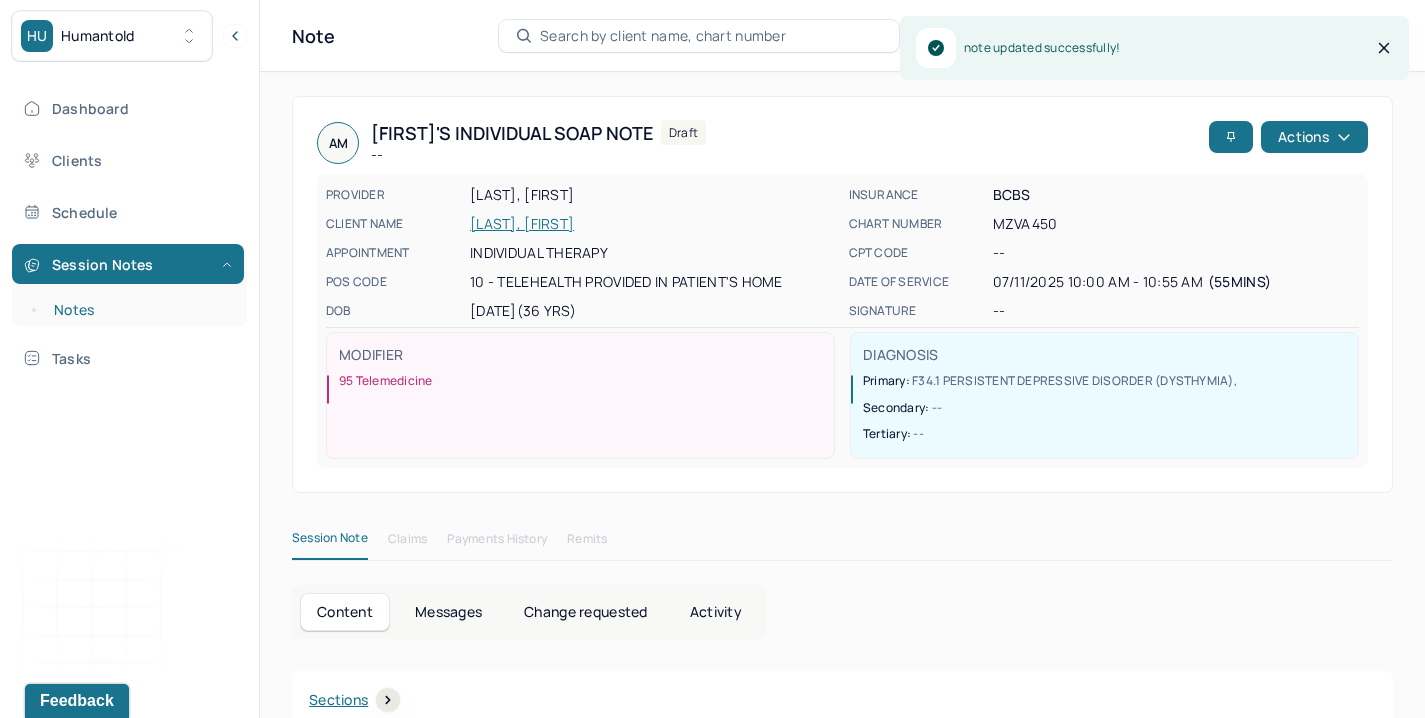 click on "Notes" at bounding box center (139, 310) 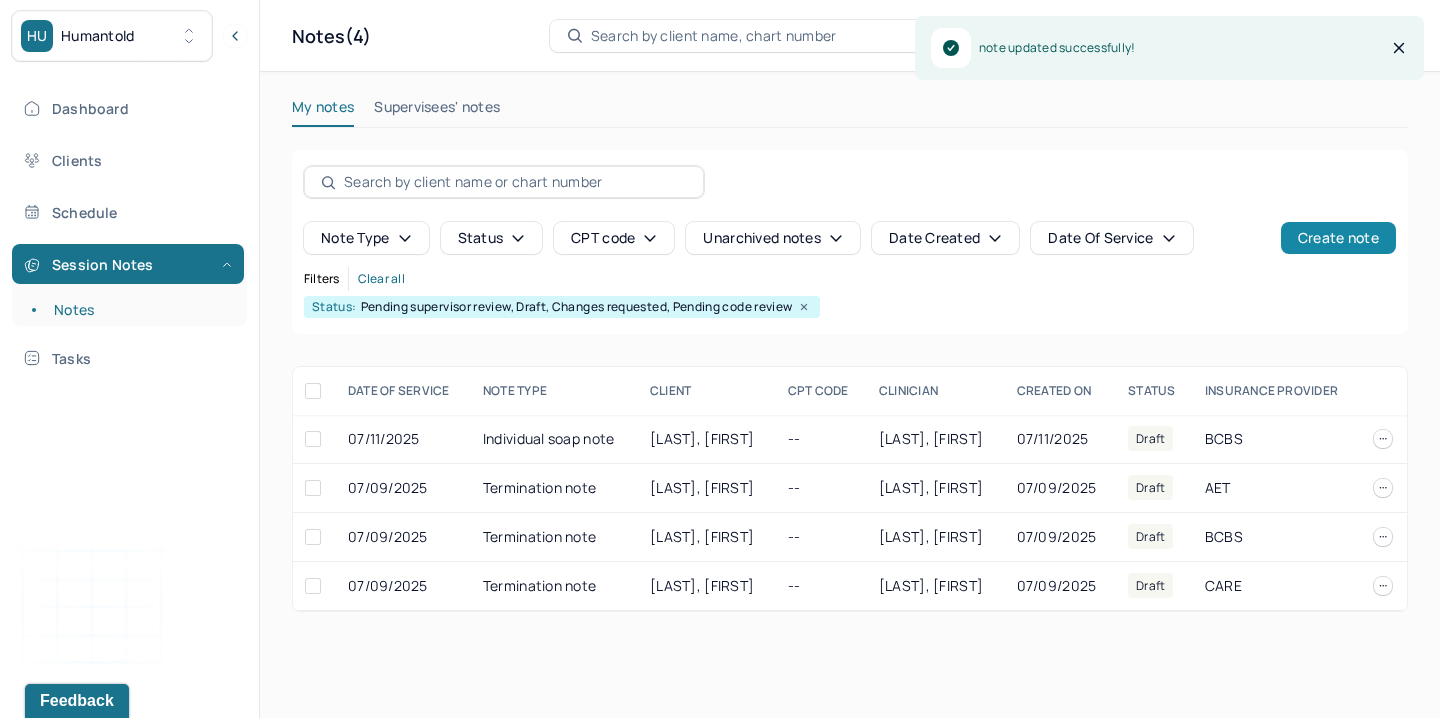 click on "Create note" at bounding box center (1338, 238) 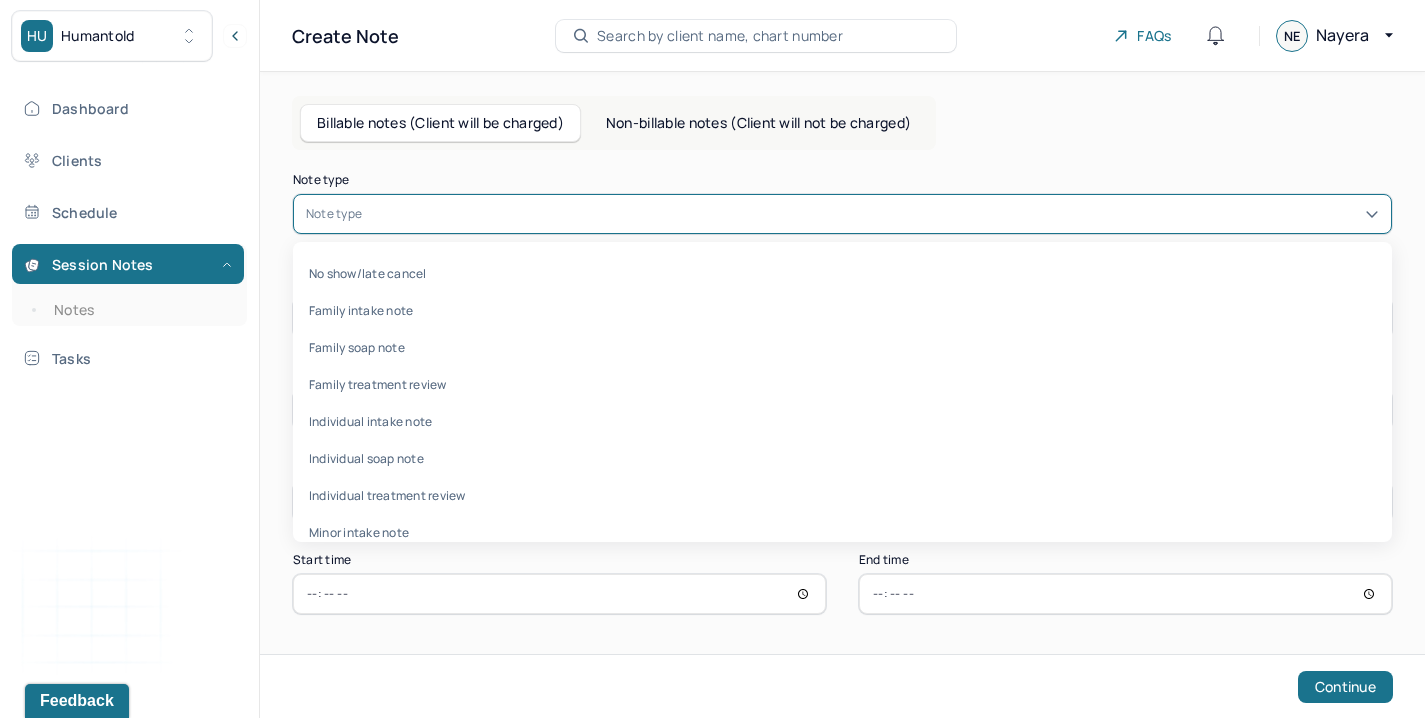 click on "Note type" at bounding box center [842, 214] 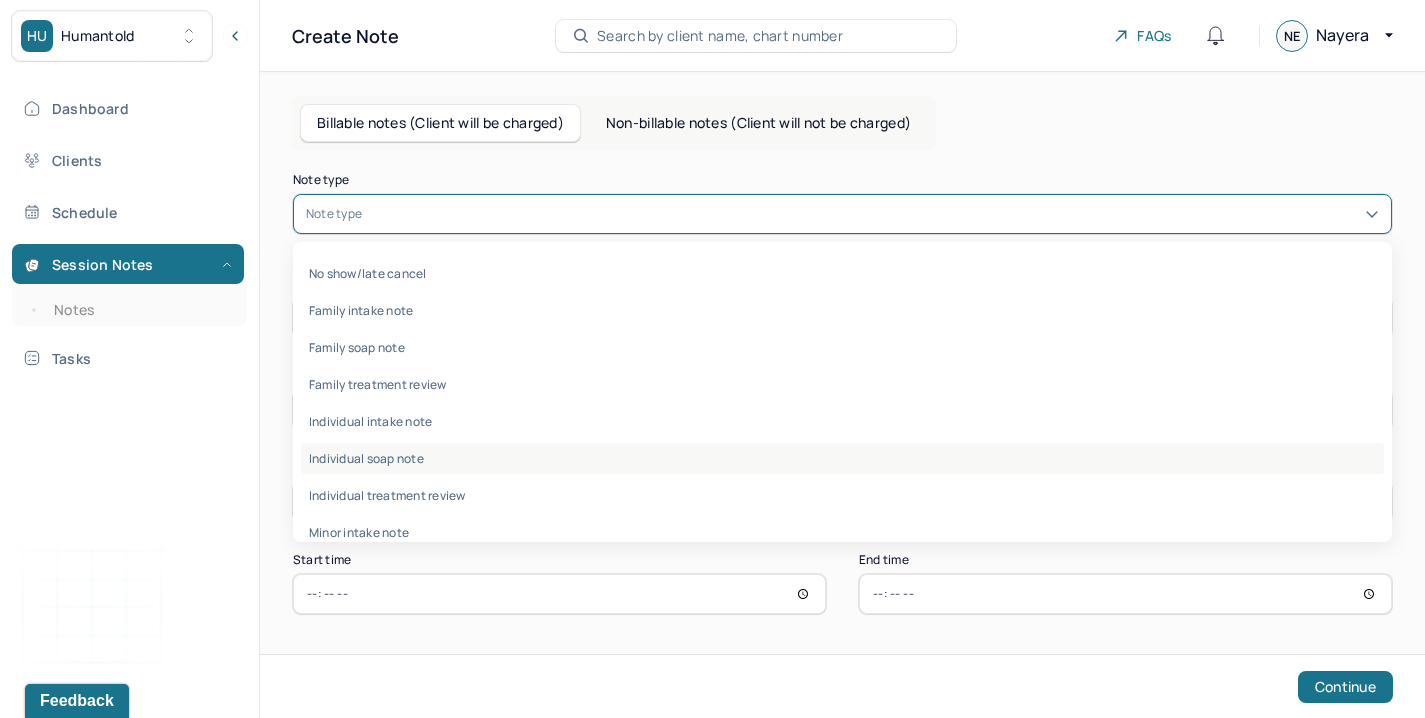 click on "Individual soap note" at bounding box center (842, 458) 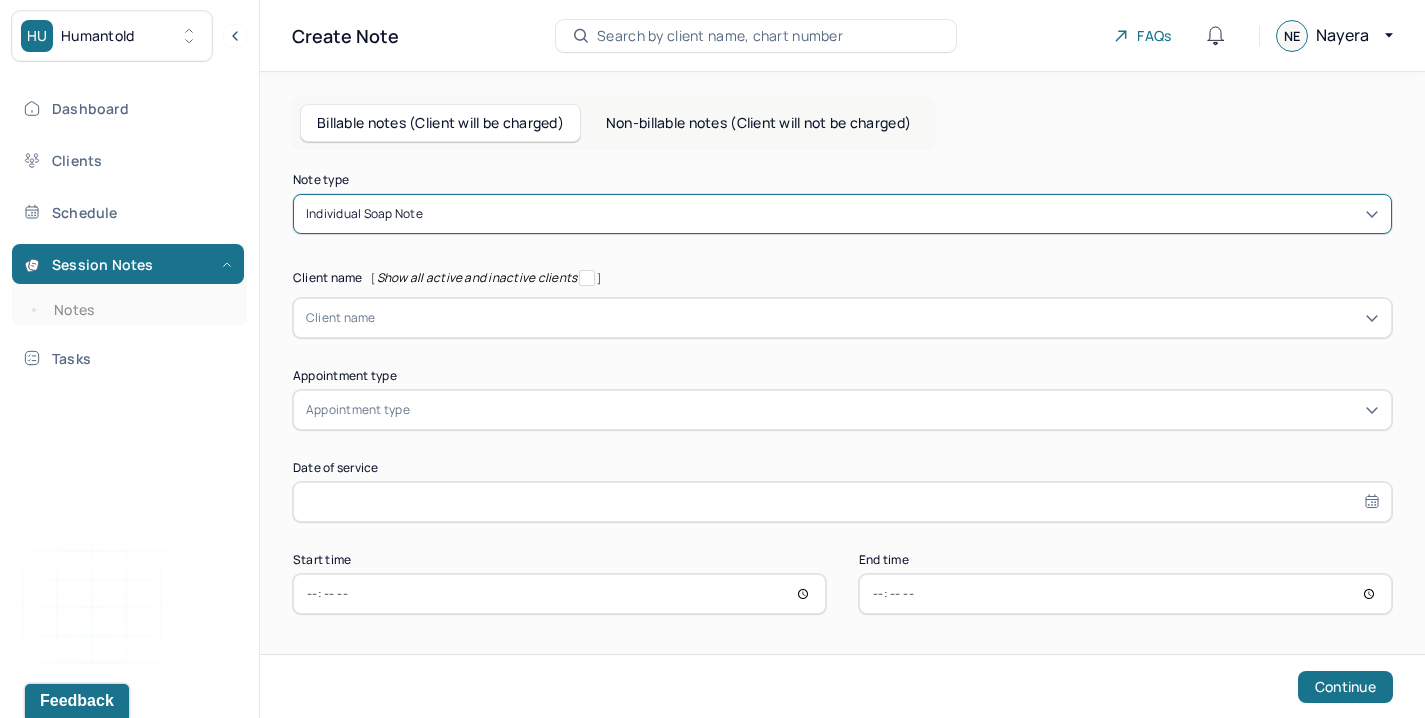 click at bounding box center (877, 318) 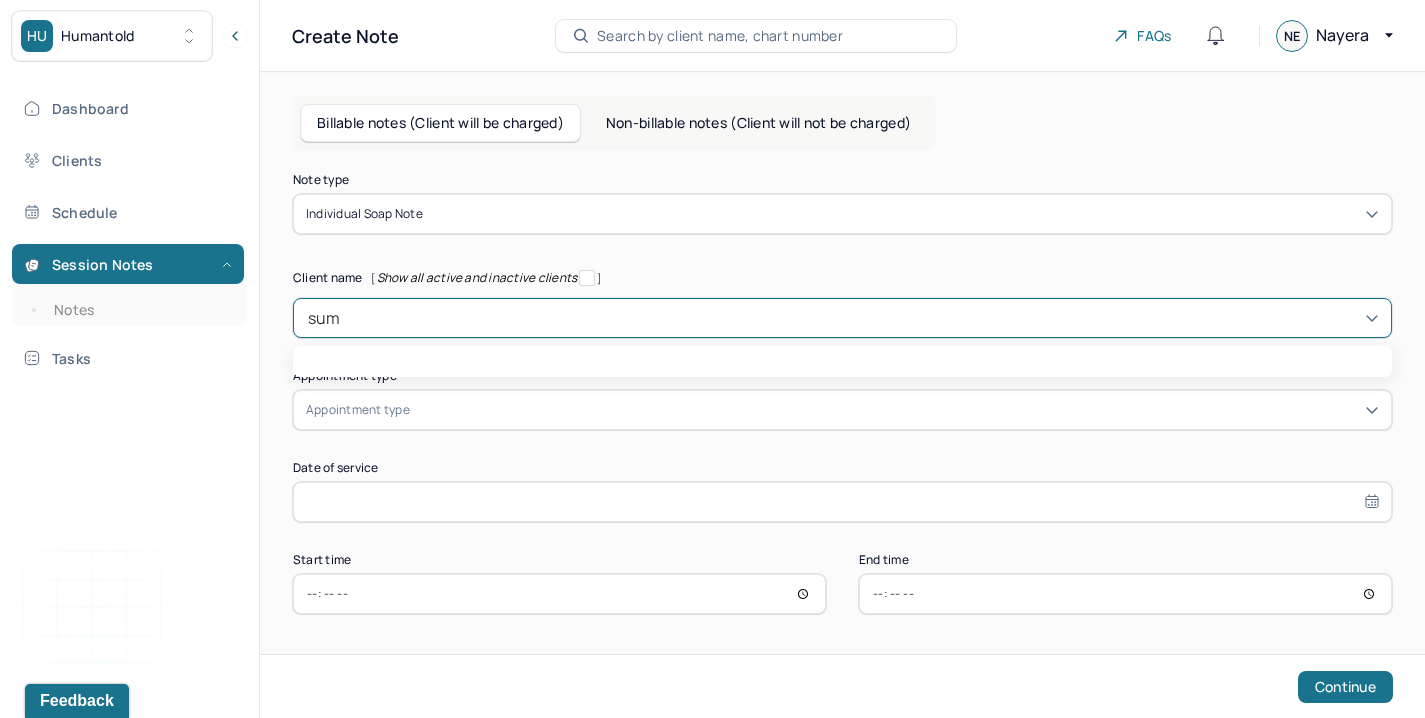 type on "summ" 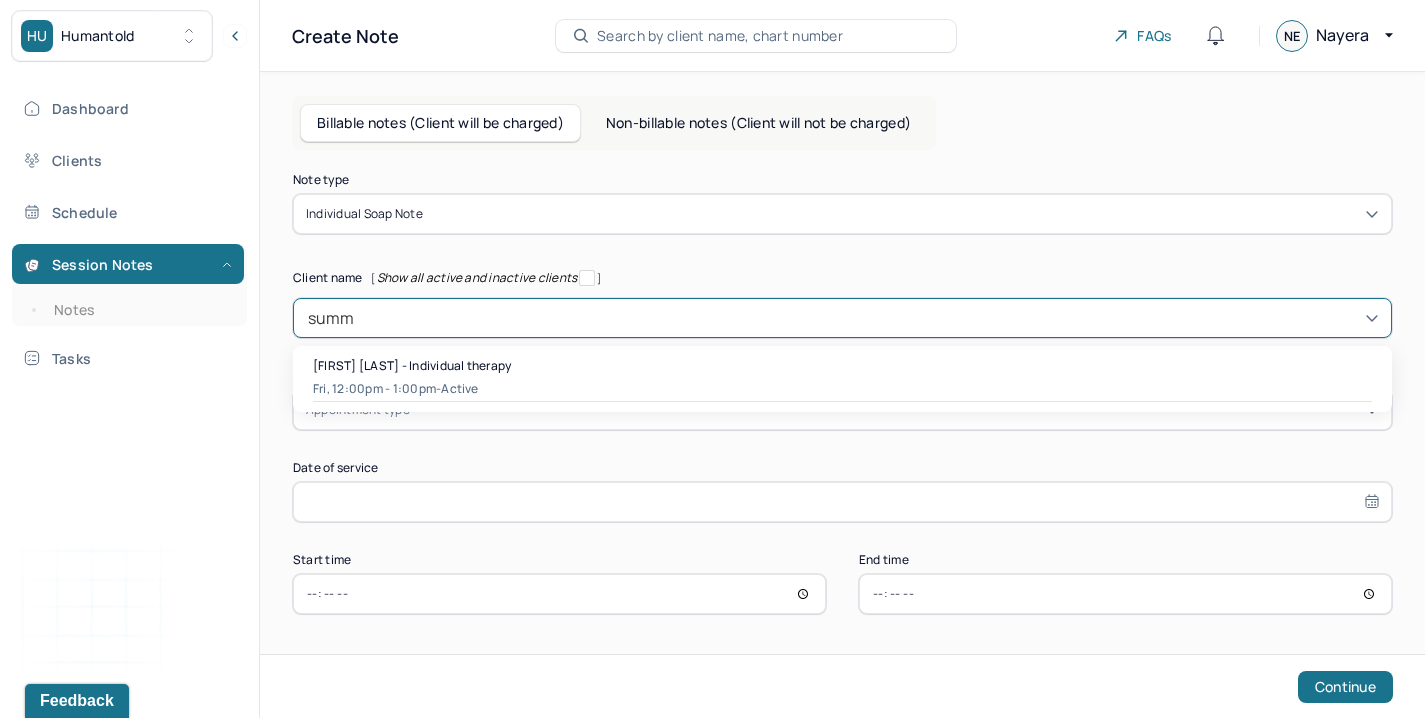 type 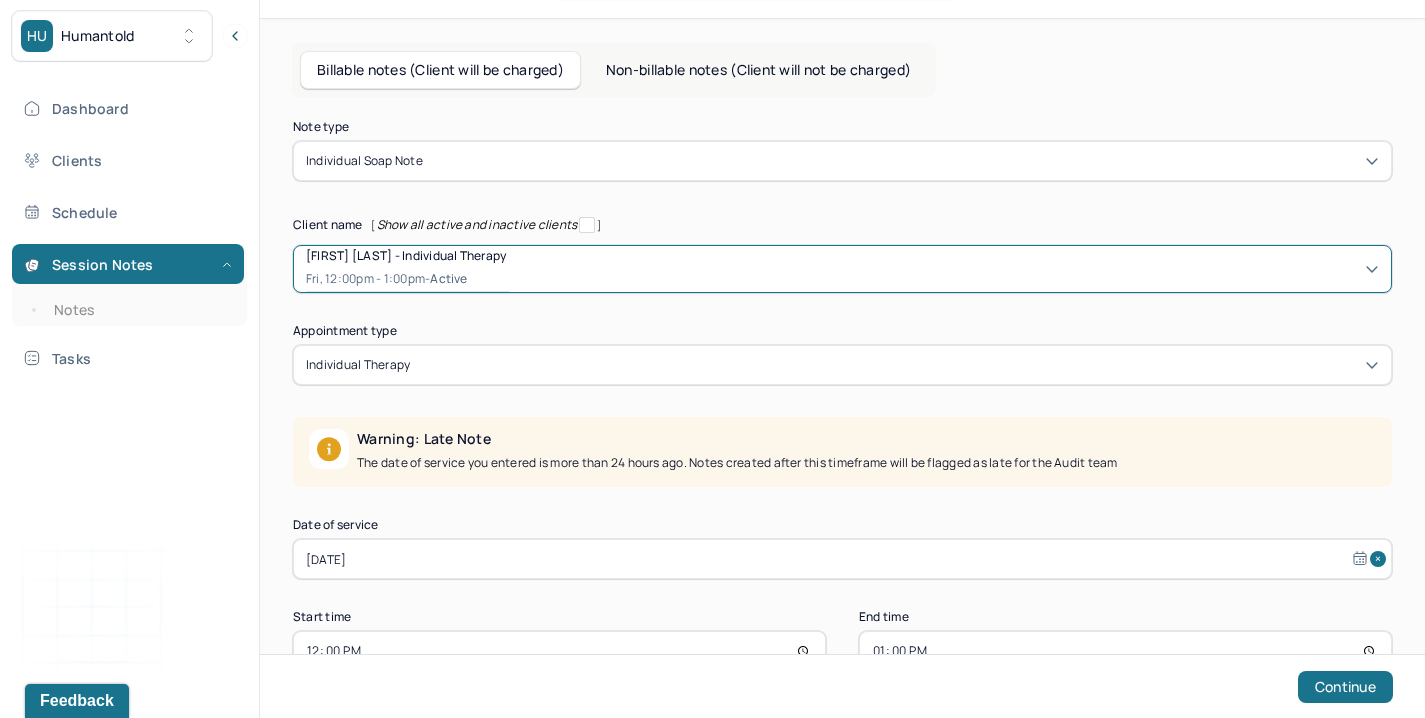 scroll, scrollTop: 111, scrollLeft: 0, axis: vertical 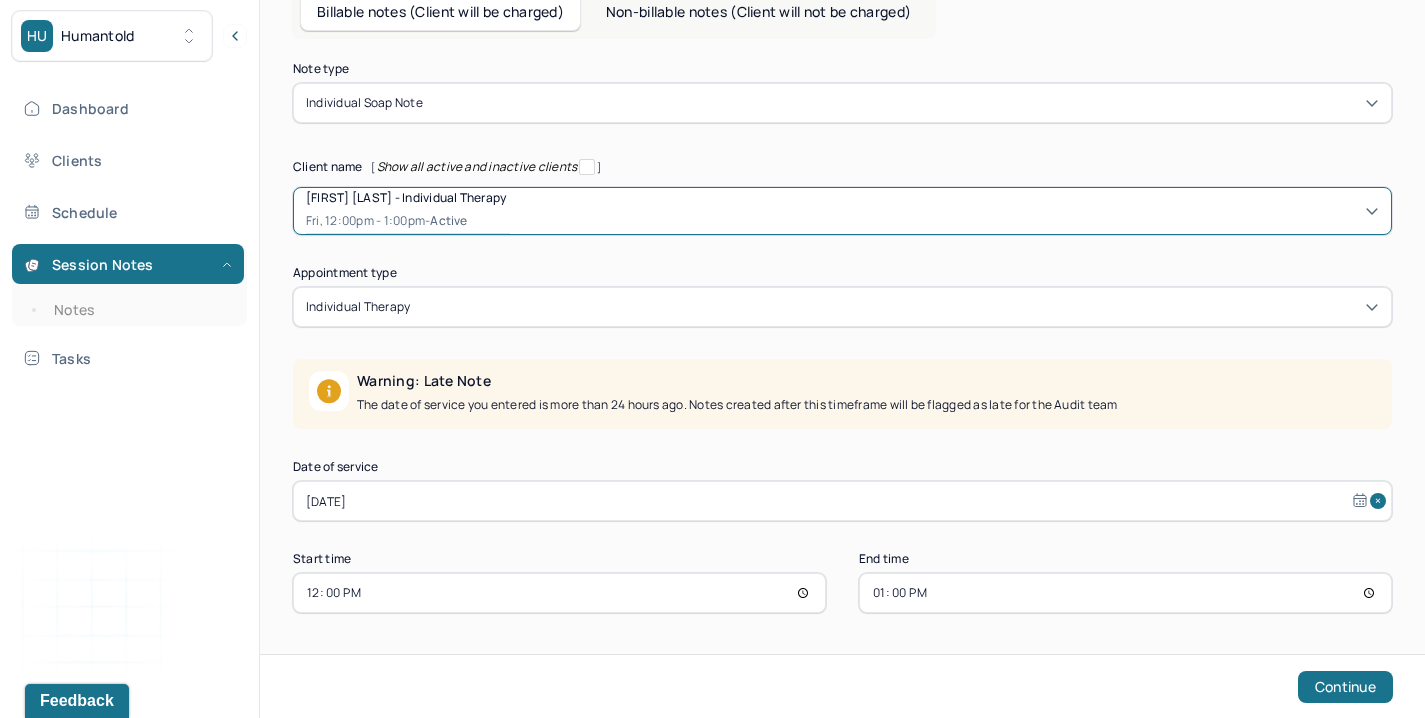 select on "6" 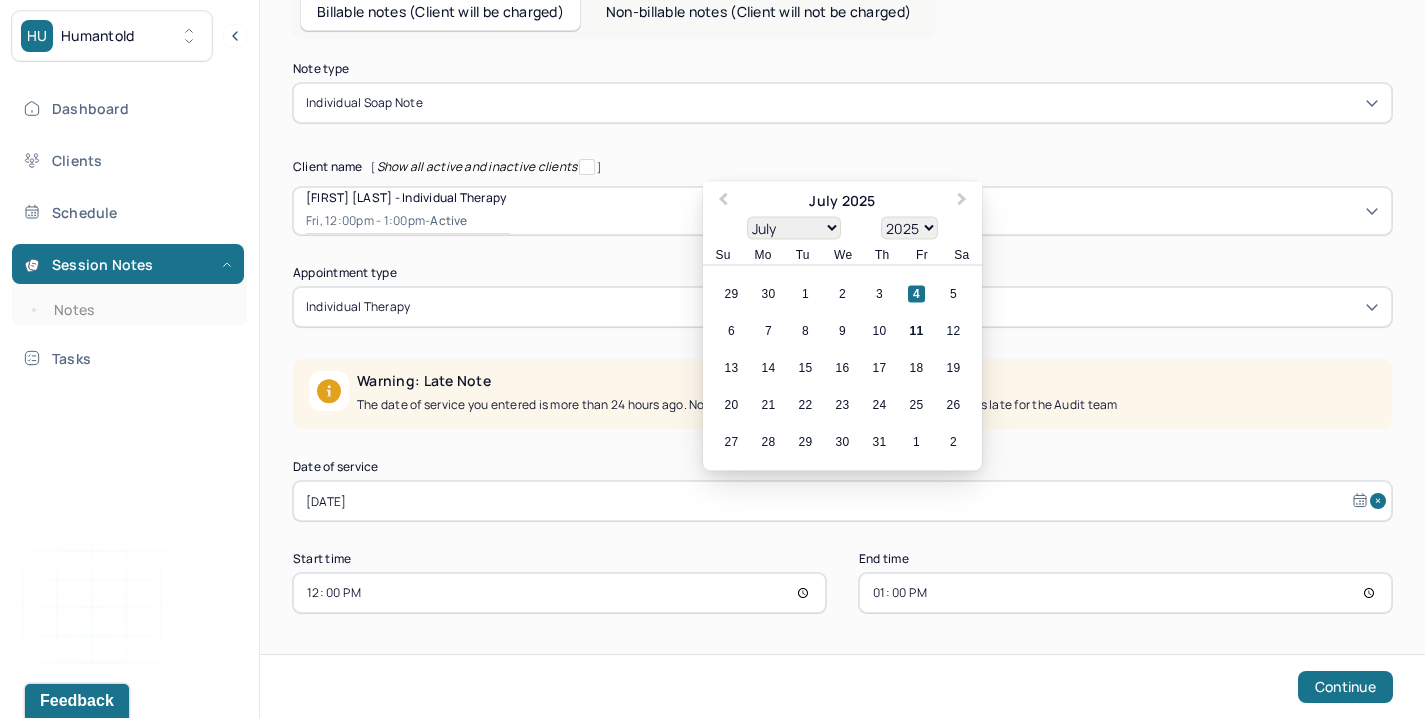 click on "[DATE]" at bounding box center [842, 501] 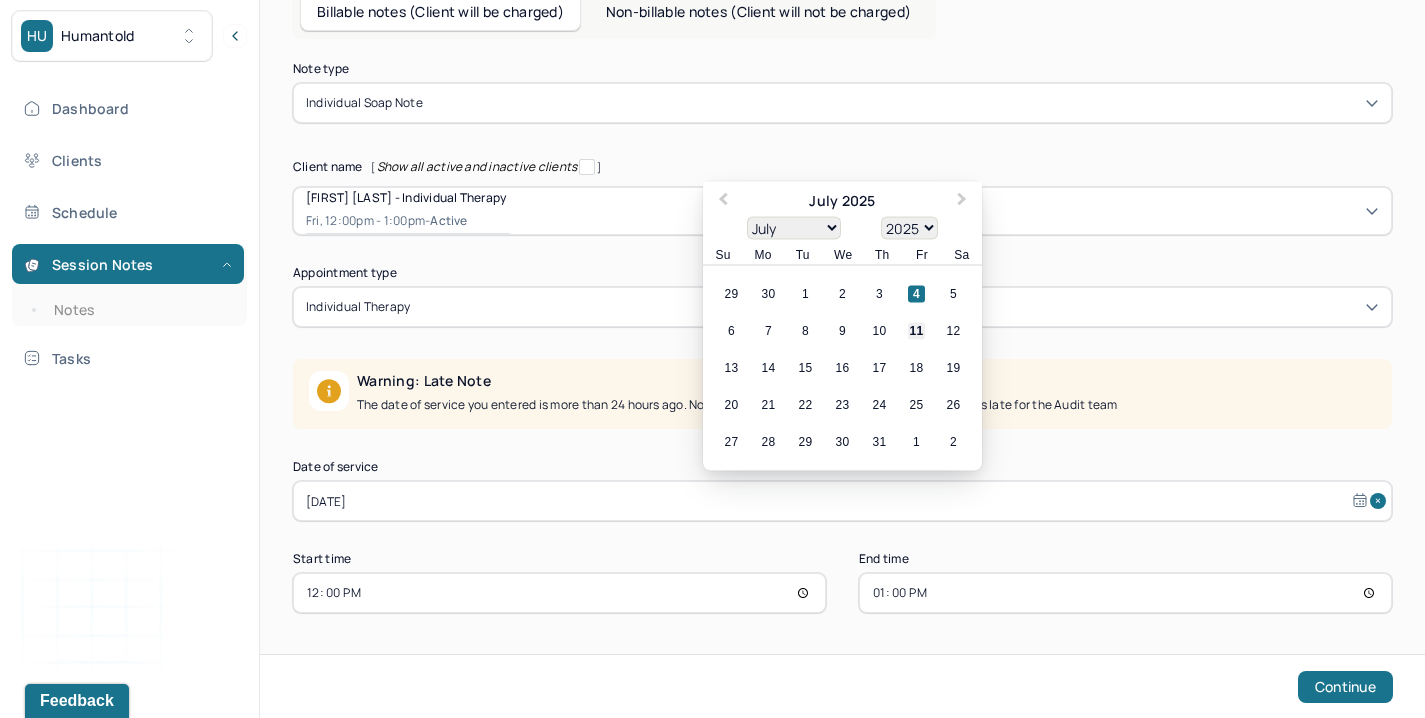 click on "11" at bounding box center (916, 331) 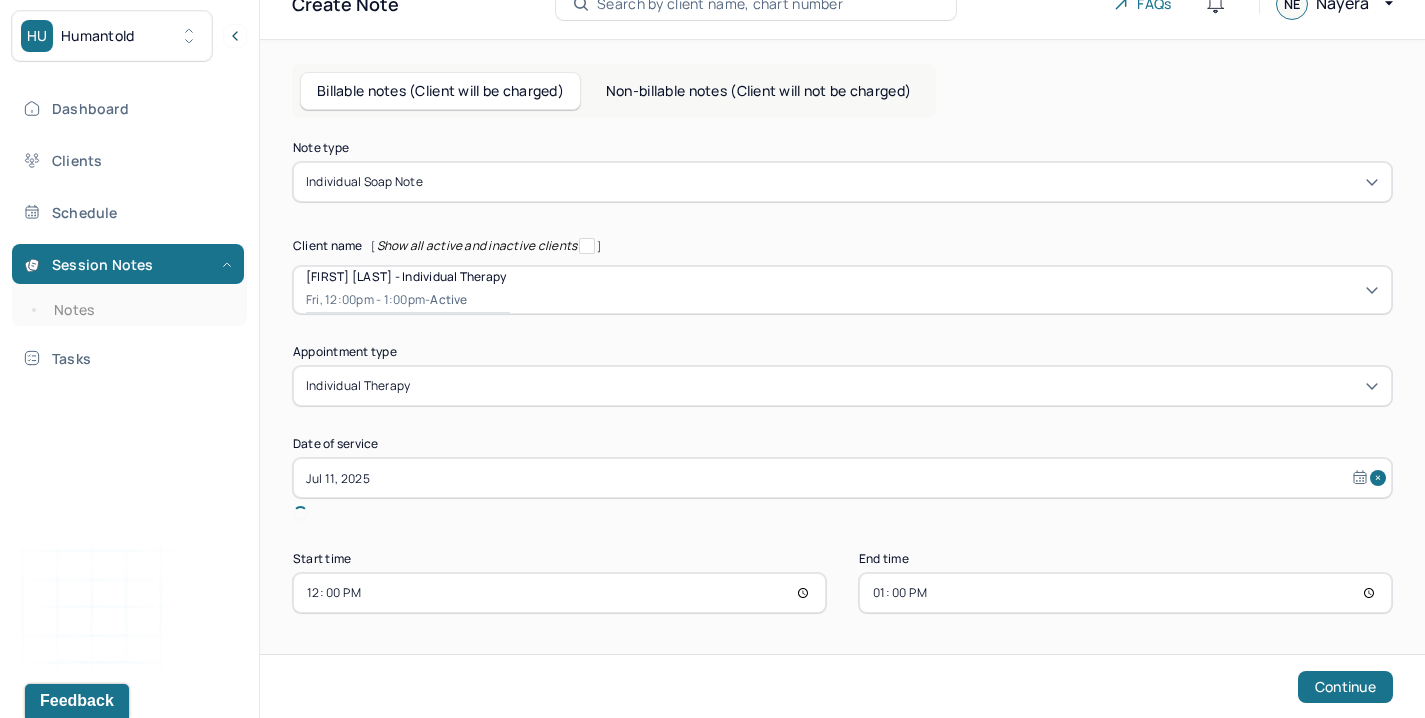 scroll, scrollTop: 9, scrollLeft: 0, axis: vertical 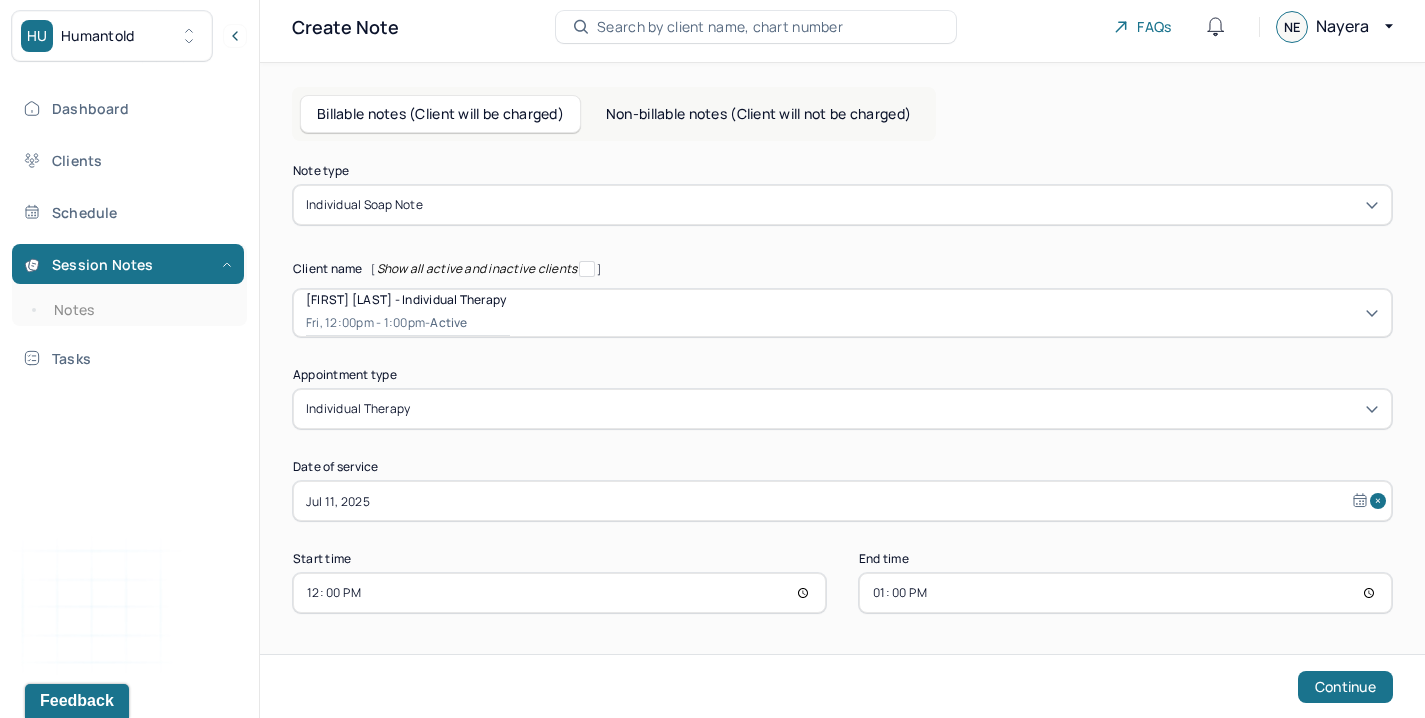 click on "13:00" at bounding box center (1125, 593) 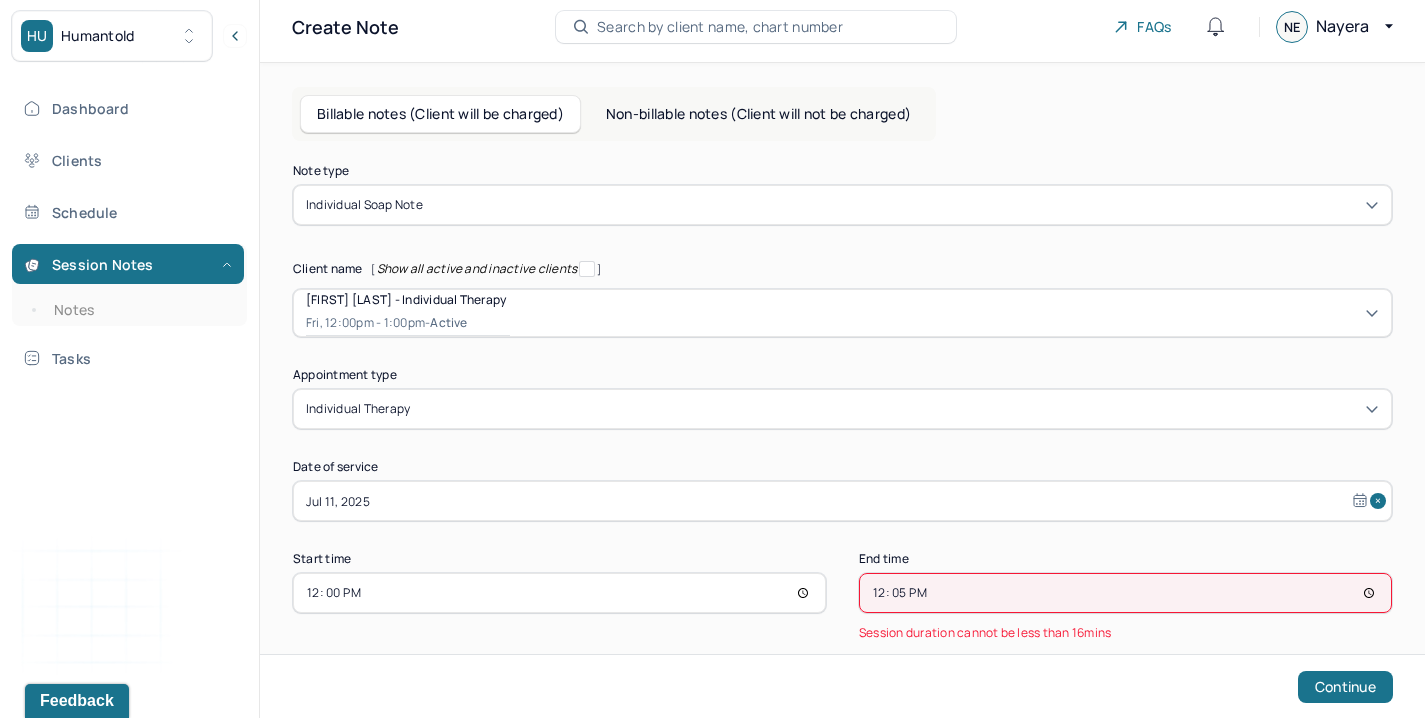 type on "12:55" 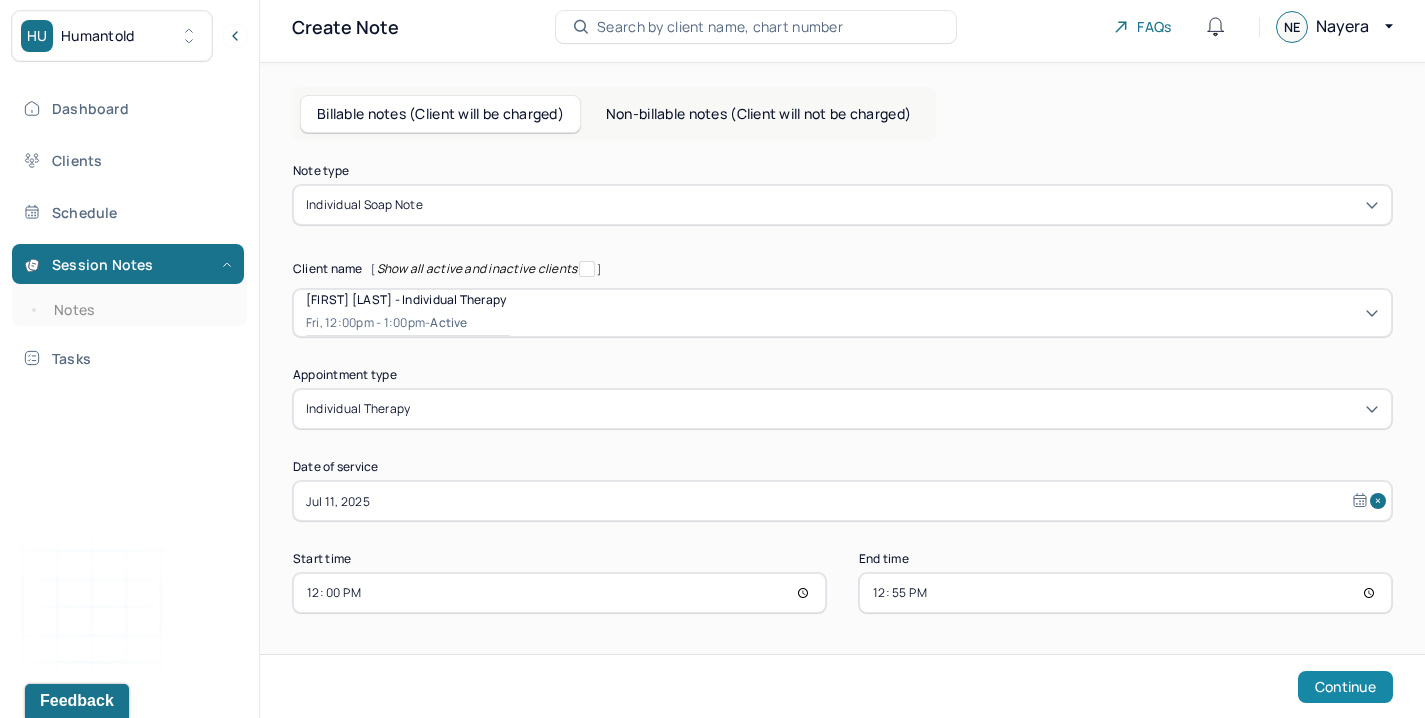 click on "Continue" at bounding box center [1345, 687] 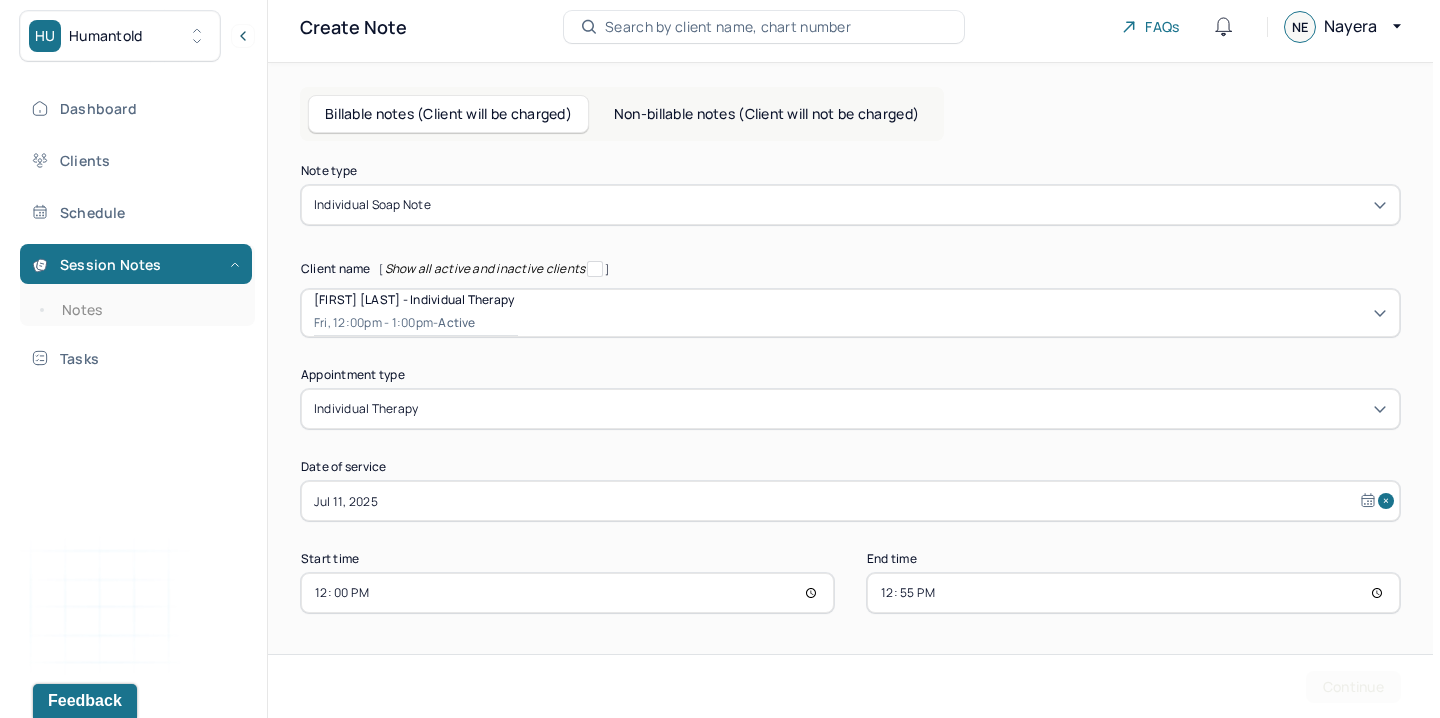 scroll, scrollTop: 0, scrollLeft: 0, axis: both 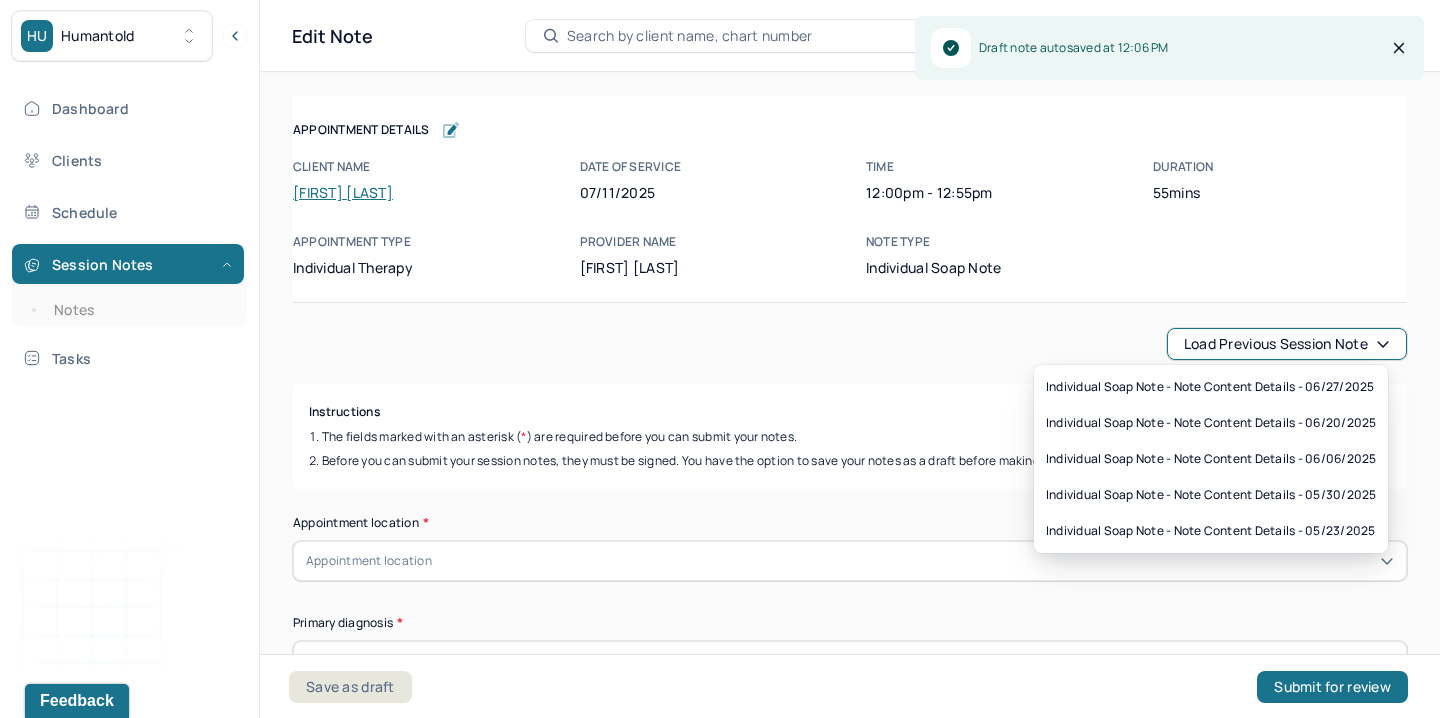 click on "Load previous session note" at bounding box center [1287, 344] 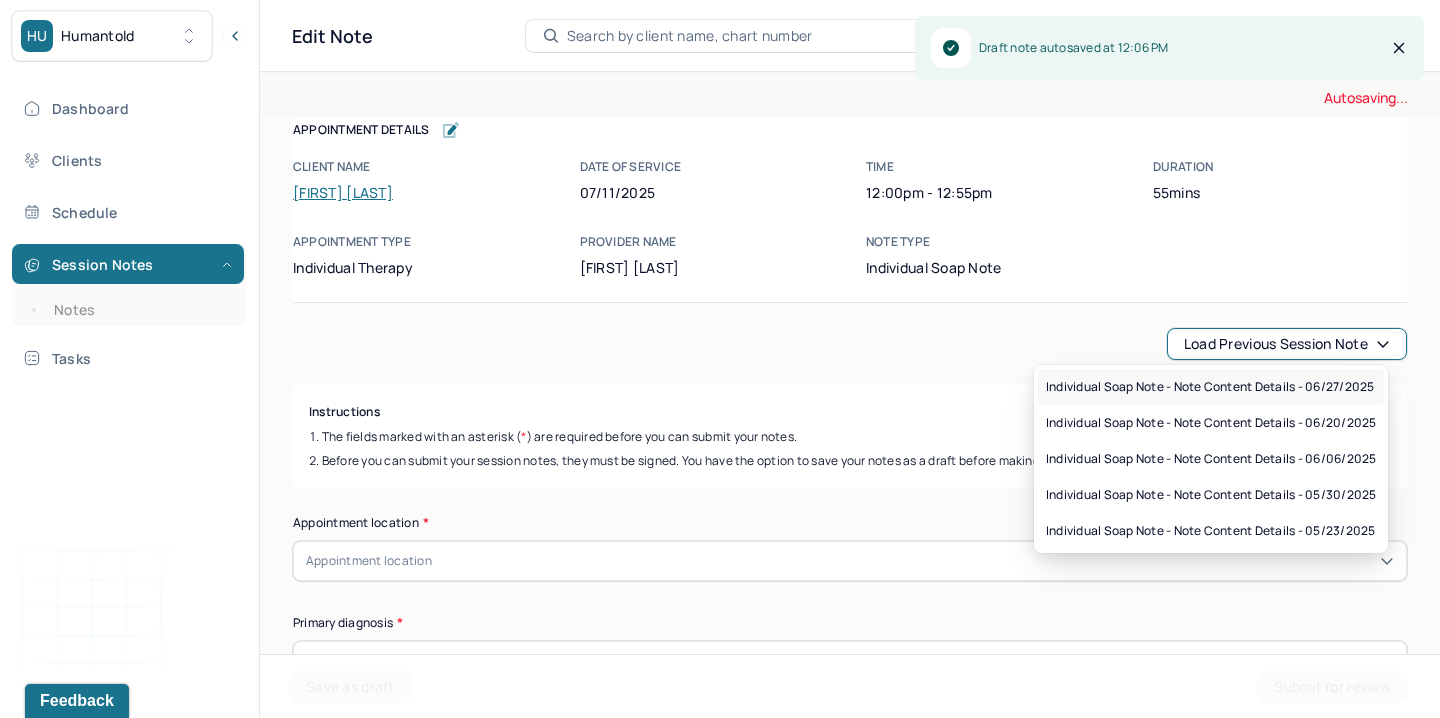 click on "Individual soap note   - Note content Details -   06/27/2025" at bounding box center [1210, 387] 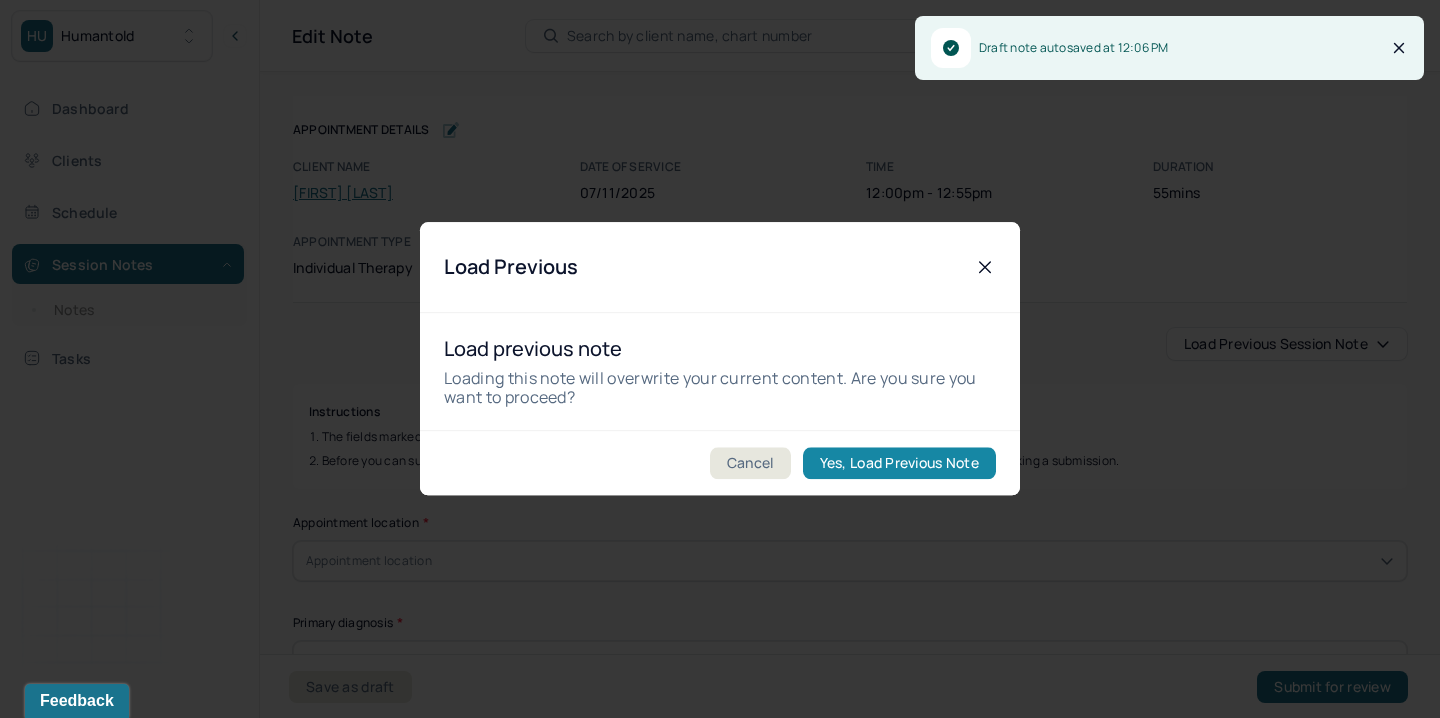 click on "Yes, Load Previous Note" at bounding box center (899, 464) 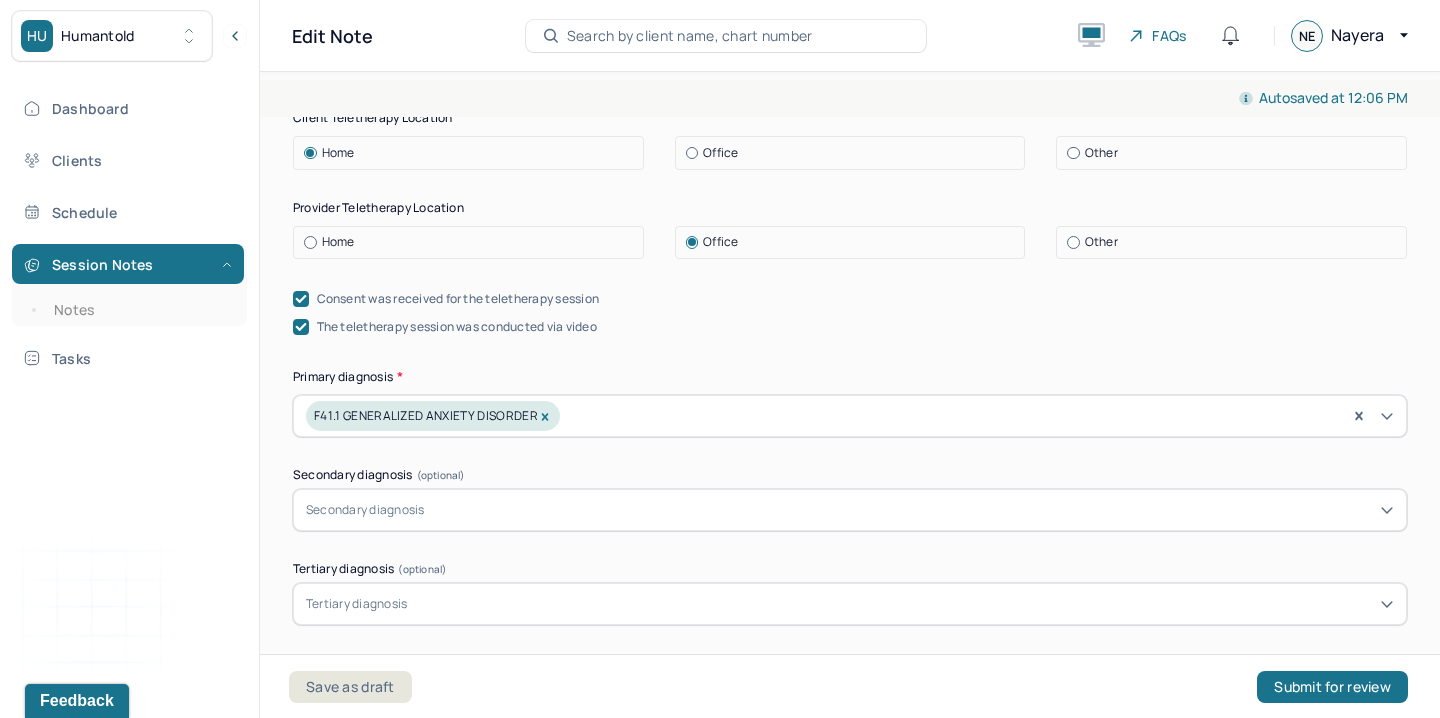 click on "Appointment location * Teletherapy Client Teletherapy Location Home Office Other Provider Teletherapy Location Home Office Other Consent was received for the teletherapy session The teletherapy session was conducted via video Primary diagnosis * F41.1 GENERALIZED ANXIETY DISORDER Secondary diagnosis (optional) Secondary diagnosis Tertiary diagnosis (optional) Tertiary diagnosis Emotional / Behavioural symptoms demonstrated * relief, clarity, optimism  Causing * Maladaptive Functioning Intention for Session * Encourage personality growth and development" at bounding box center (850, 497) 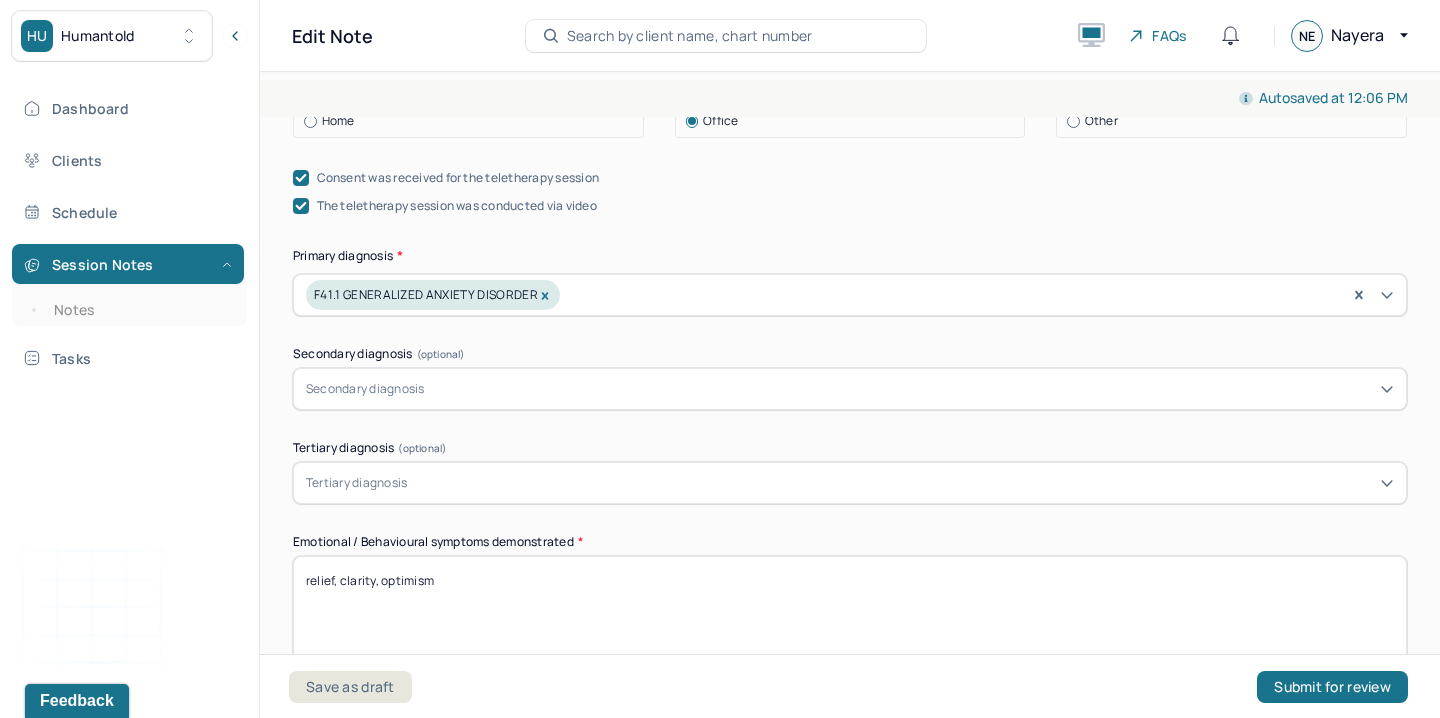 scroll, scrollTop: 839, scrollLeft: 0, axis: vertical 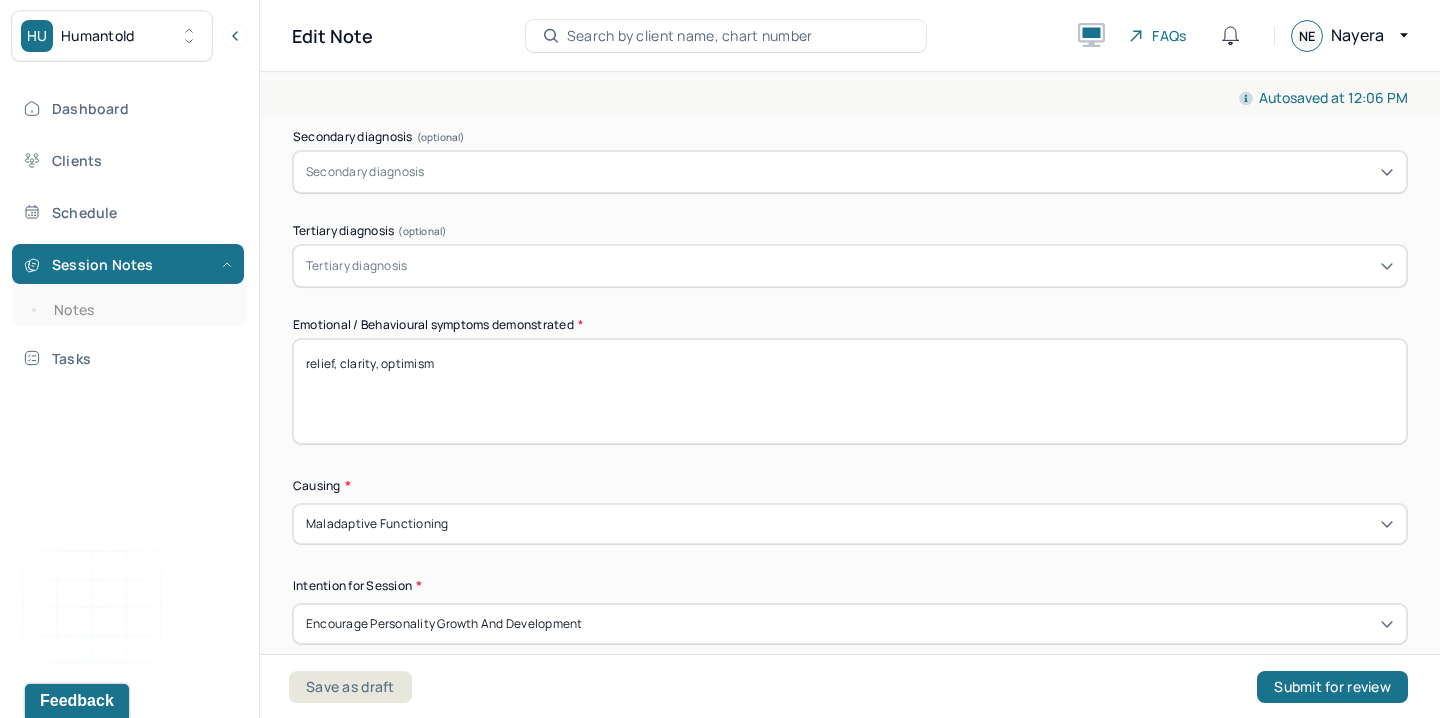 click on "relief, clarity, optimism" at bounding box center [850, 391] 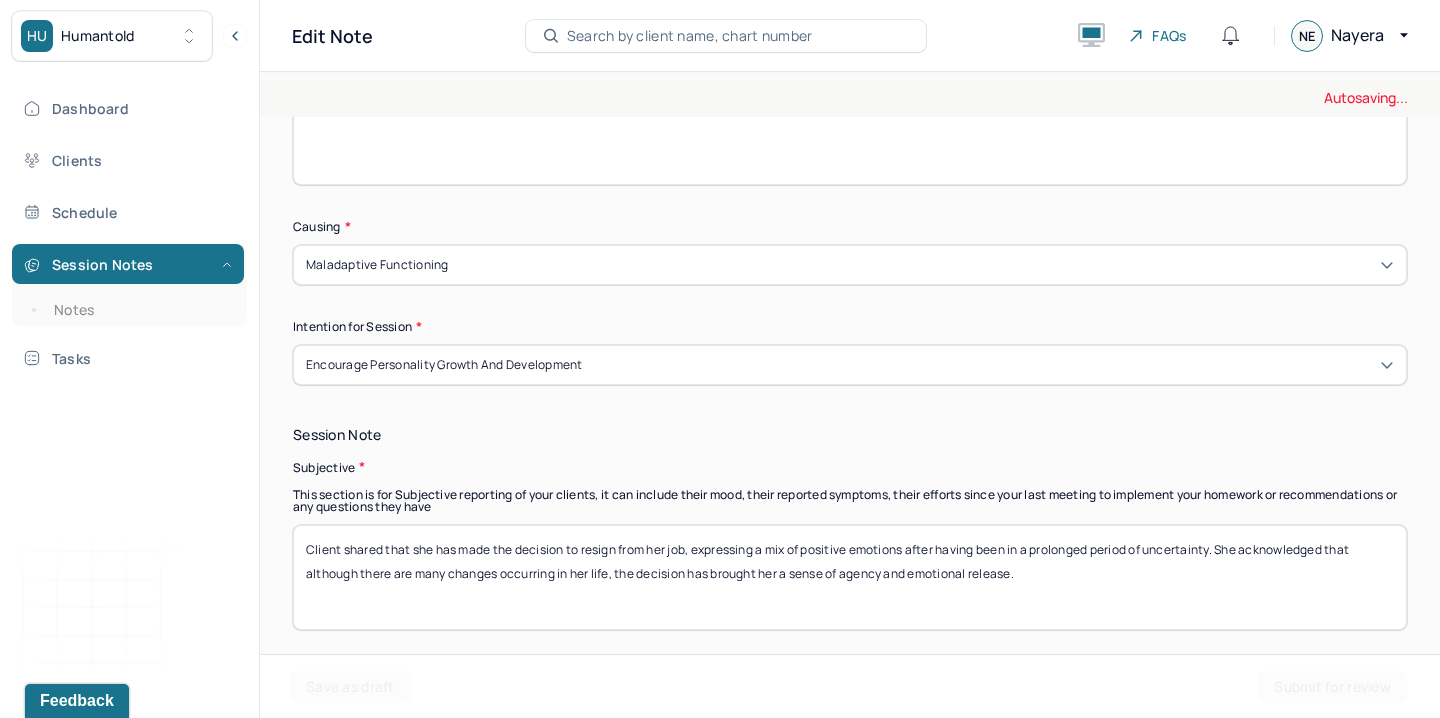 type 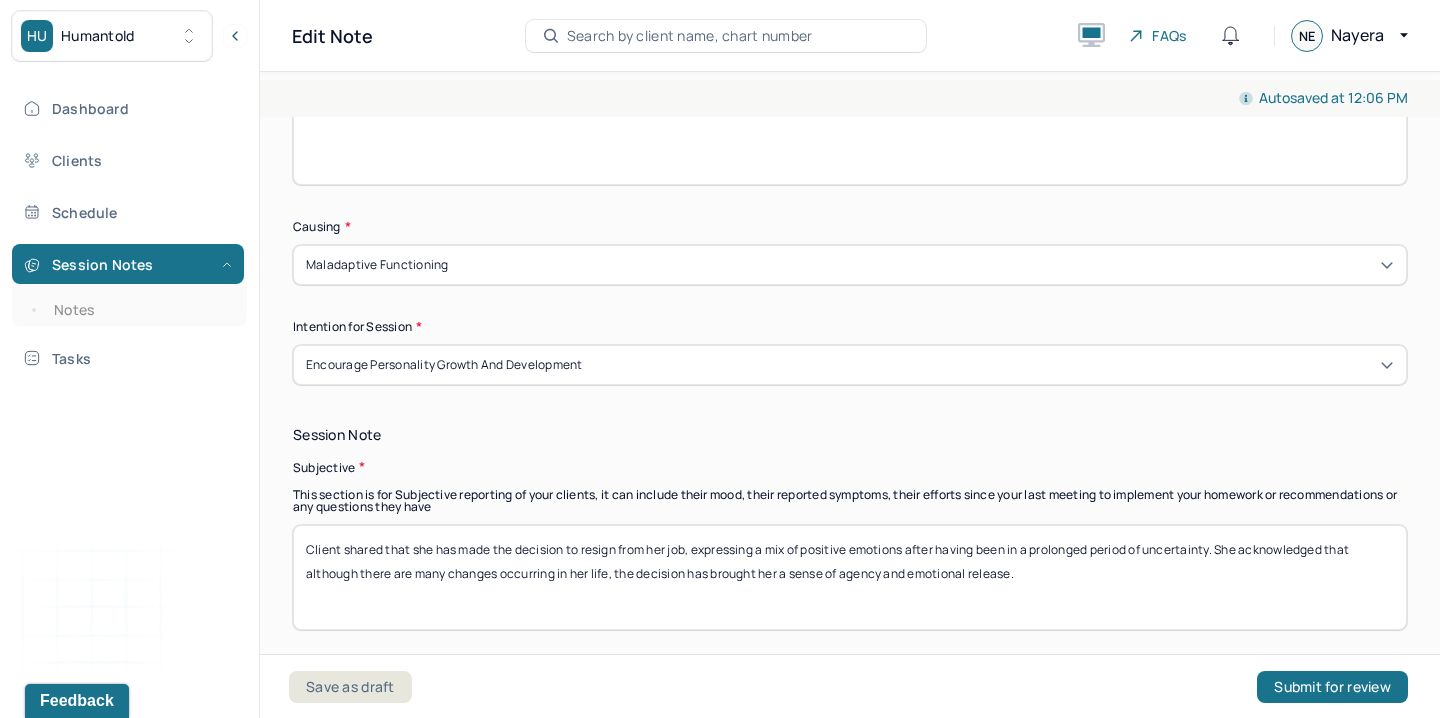 click on "Client shared that she has made the decision to resign from her job, expressing a mix of positive emotions after having been in a prolonged period of uncertainty. She acknowledged that although there are many changes occurring in her life, the decision has brought her a sense of agency and emotional release." at bounding box center (850, 577) 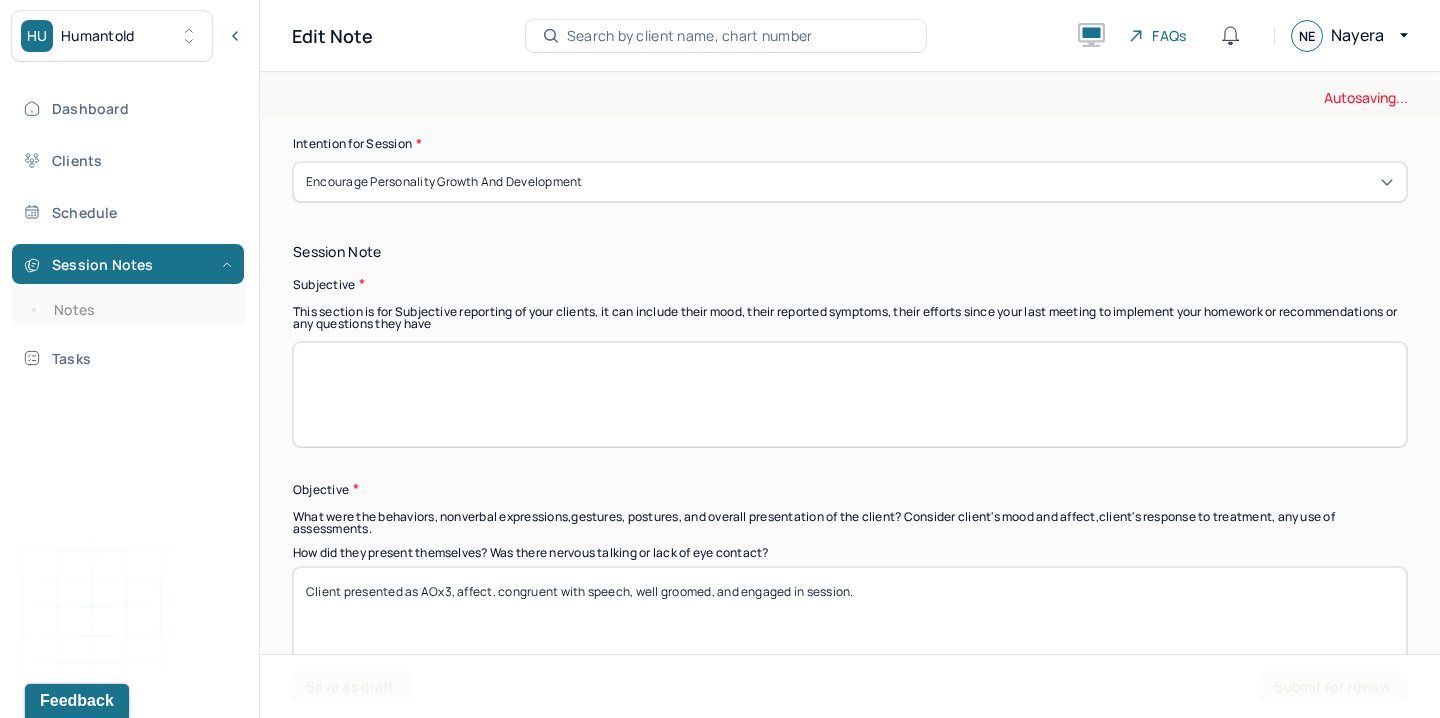 scroll, scrollTop: 1283, scrollLeft: 0, axis: vertical 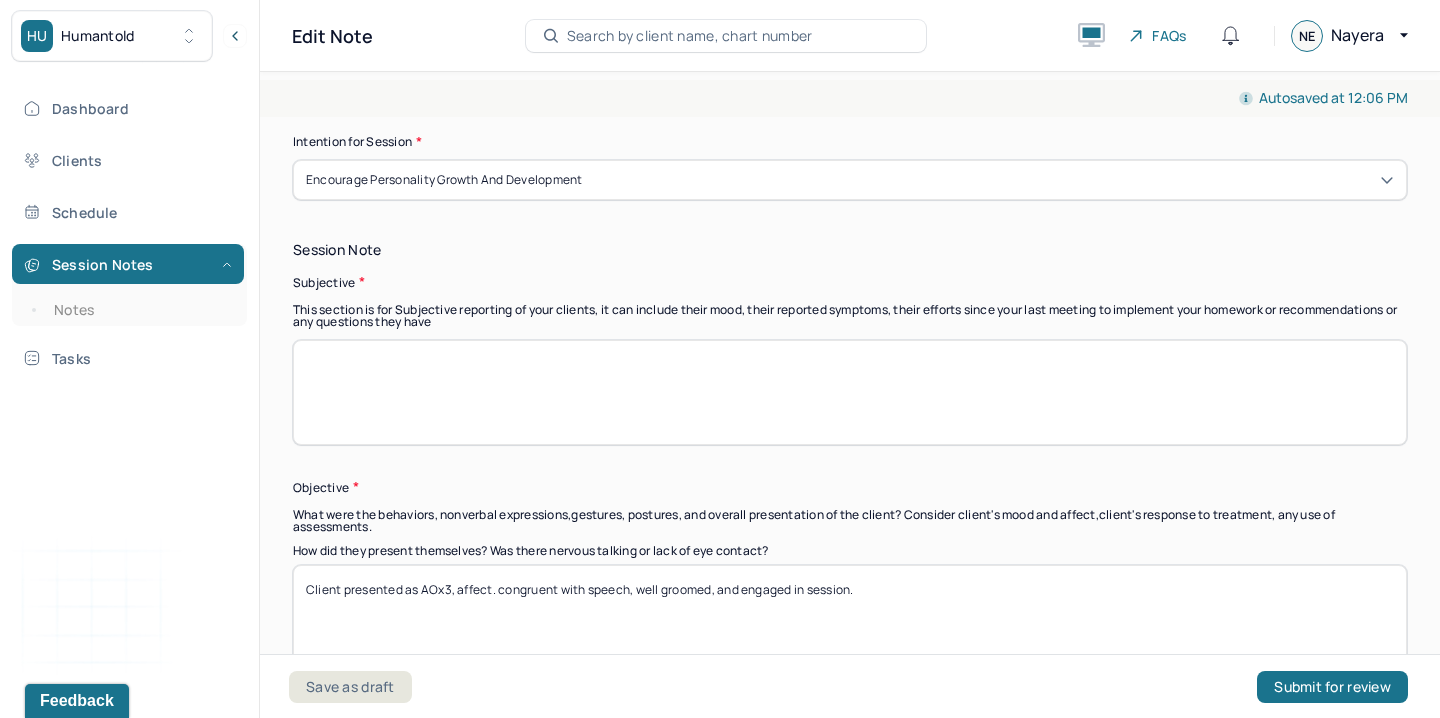 type 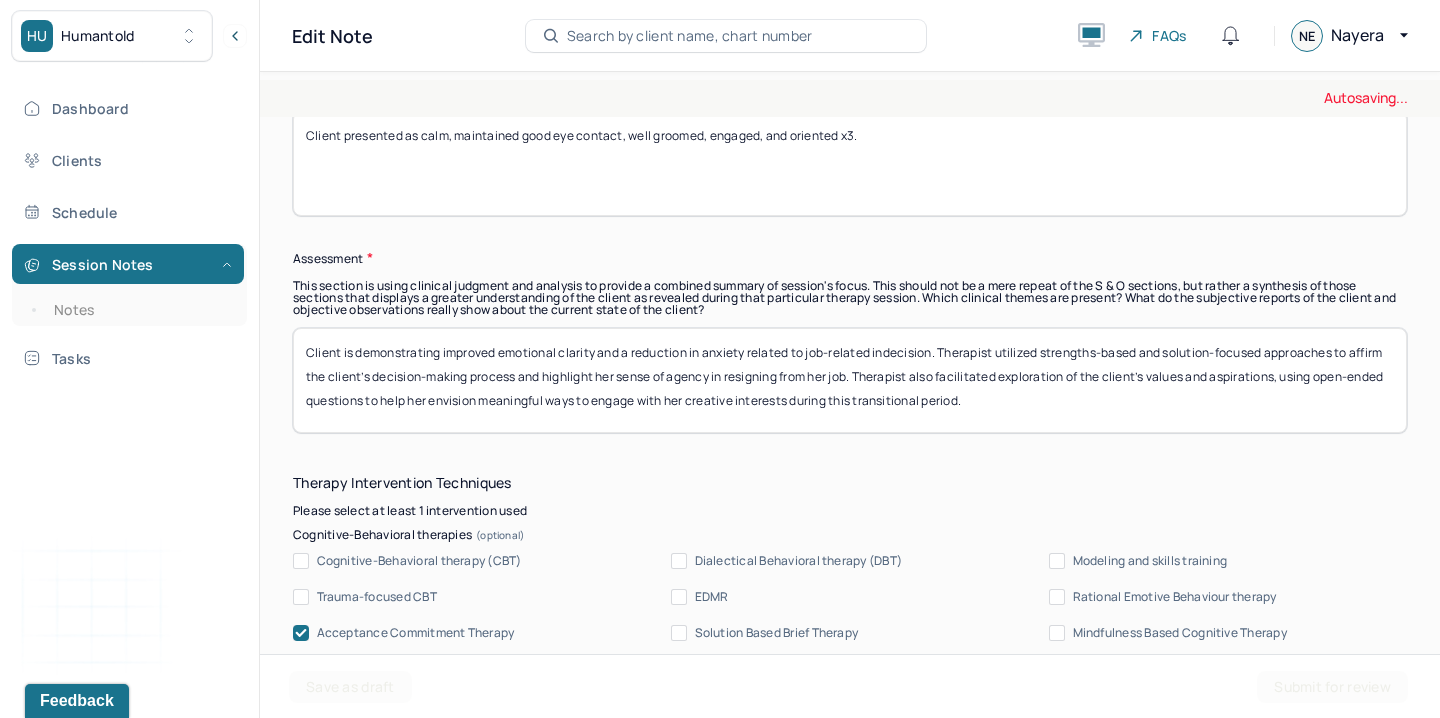scroll, scrollTop: 1850, scrollLeft: 0, axis: vertical 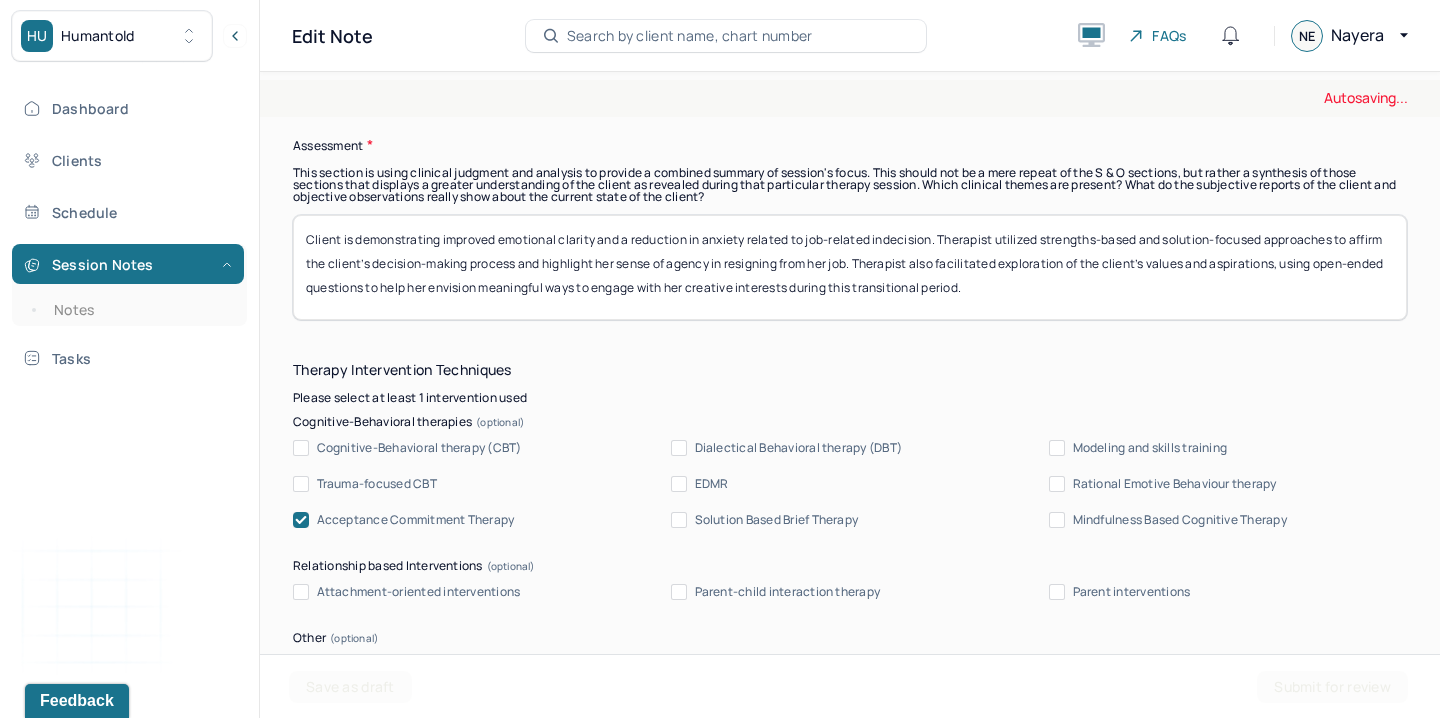 type on "Client presented as calm, maintained good eye contact, well groomed, engaged, and oriented x3." 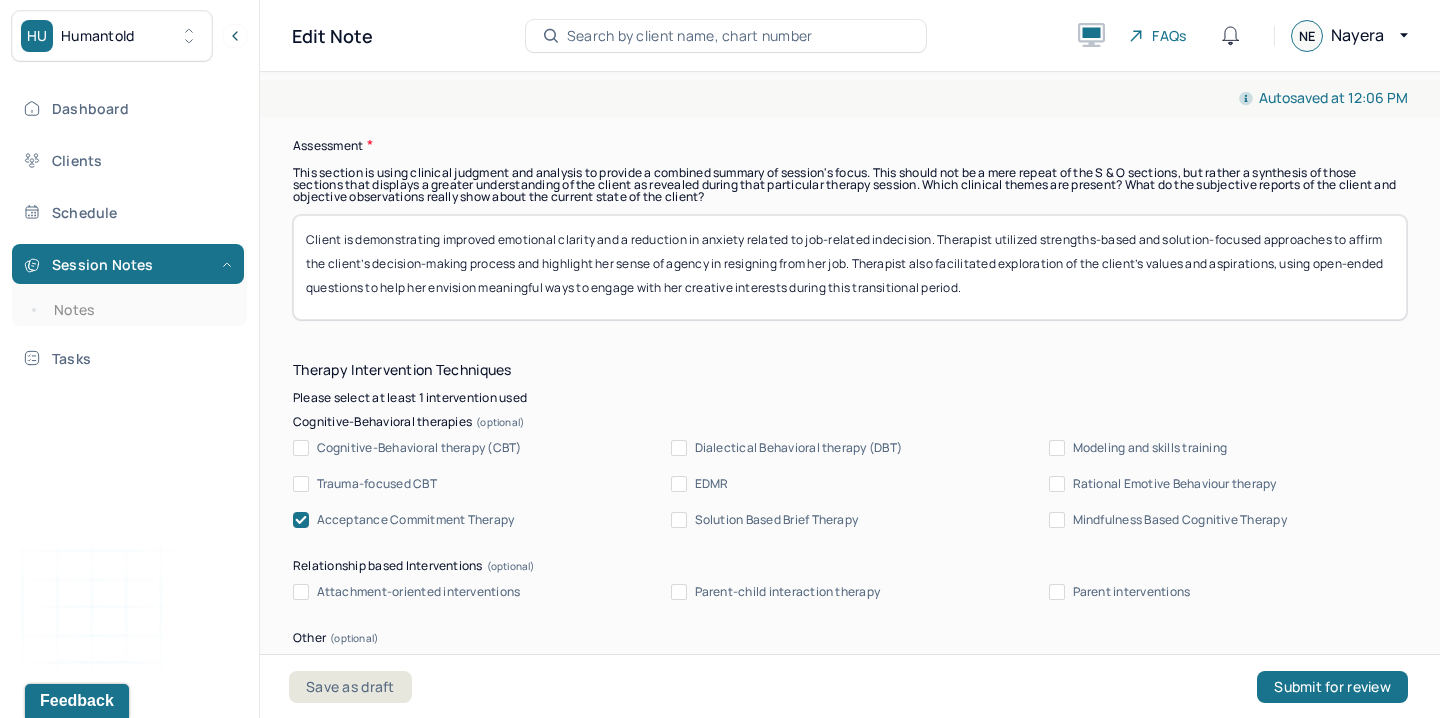 click on "Instructions The fields marked with an asterisk ( * ) are required before you can submit your notes. Before you can submit your session notes, they must be signed. You have the option to save your notes as a draft before making a submission. Appointment location * Teletherapy Client Teletherapy Location Home Office Other Provider Teletherapy Location Home Office Other Consent was received for the teletherapy session The teletherapy session was conducted via video Primary diagnosis * F41.1 GENERALIZED ANXIETY DISORDER Secondary diagnosis (optional) Secondary diagnosis Tertiary diagnosis (optional) Tertiary diagnosis Emotional / Behavioural symptoms demonstrated * Causing * Maladaptive Functioning Intention for Session * Encourage personality growth and development Session Note Subjective This section is for Subjective reporting of your clients, it can include their mood, their reported symptoms, their efforts since your last meeting to implement your homework or recommendations or any questions they have EDMR" at bounding box center (850, 704) 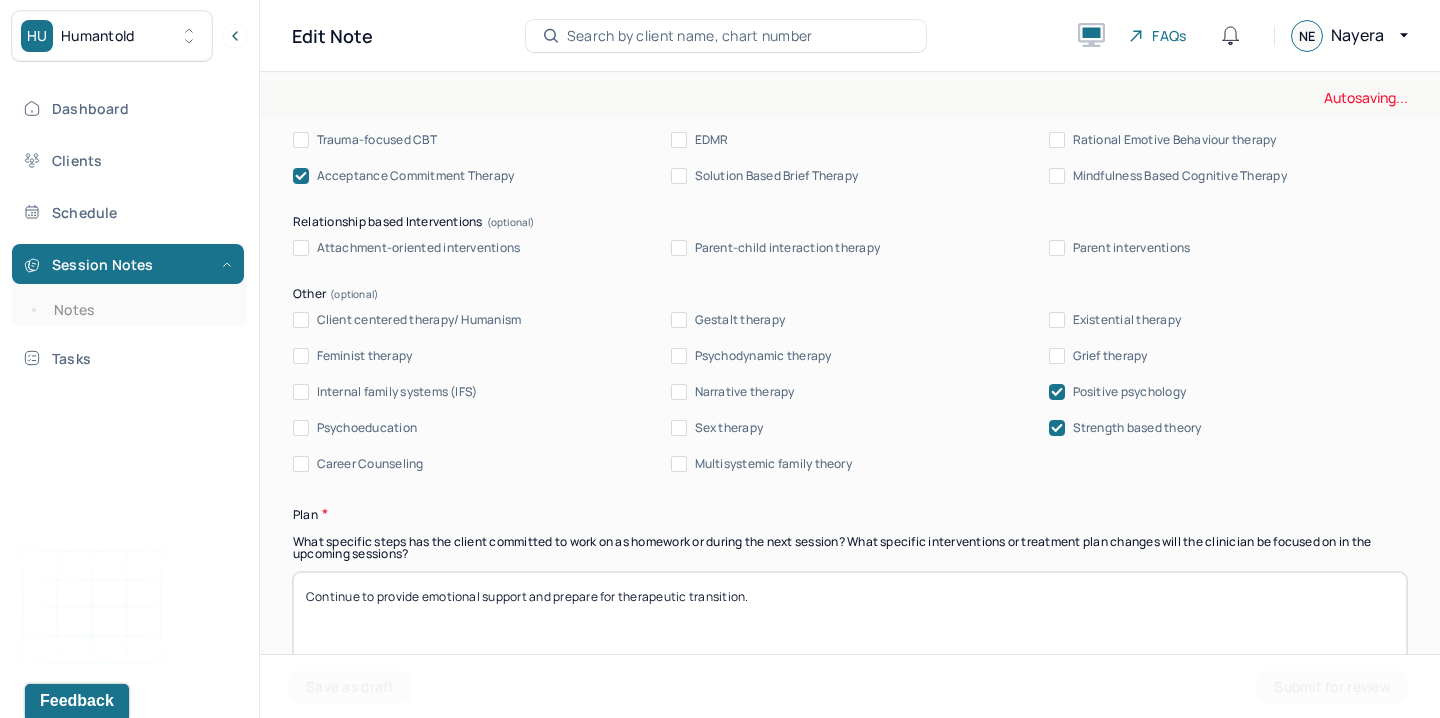 scroll, scrollTop: 2266, scrollLeft: 0, axis: vertical 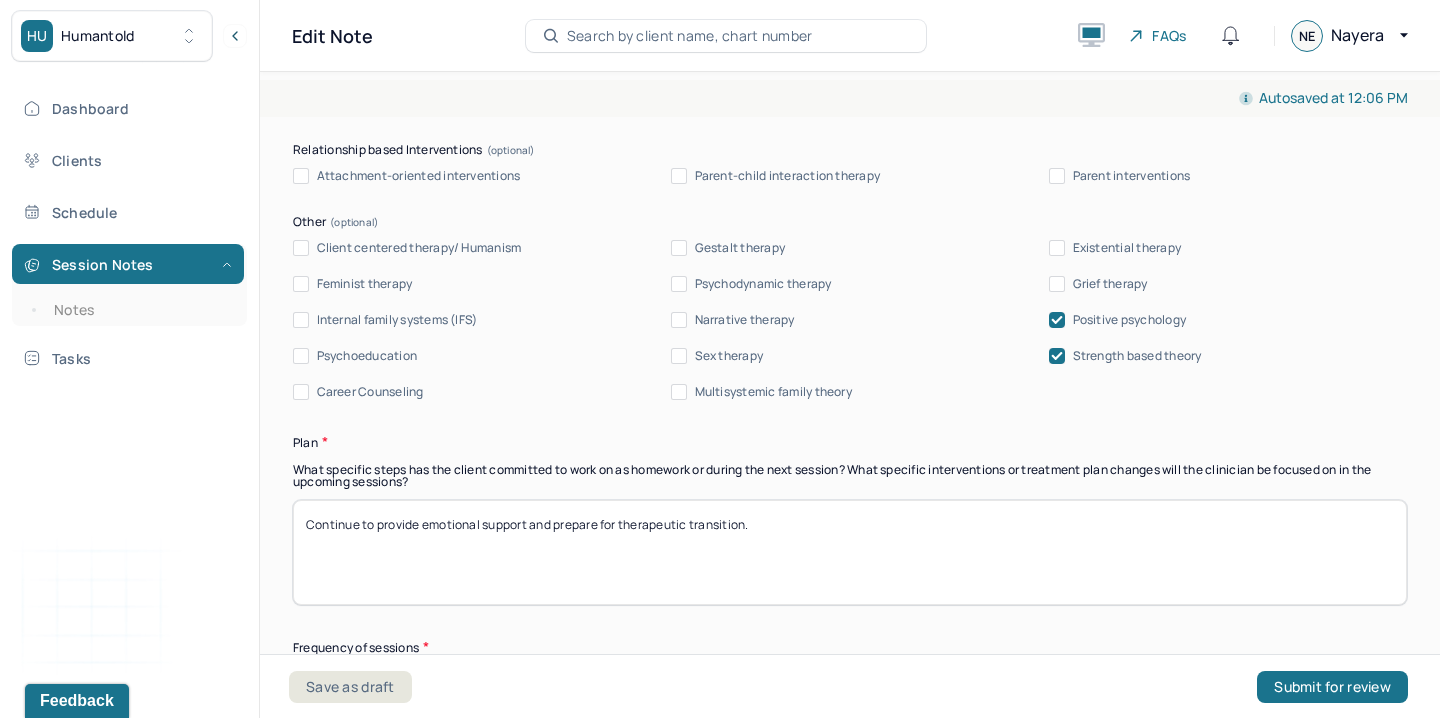 type 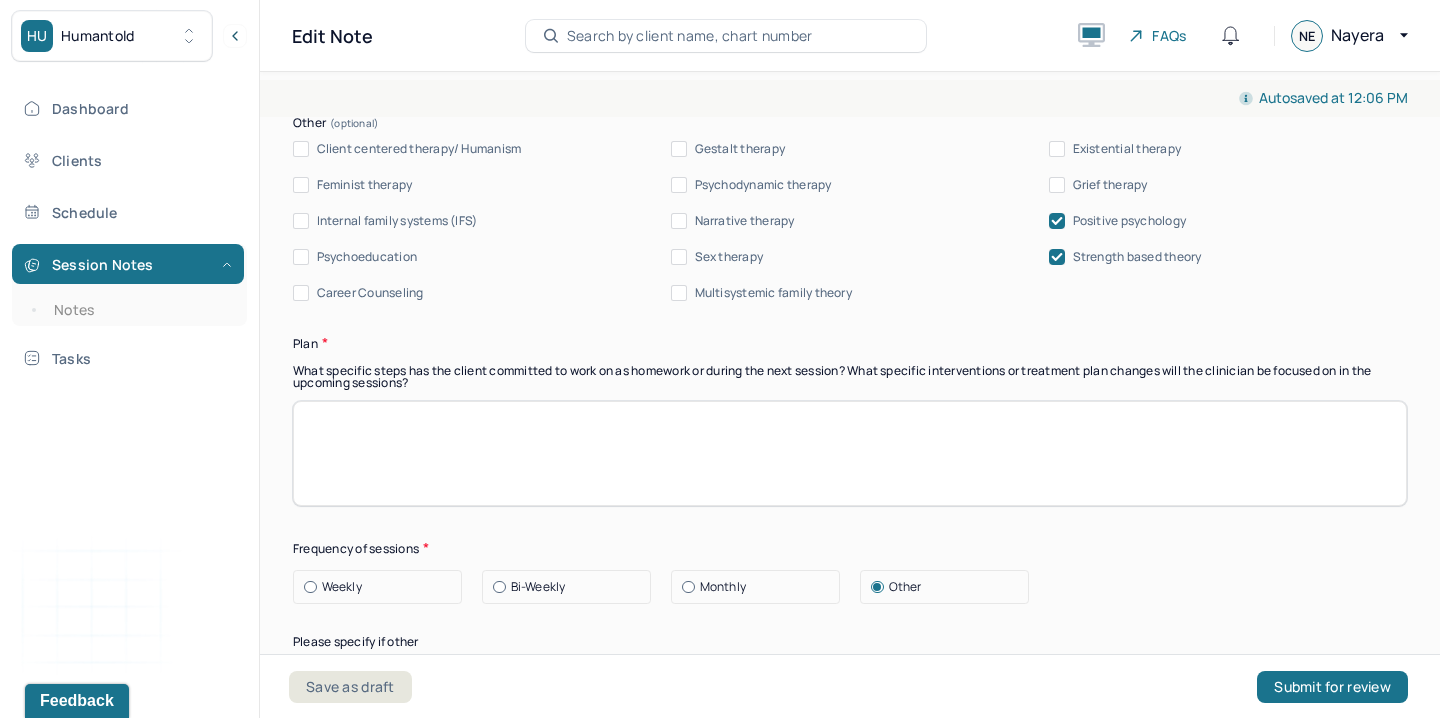 scroll, scrollTop: 2620, scrollLeft: 0, axis: vertical 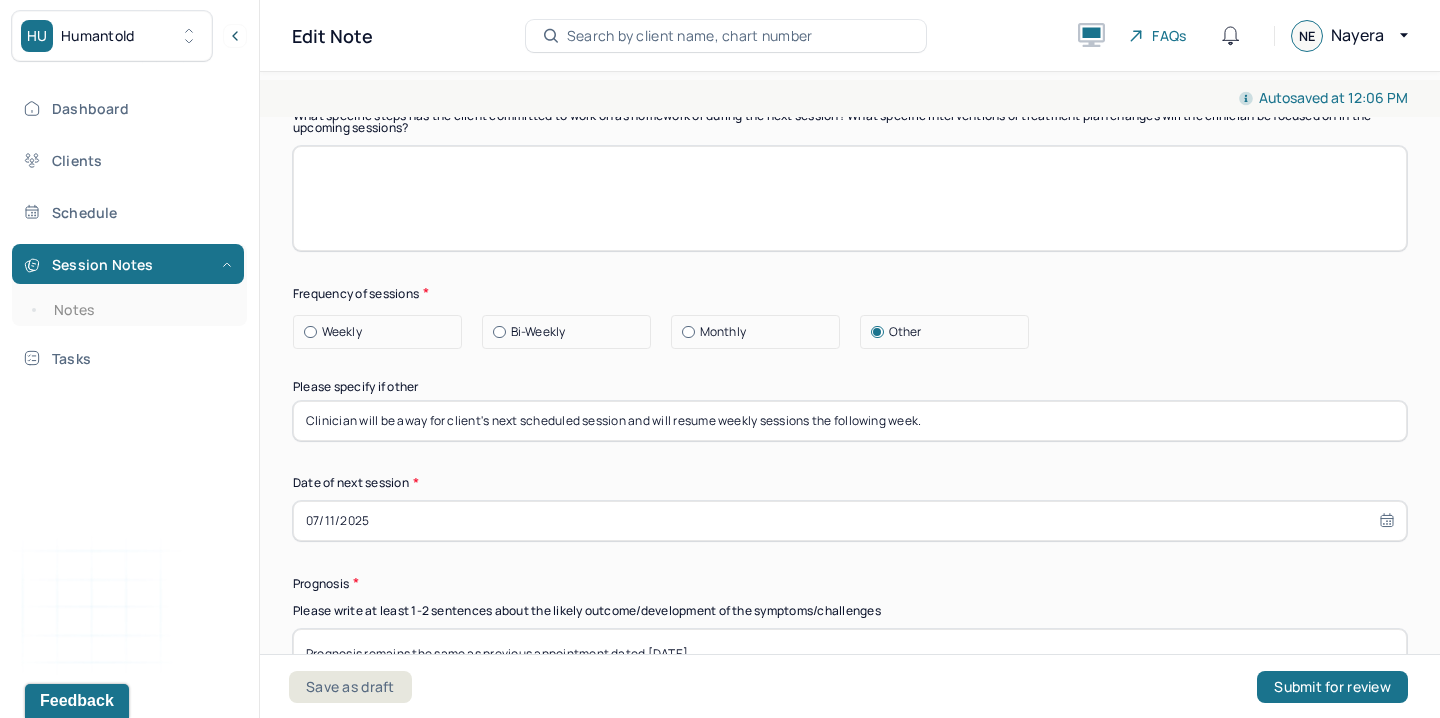 type 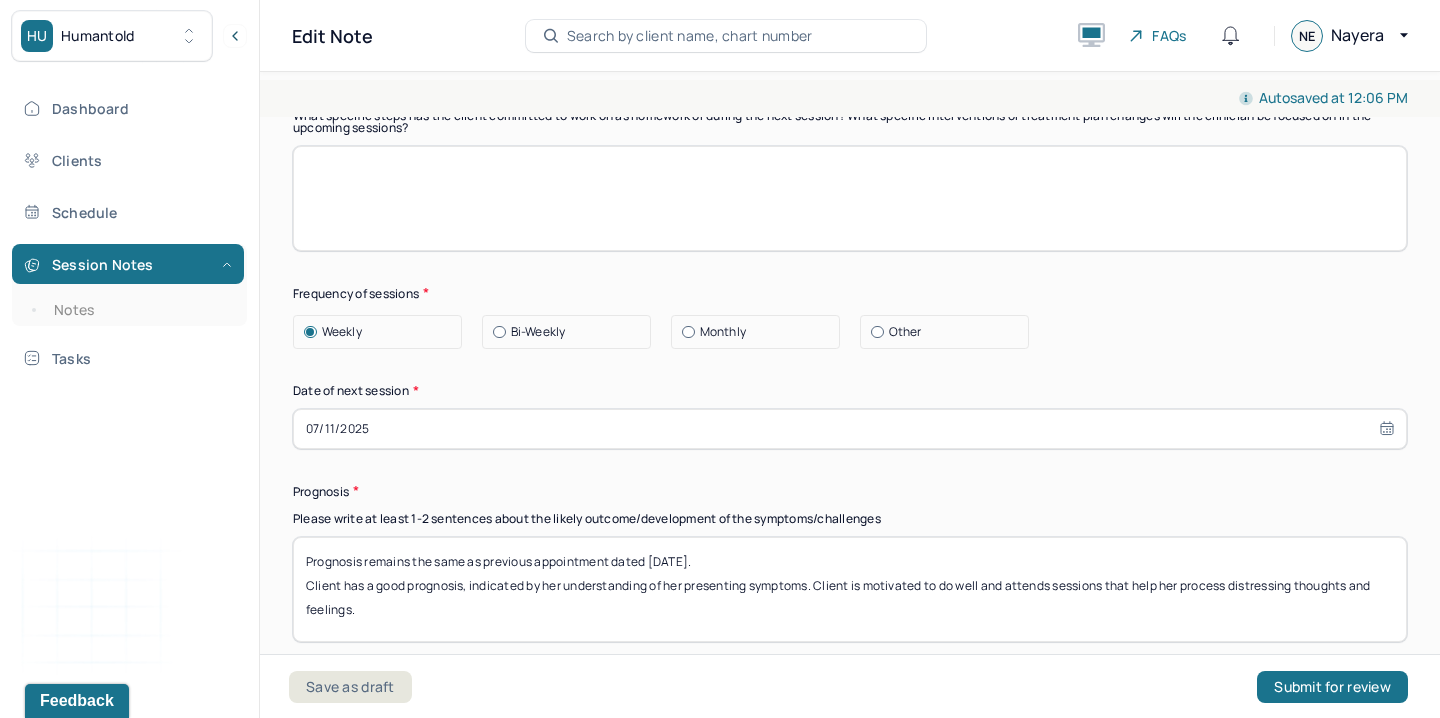 click on "07/11/2025" at bounding box center [850, 429] 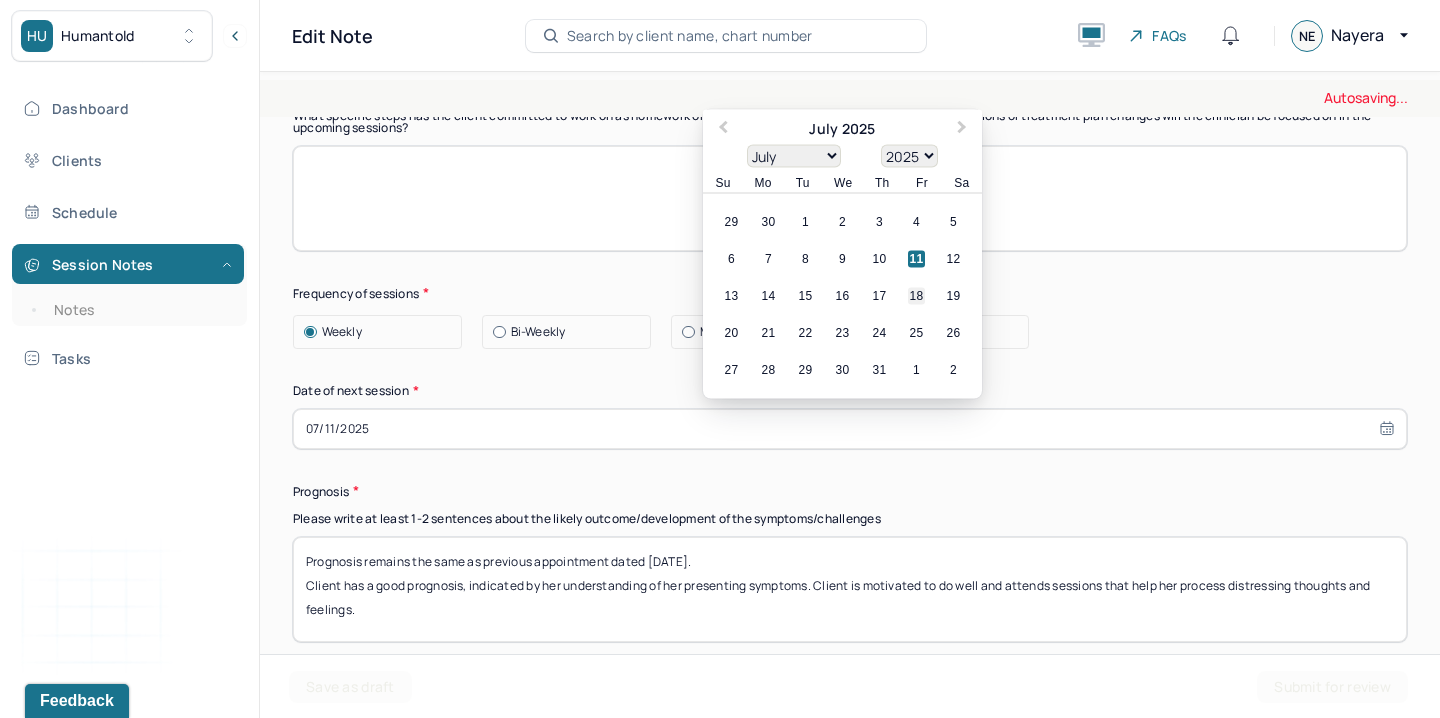 click on "18" at bounding box center [916, 295] 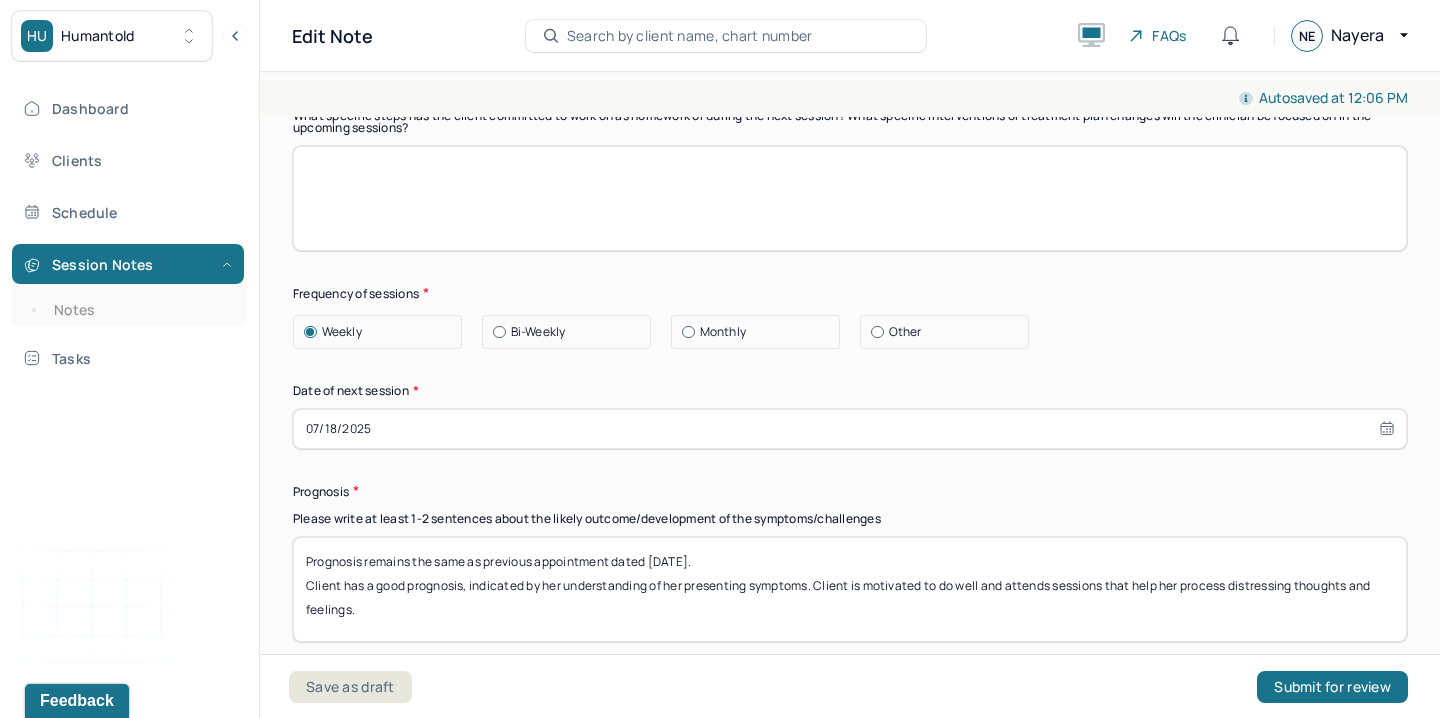 click on "Prognosis remains the same as previous appointment dated [DATE].
Client has a good prognosis, indicated by her understanding of her presenting symptoms. Client is motivated to do well and attends sessions that help her process distressing thoughts and feelings." at bounding box center [850, 589] 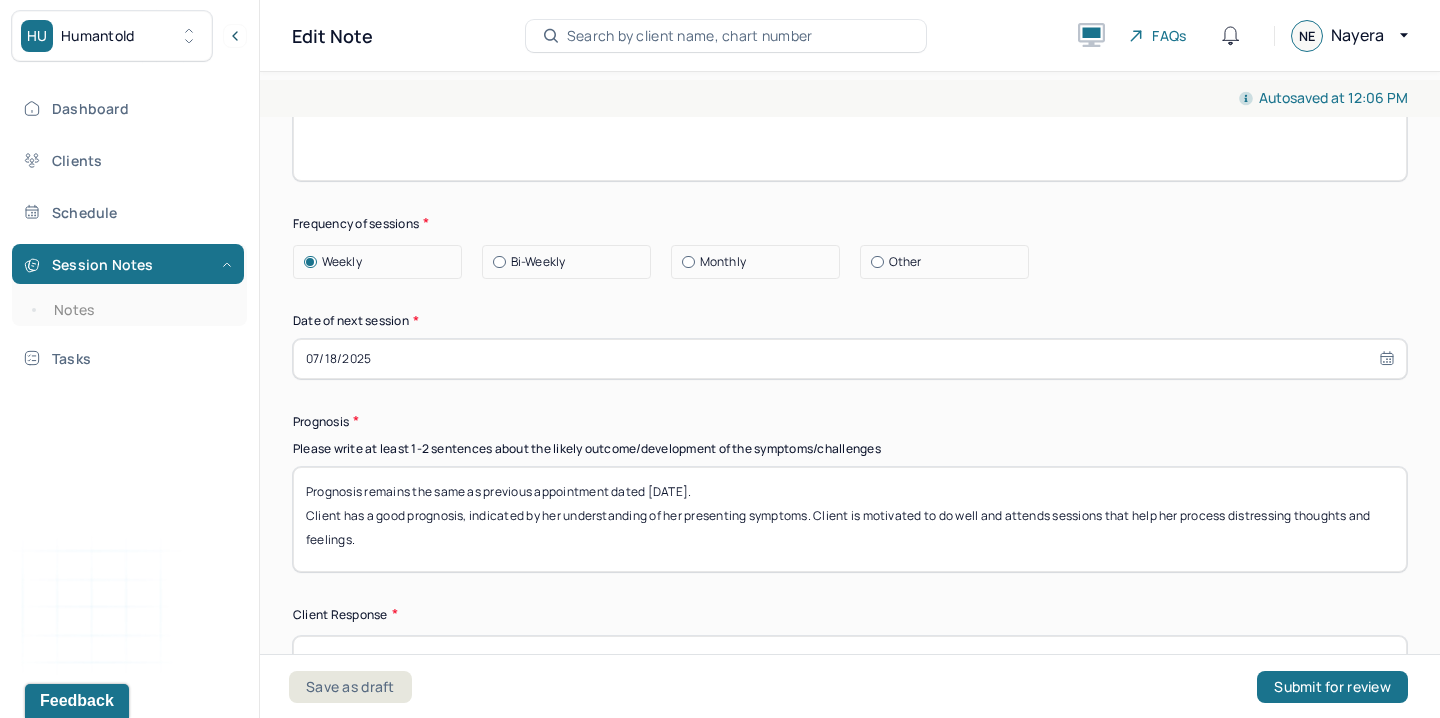 scroll, scrollTop: 2802, scrollLeft: 0, axis: vertical 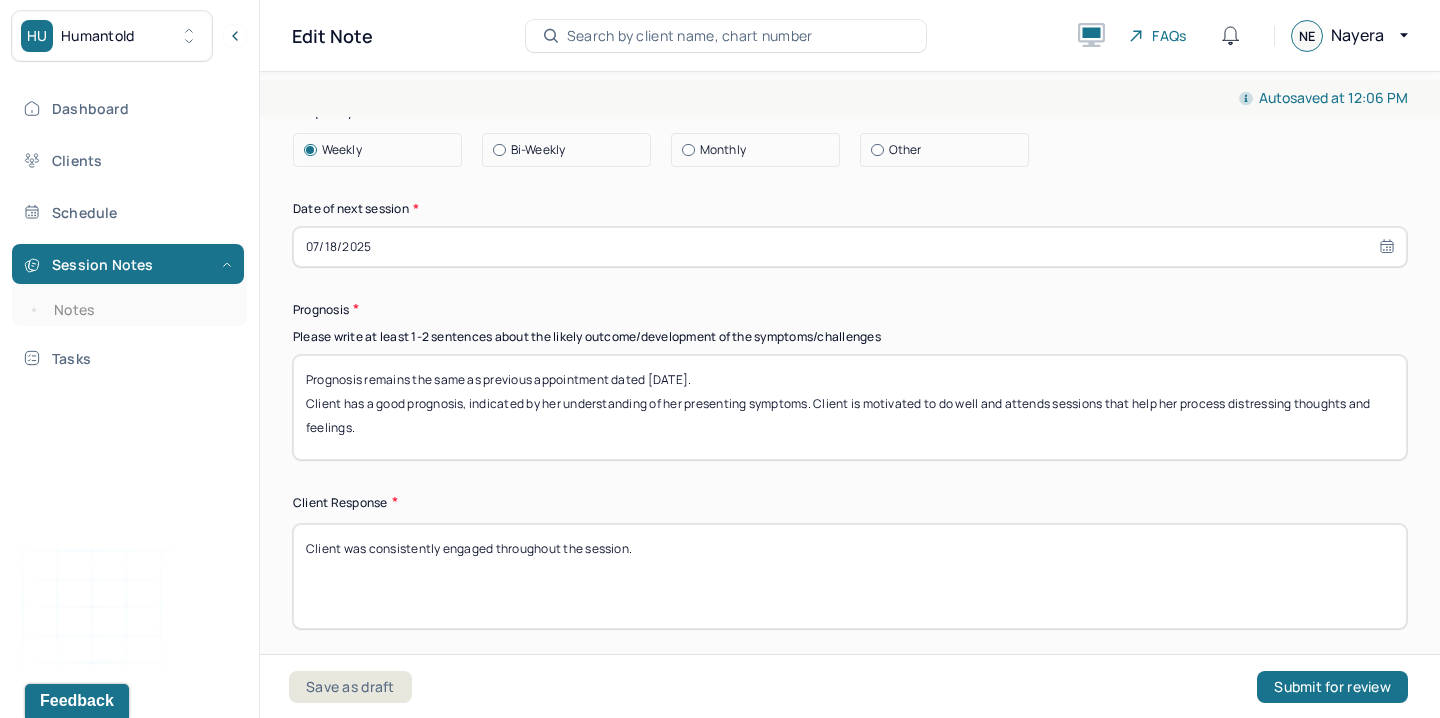 type on "Prognosis remains the same as previous appointment dated [DATE].
Client has a good prognosis, indicated by her understanding of her presenting symptoms. Client is motivated to do well and attends sessions that help her process distressing thoughts and feelings." 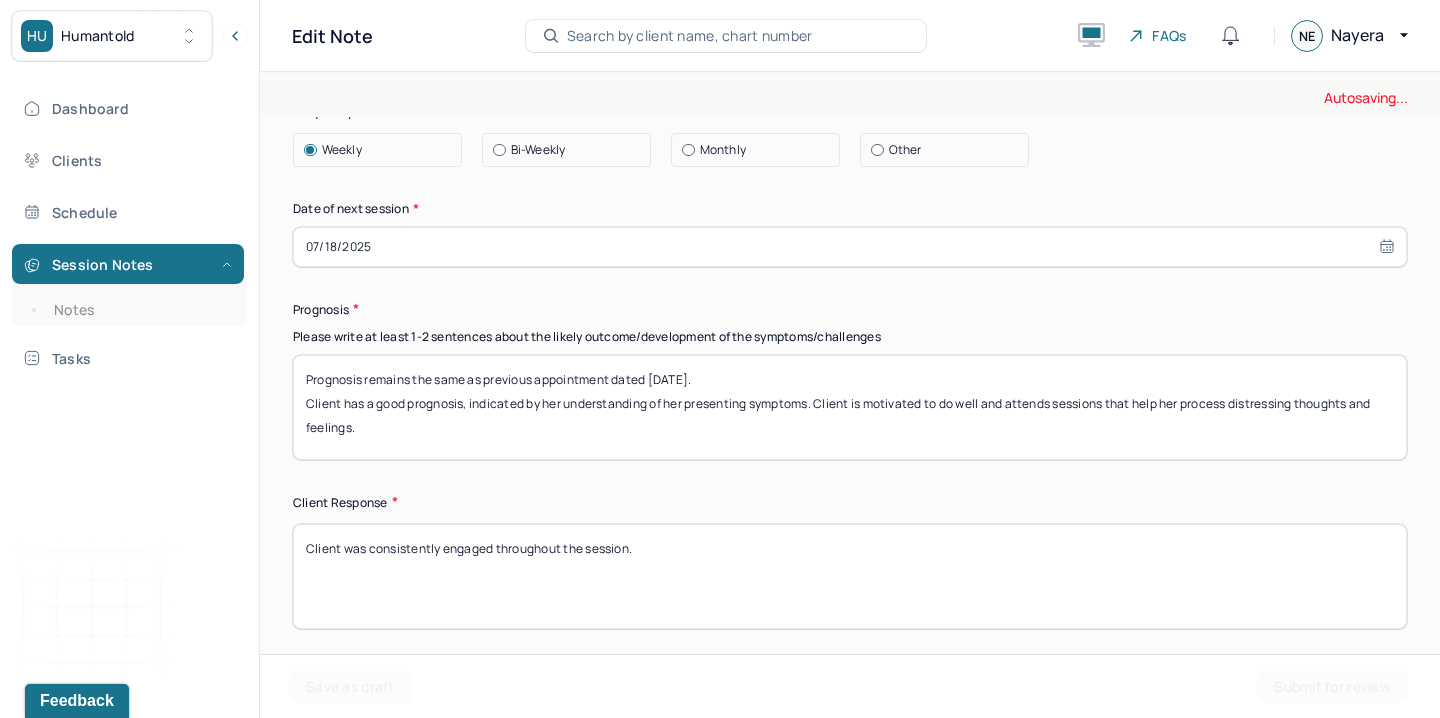 click on "Client was consistently engaged throughout the session." at bounding box center (850, 576) 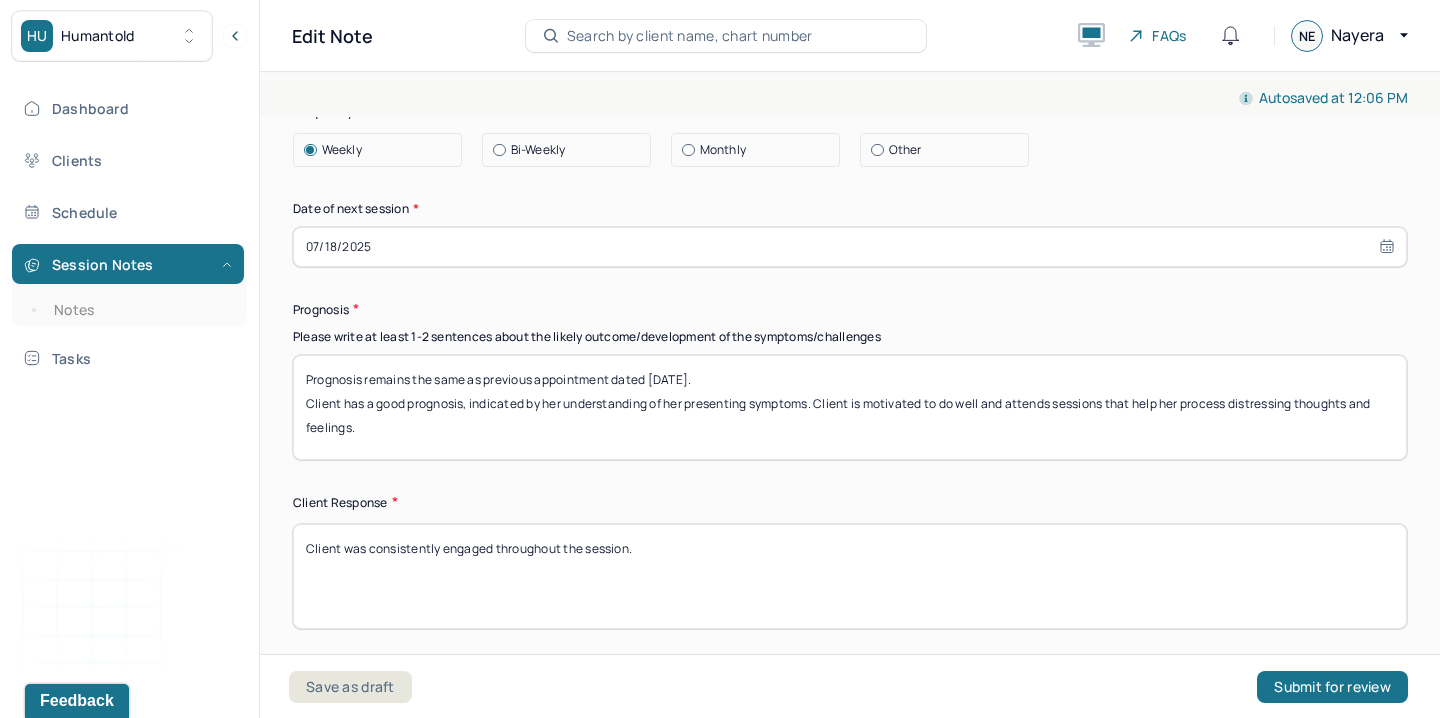 paste on "engaged and communicative throughout the session." 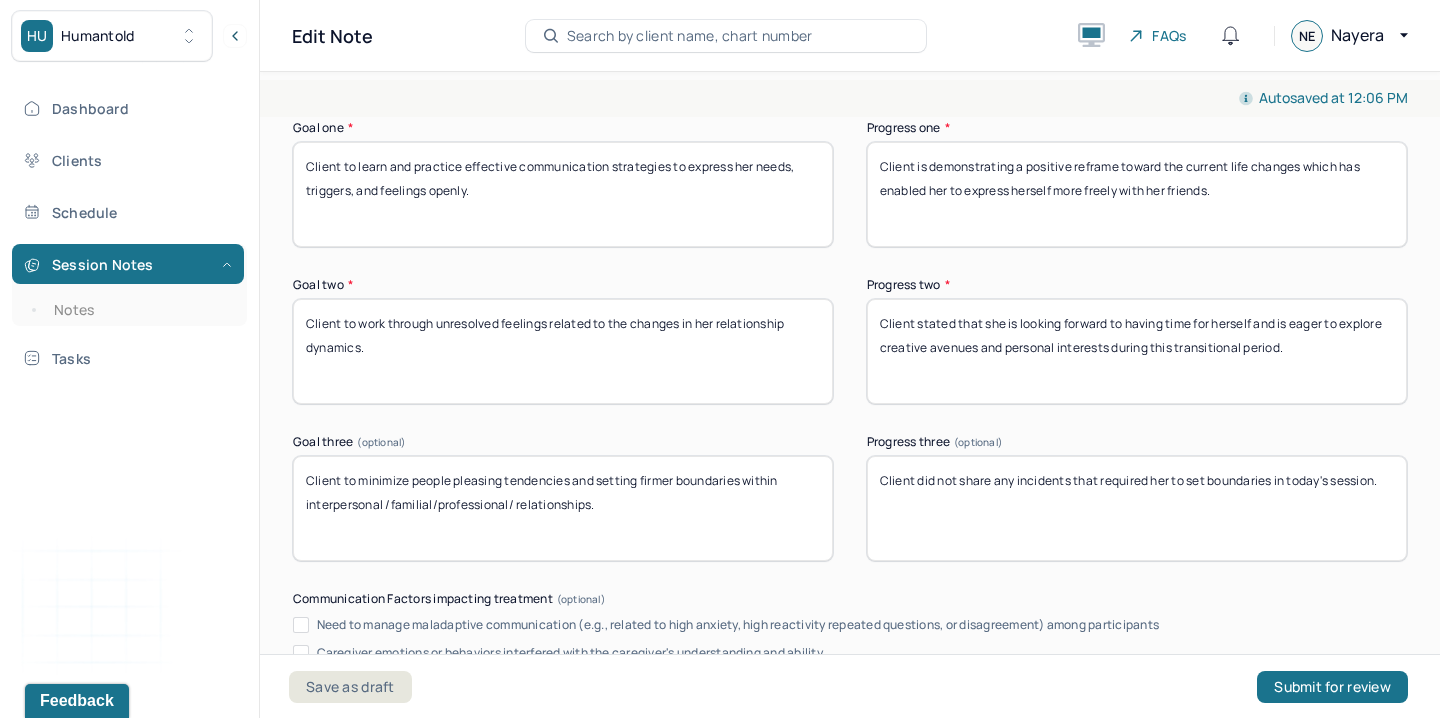 scroll, scrollTop: 3380, scrollLeft: 0, axis: vertical 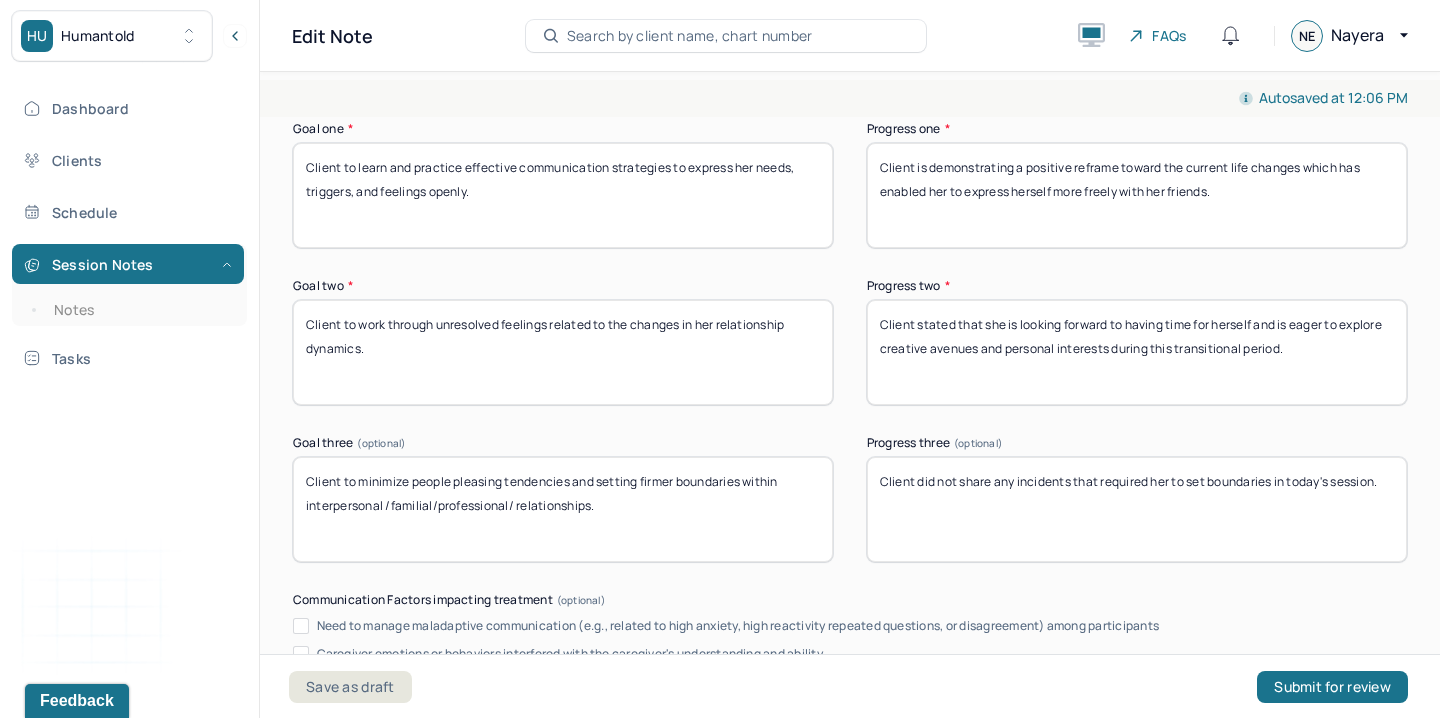 type on "Client was engaged and communicative throughout the session." 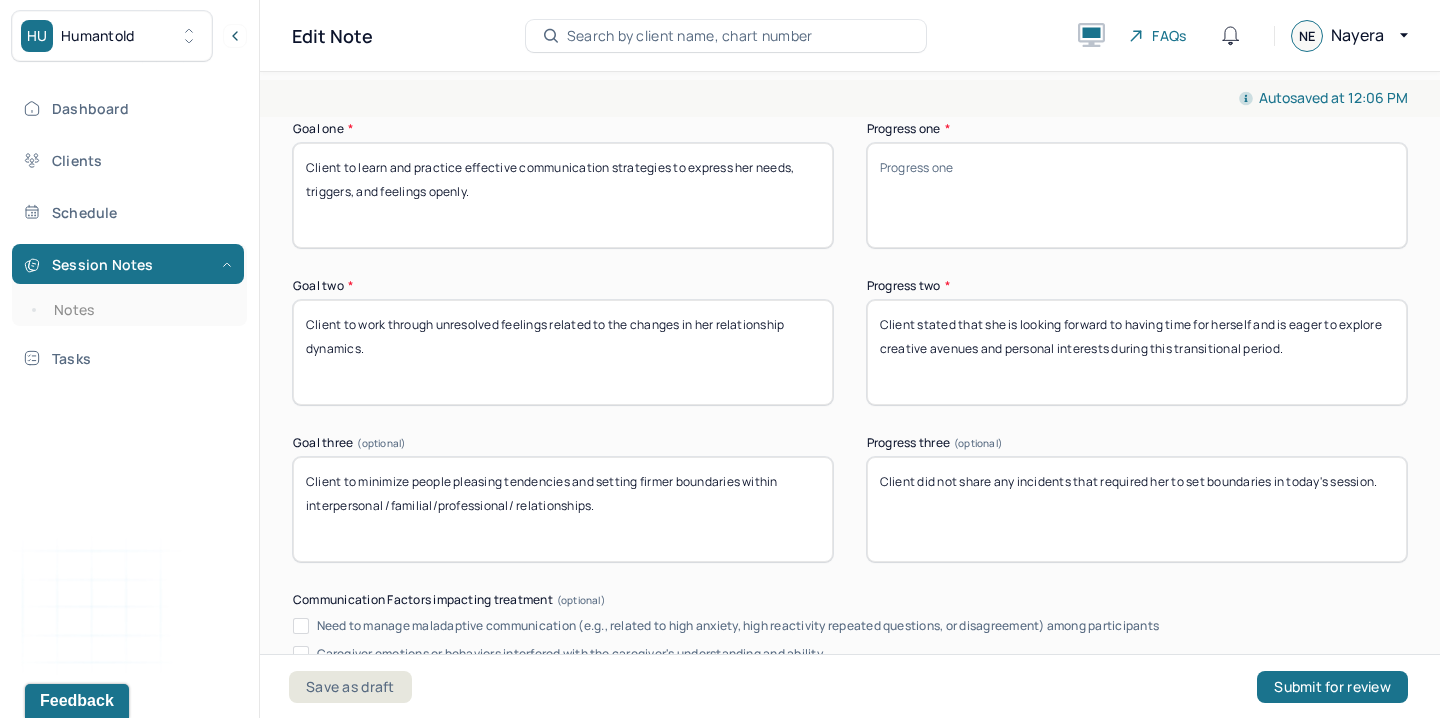 type 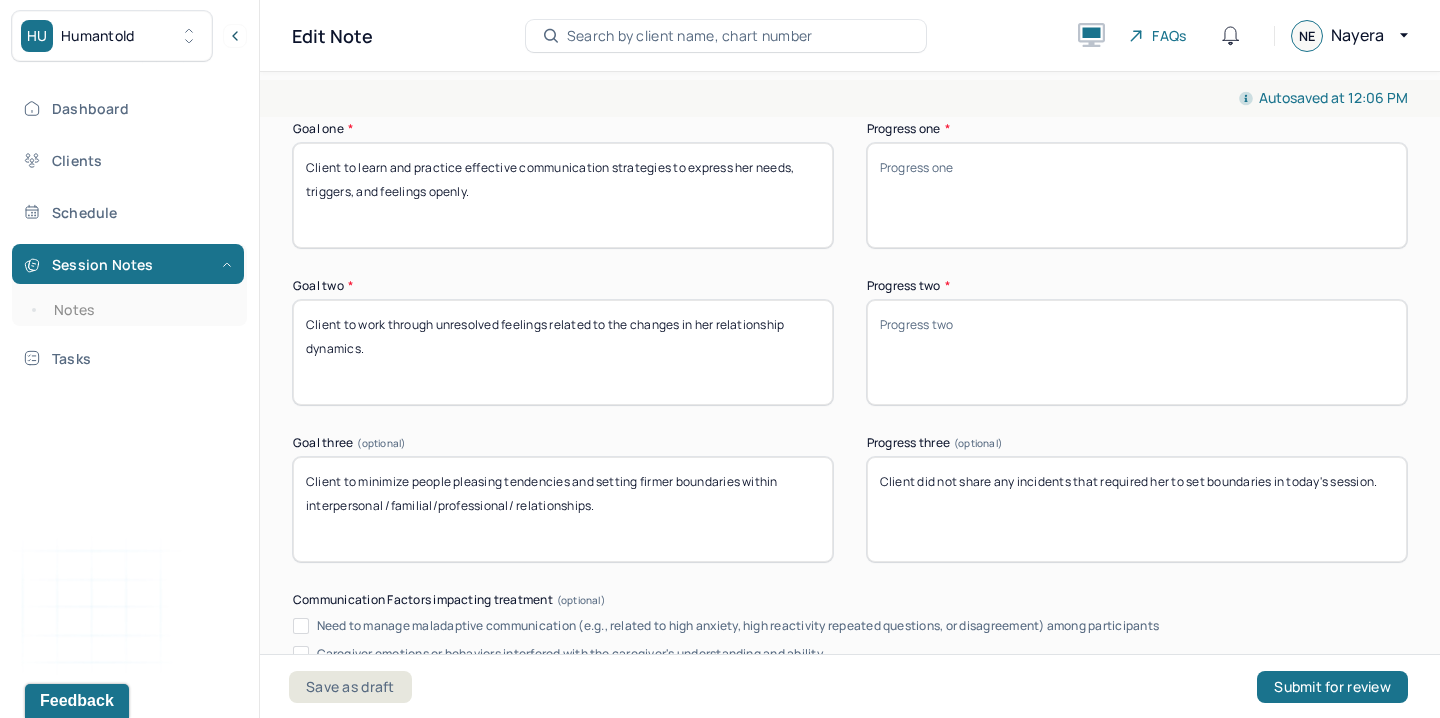 type 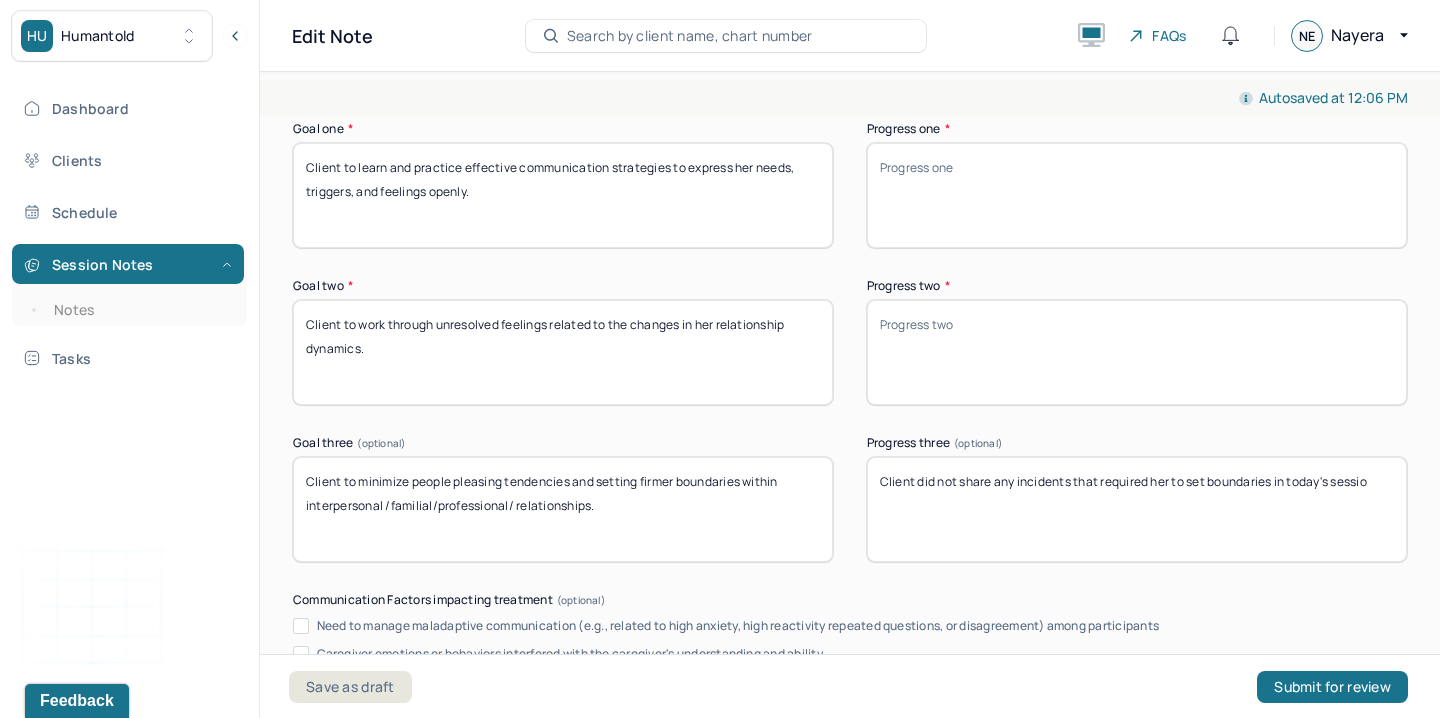 type on "Client did not share any incidents that required her to set boundaries in today's sessi" 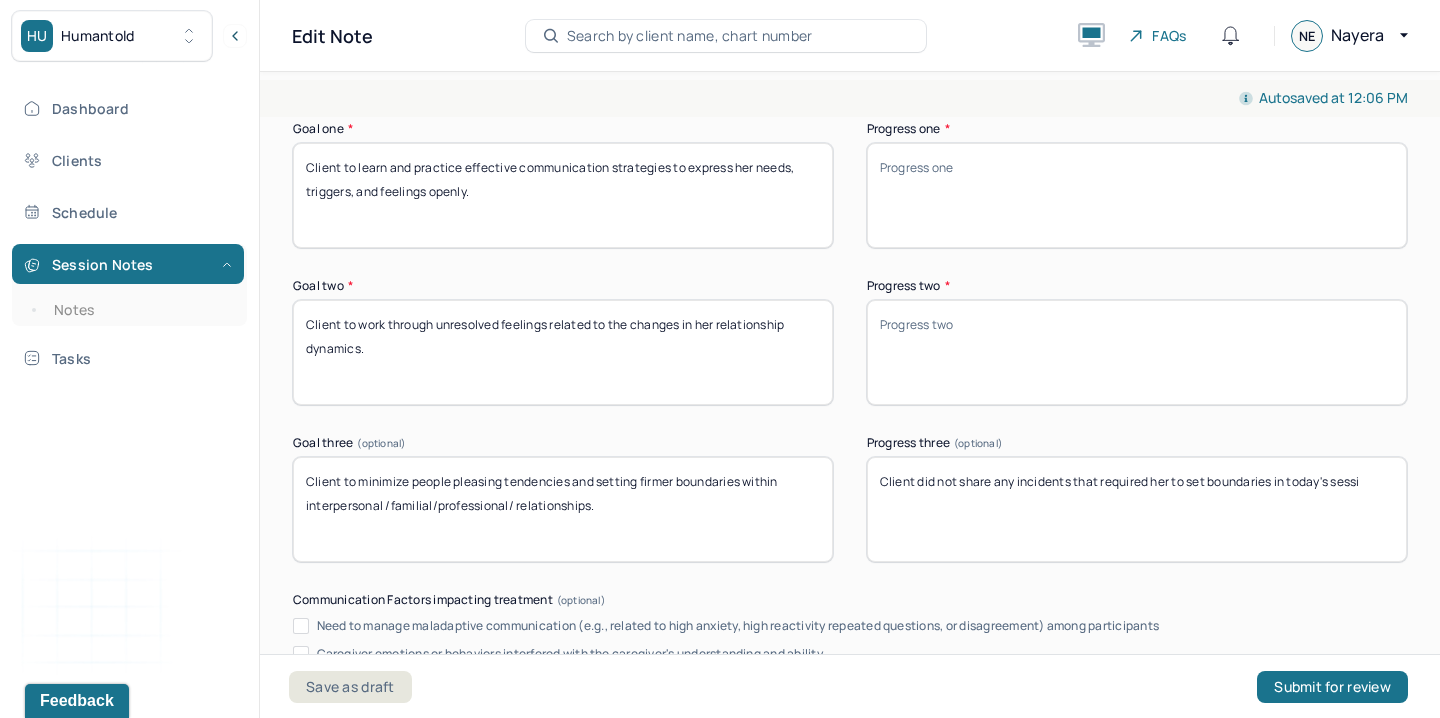 click on "Client did not share any incidents that required her to set boundaries in today's session." at bounding box center [1137, 509] 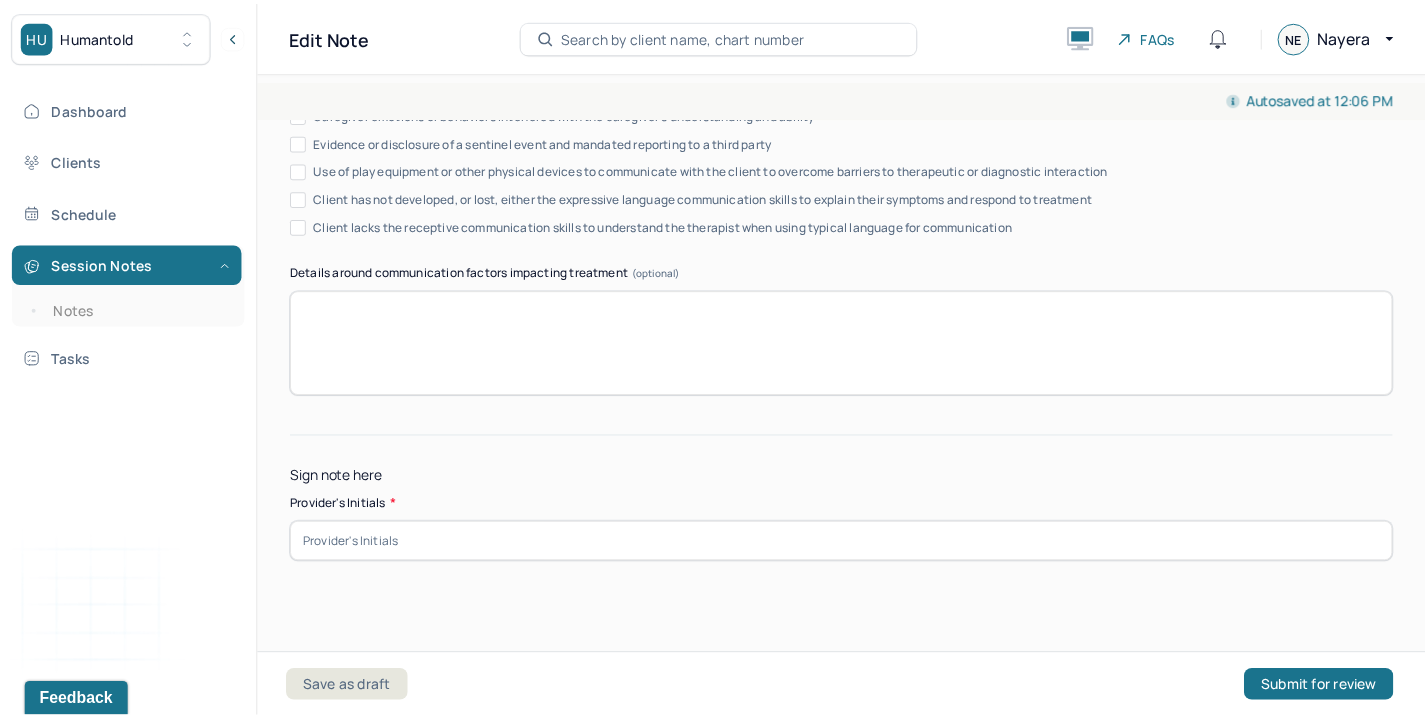 scroll, scrollTop: 3941, scrollLeft: 0, axis: vertical 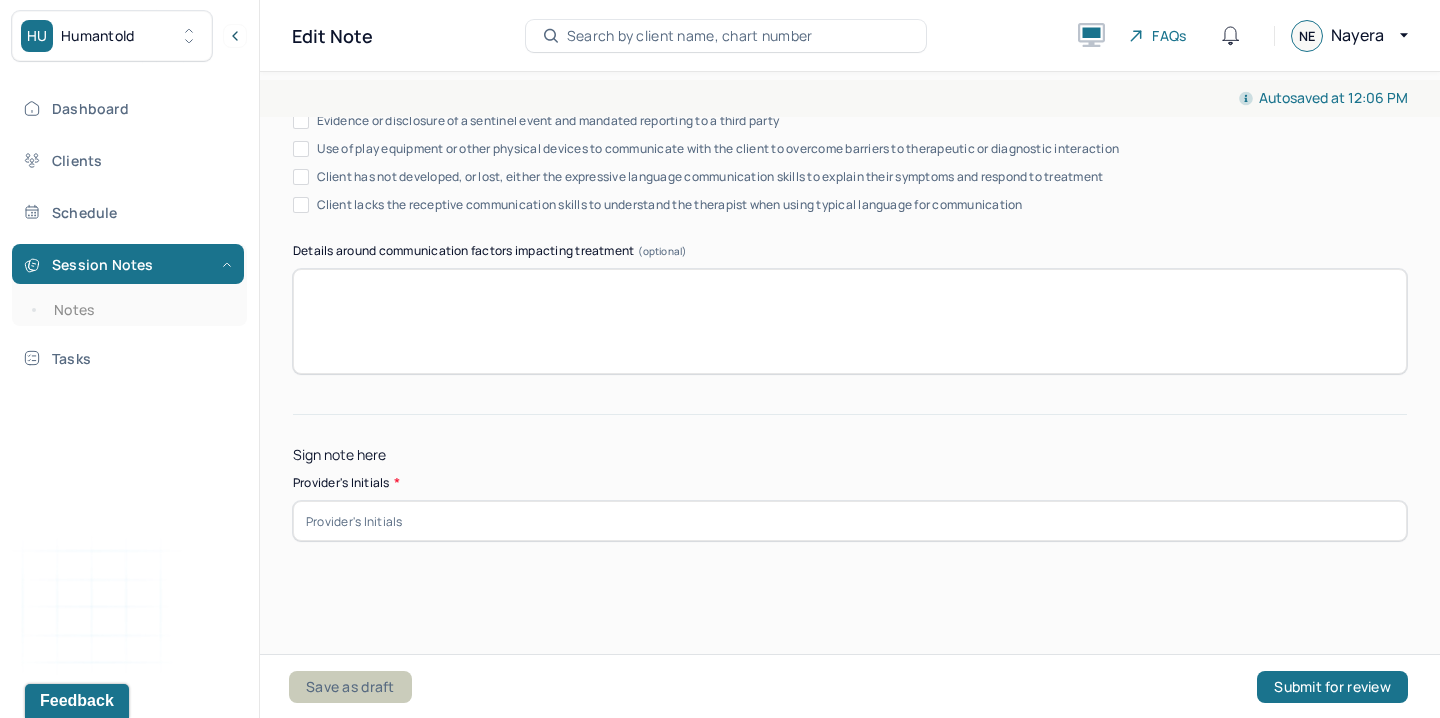 type 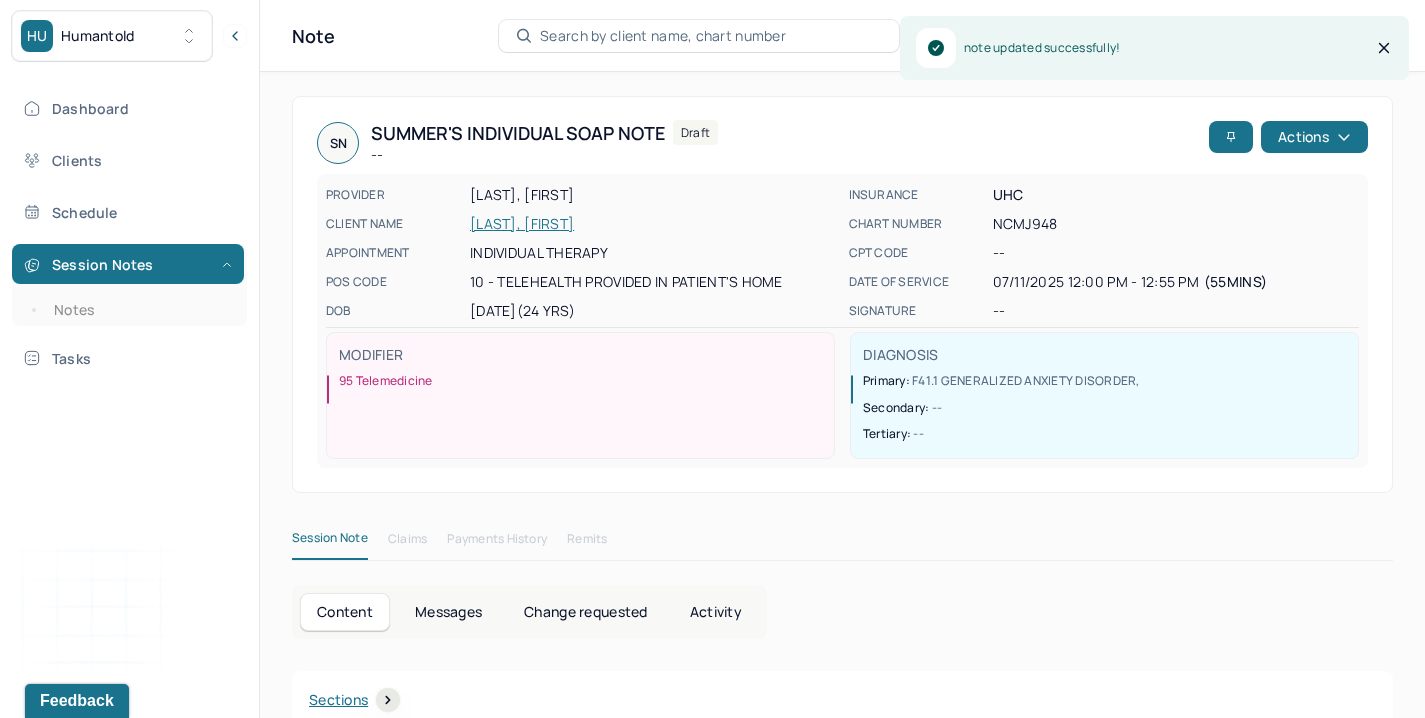 click on "Sections   NOTE CONTENT Appointment location teletherapy Client Teletherapy Location Home Provider Teletherapy Location Office Consent was received for the teletherapy session Consent was received for the teletherapy session The teletherapy session was conducted via video The teletherapy session was conducted via video Primary diagnosis F41.1 GENERALIZED ANXIETY DISORDER Secondary diagnosis -- Tertiary diagnosis -- Emotional / Behavioural symptoms demonstrated -- Causing Maladaptive Functioning Intention for Session Encourage personality growth and development Session Note Subjective -- Objective Client presented as calm, maintained good eye contact, well groomed, engaged, and oriented x3. Assessment -- Therapy Intervention Techniques Cognitive-Behavioral therapies Acceptance Commitment Therapy Relationship based Interventions -- Other Positive psychology Strength based theory Plan -- Frequency of sessions Weekly Please specify if other -- Date of next session [DATE] Prognosis Client Response Goal one" at bounding box center (842, 2070) 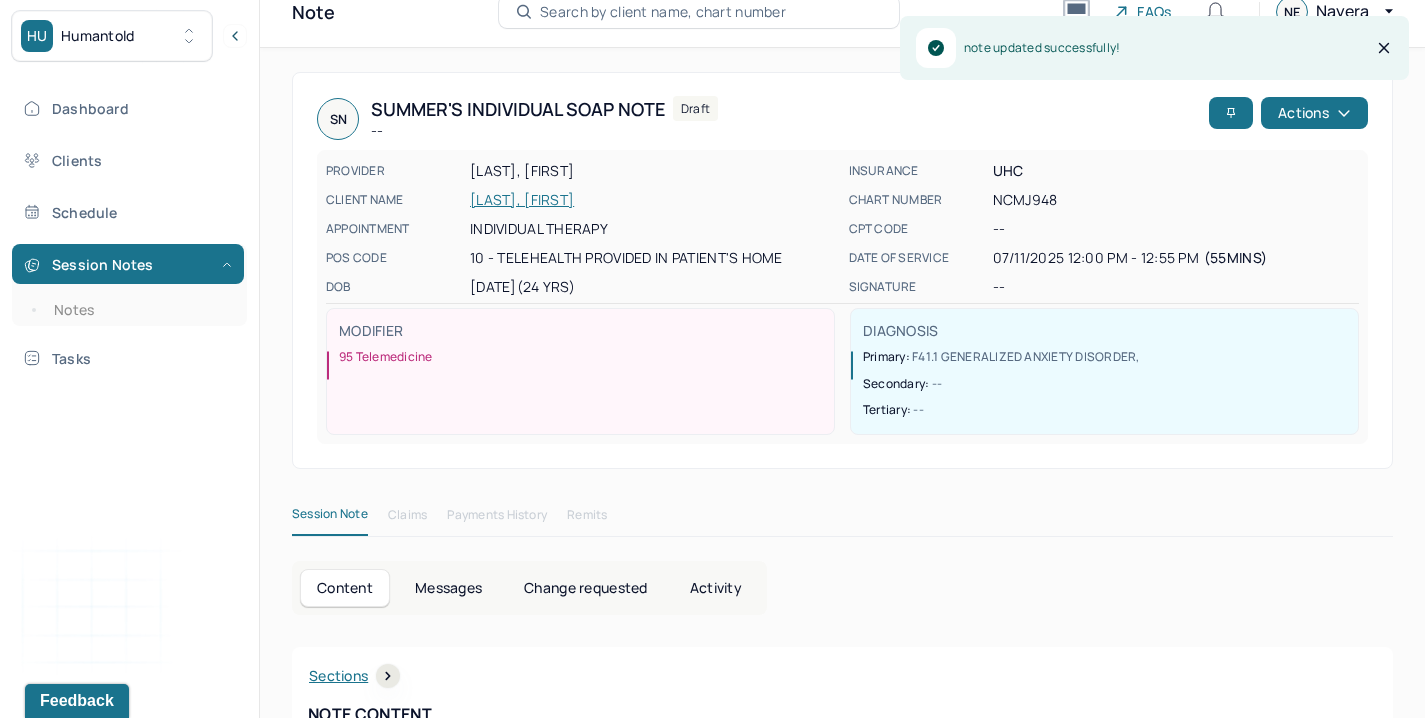 scroll, scrollTop: 36, scrollLeft: 0, axis: vertical 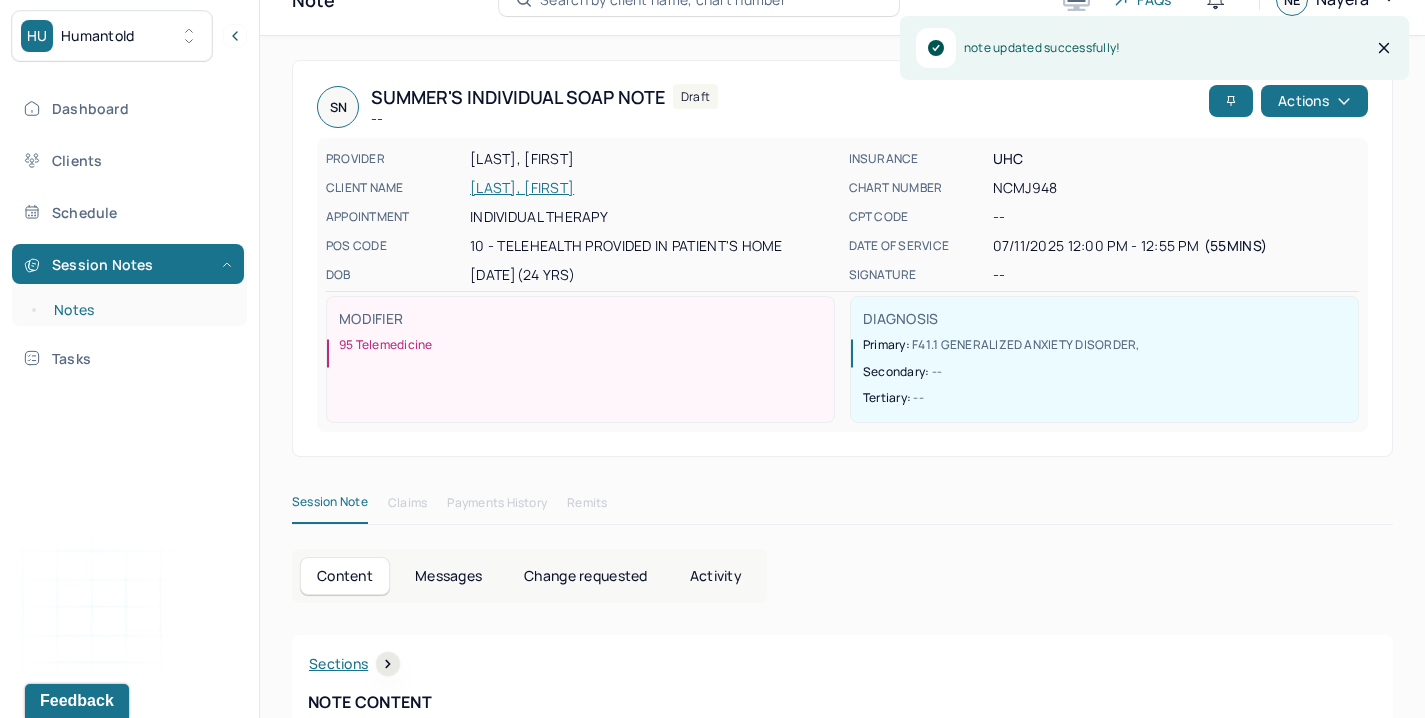 click on "Notes" at bounding box center (139, 310) 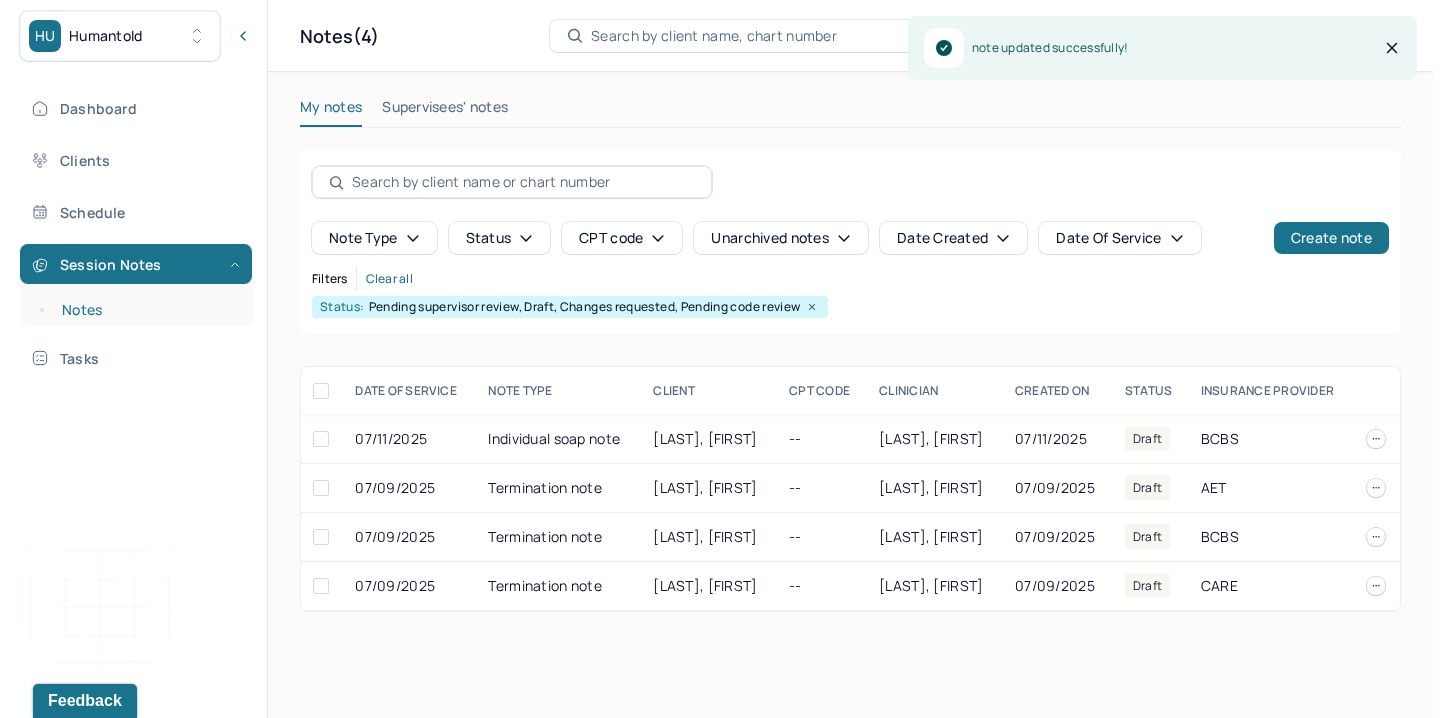 scroll, scrollTop: 0, scrollLeft: 0, axis: both 